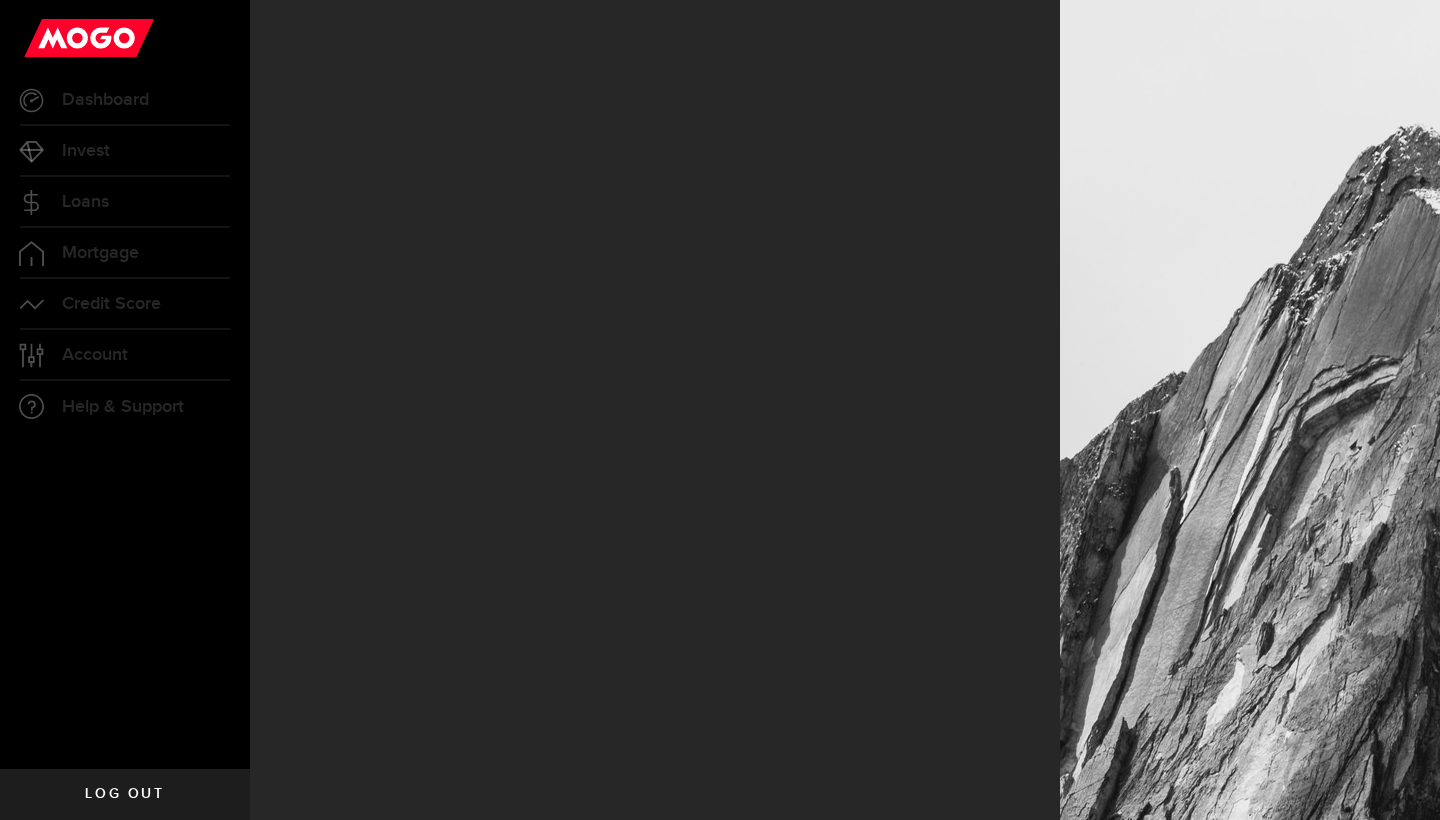 scroll, scrollTop: 0, scrollLeft: 0, axis: both 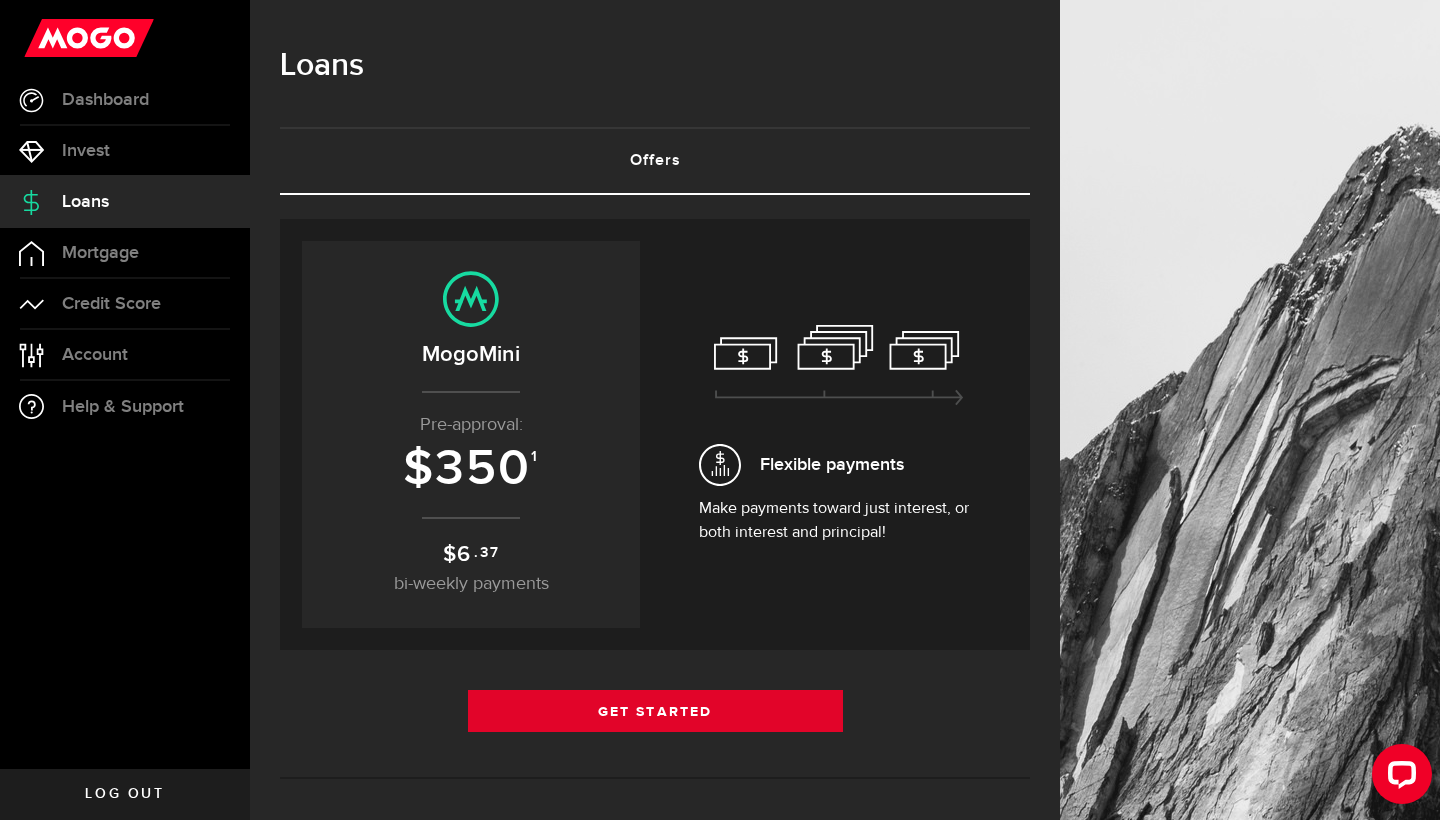 click on "Get Started" at bounding box center (655, 711) 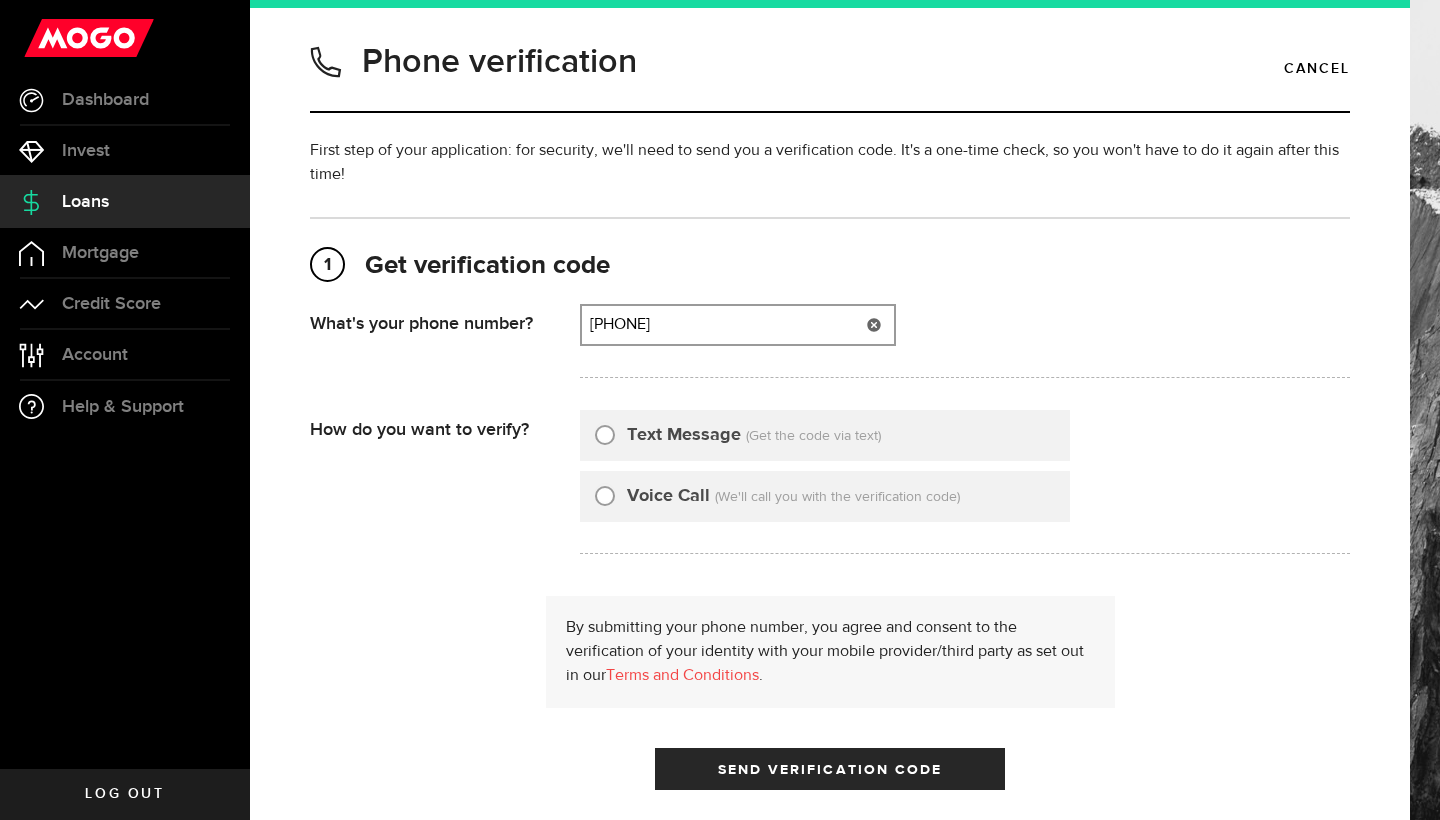 type on "4038133314" 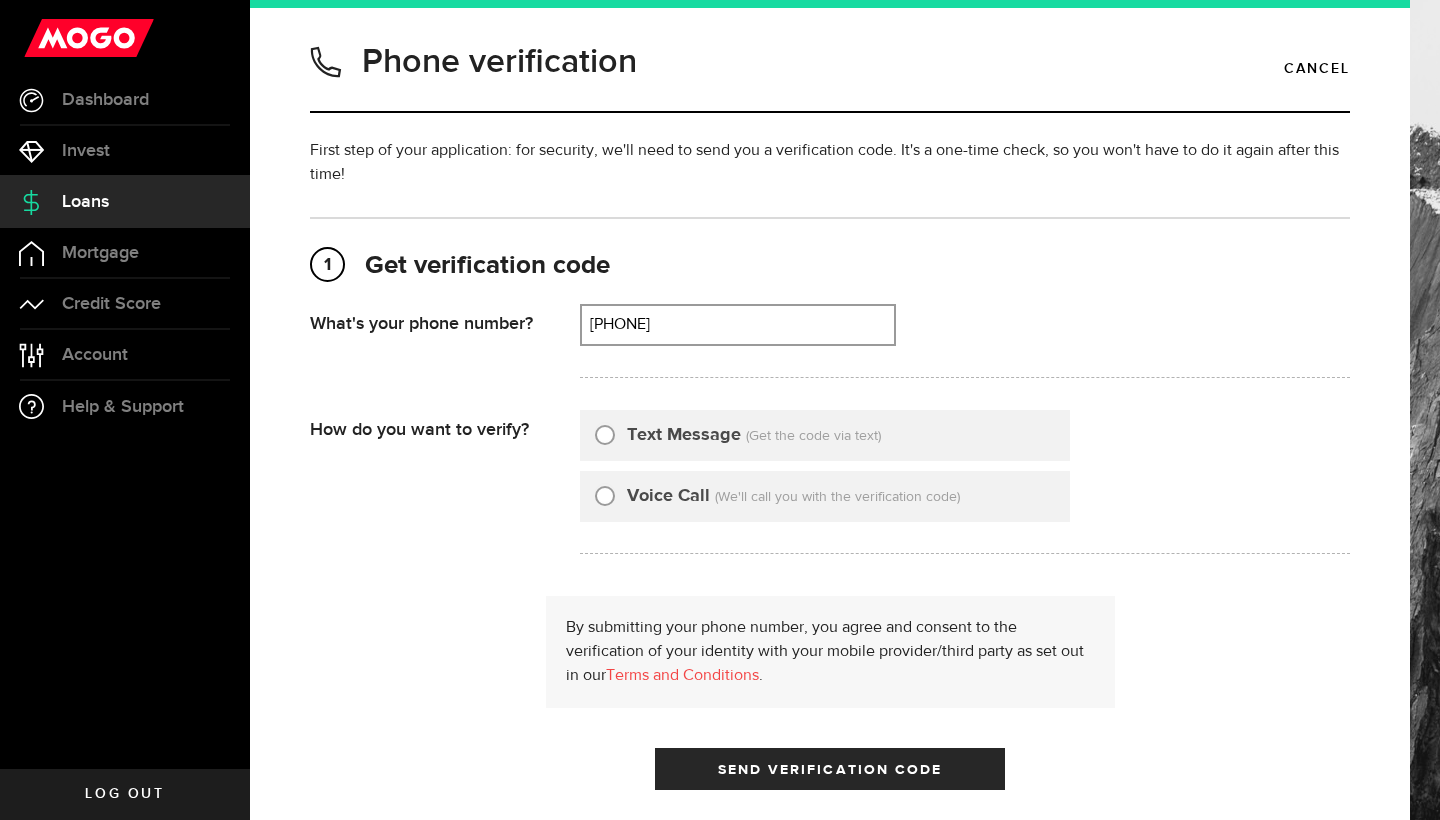 click on "Text Message" at bounding box center [605, 432] 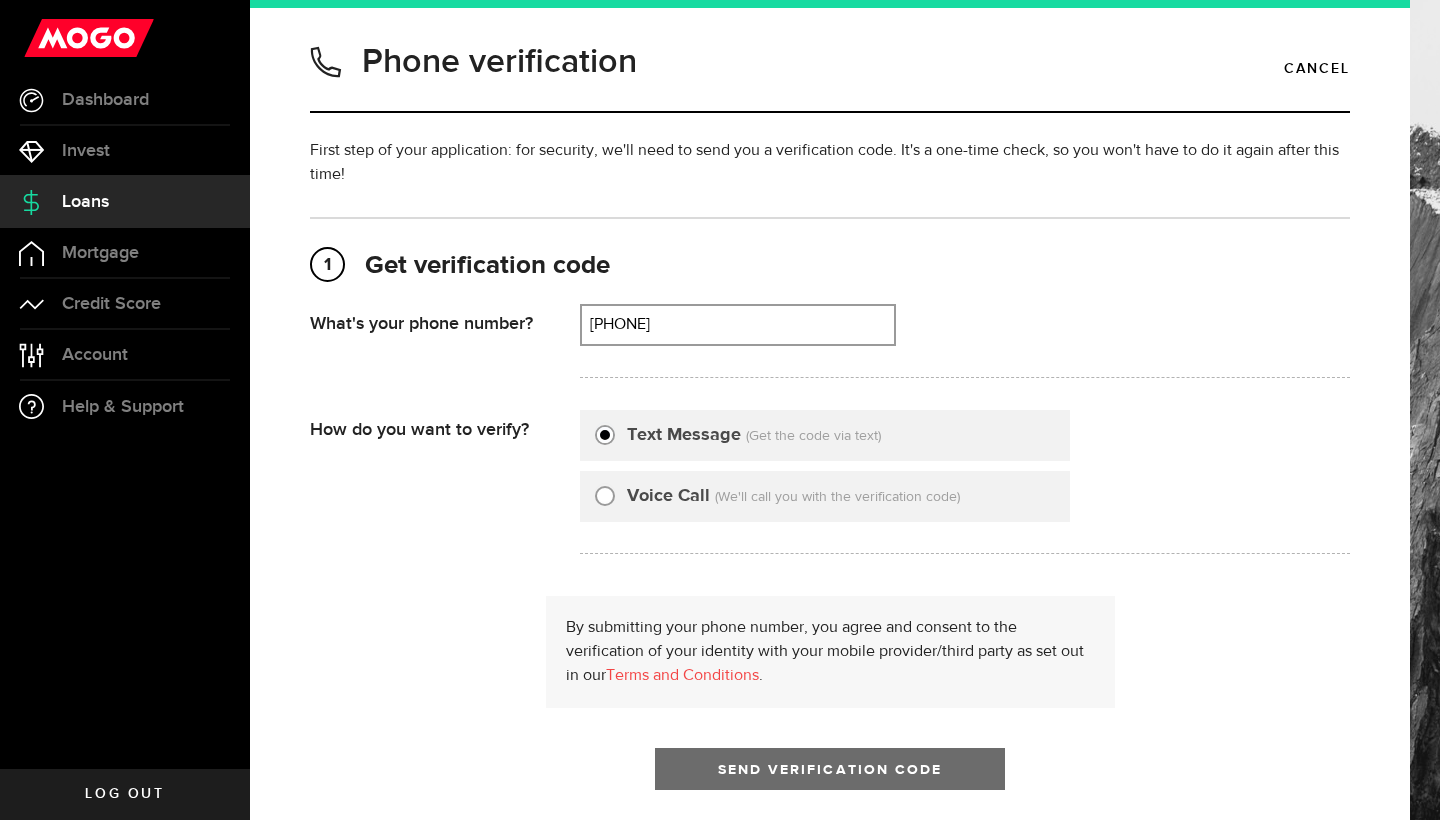 click at bounding box center (830, 774) 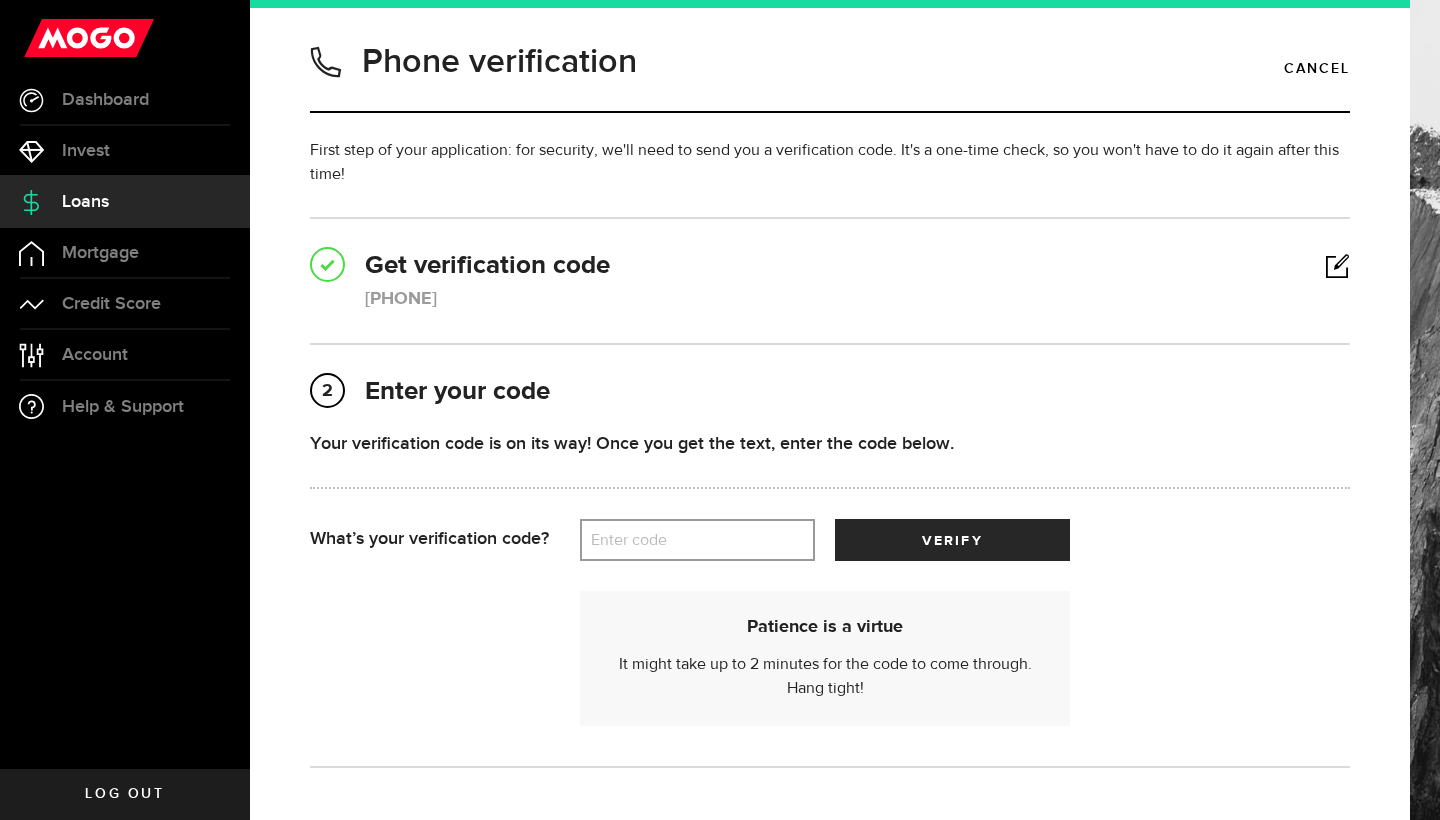 click on "Enter code" at bounding box center [697, 540] 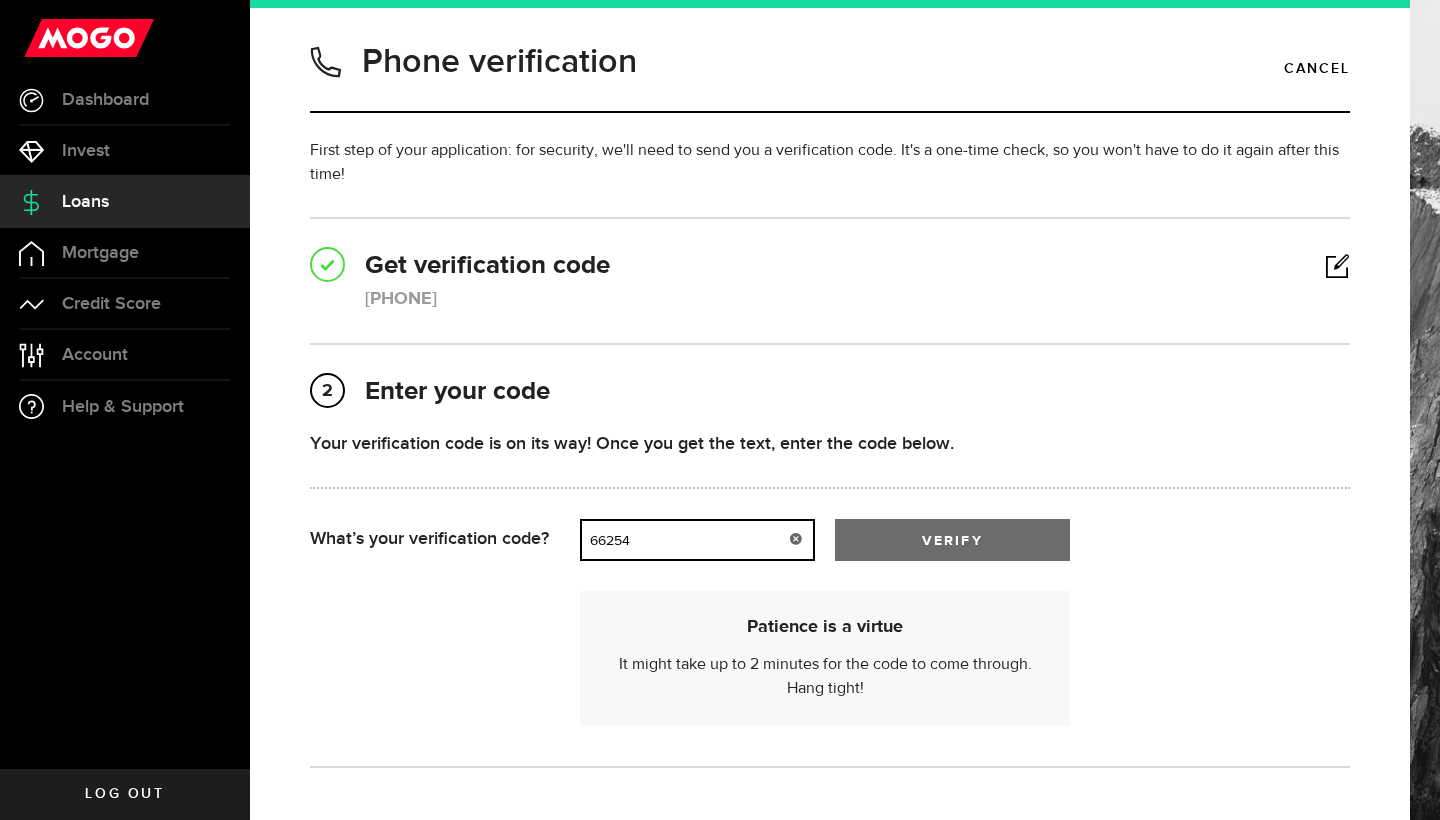 type on "66254" 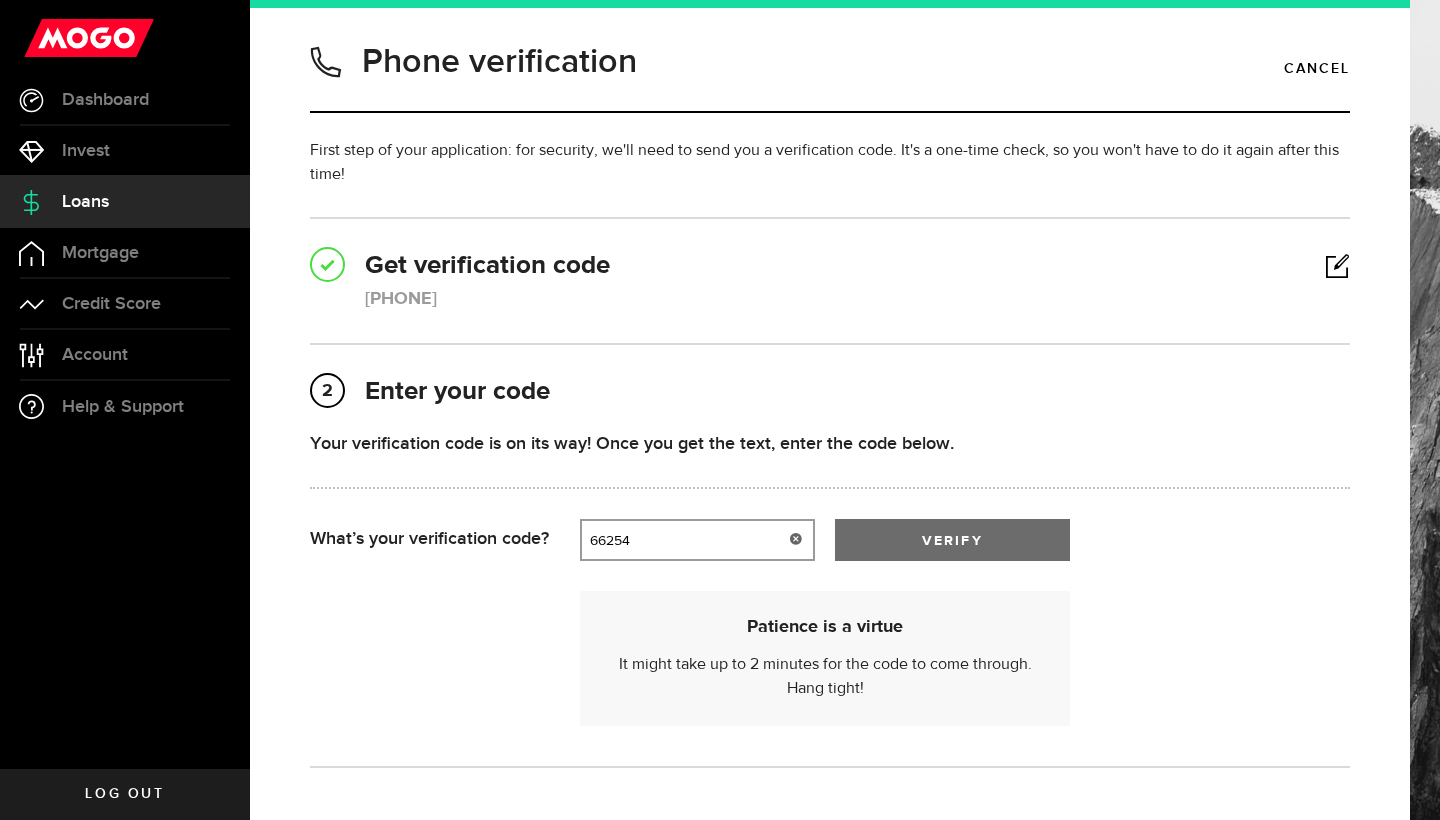 click at bounding box center [952, 544] 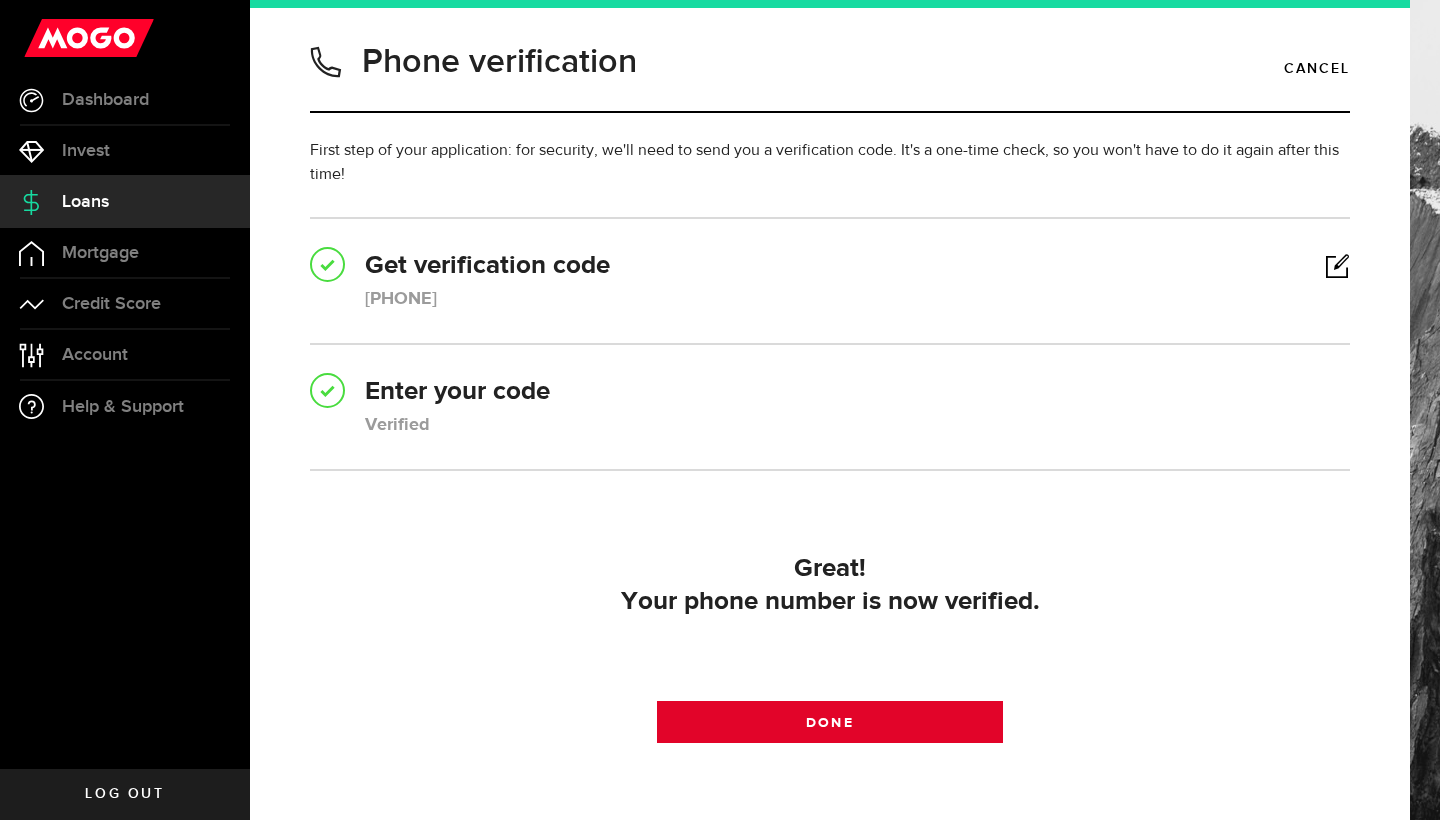 click at bounding box center (830, 727) 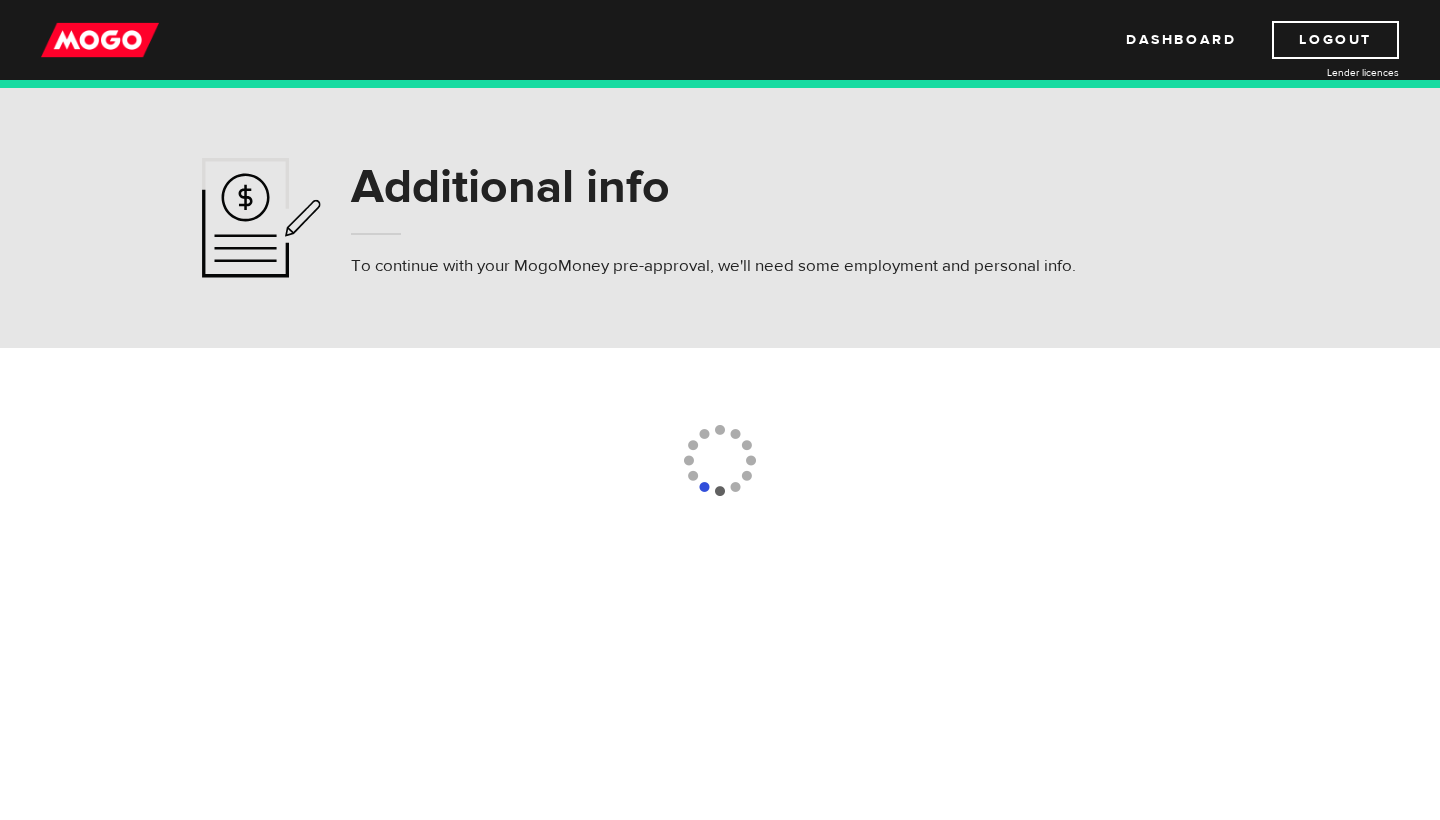 scroll, scrollTop: 0, scrollLeft: 0, axis: both 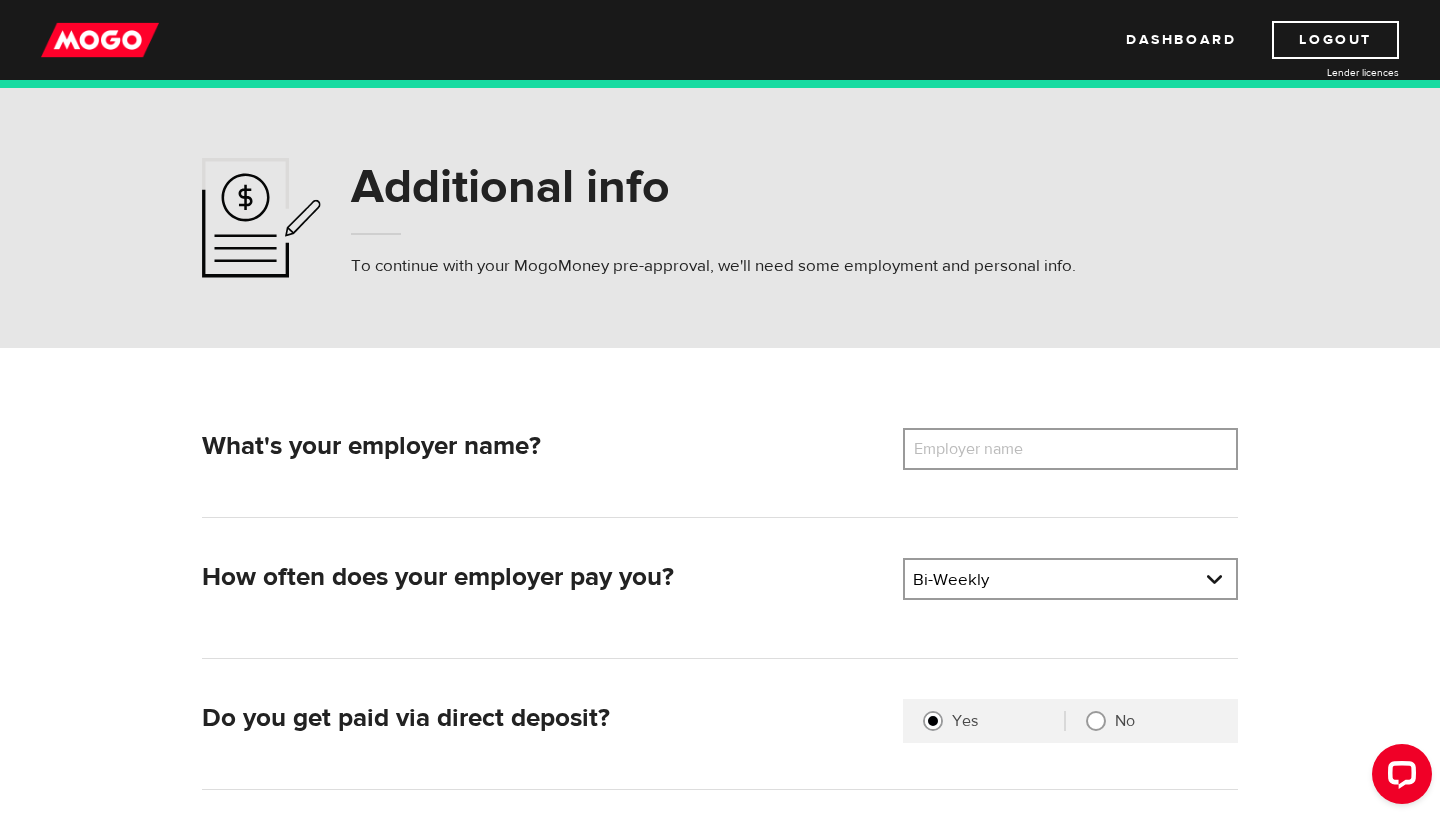 click on "Employer name" at bounding box center [983, 449] 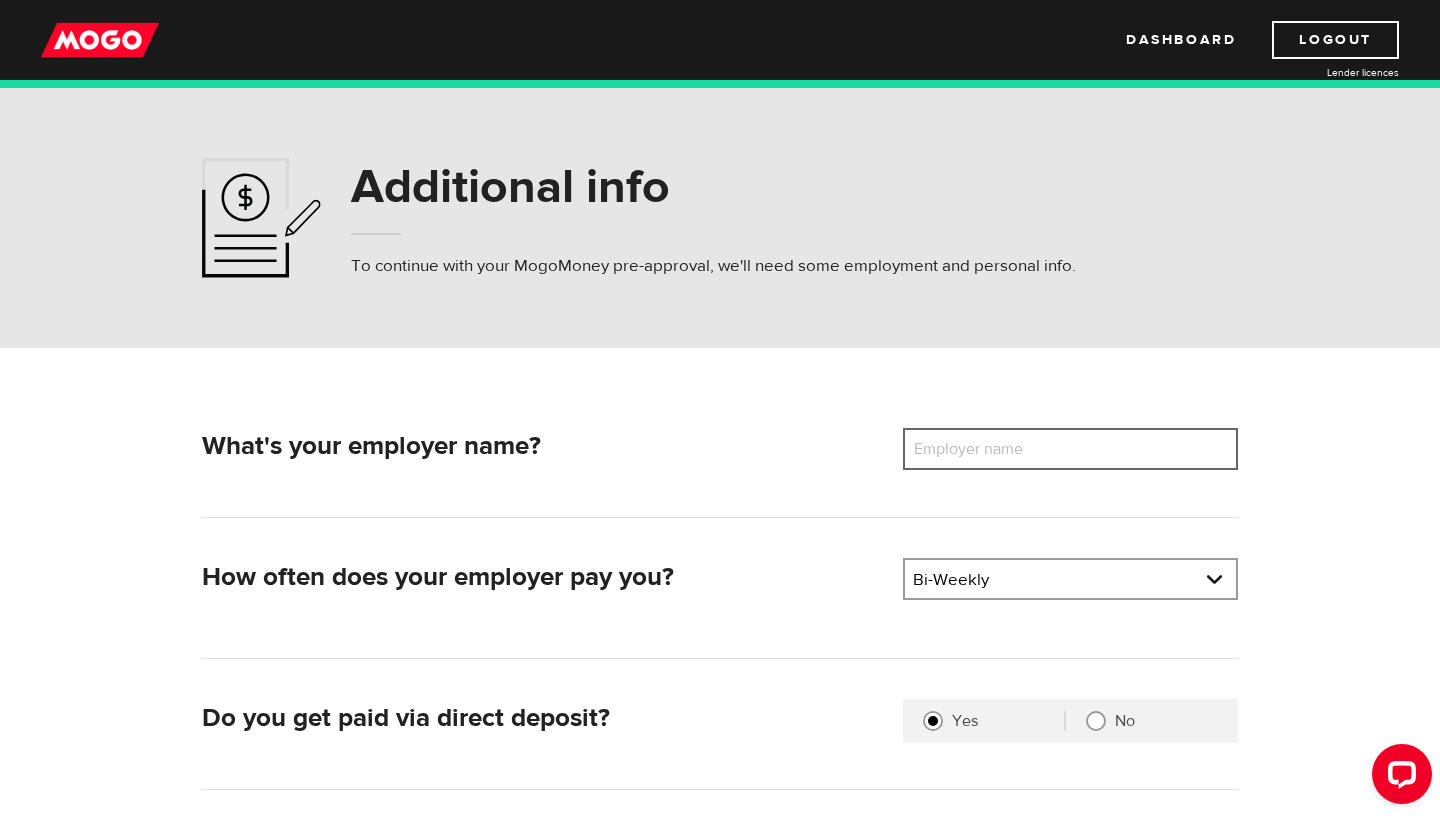 click on "Employer name" at bounding box center [1070, 449] 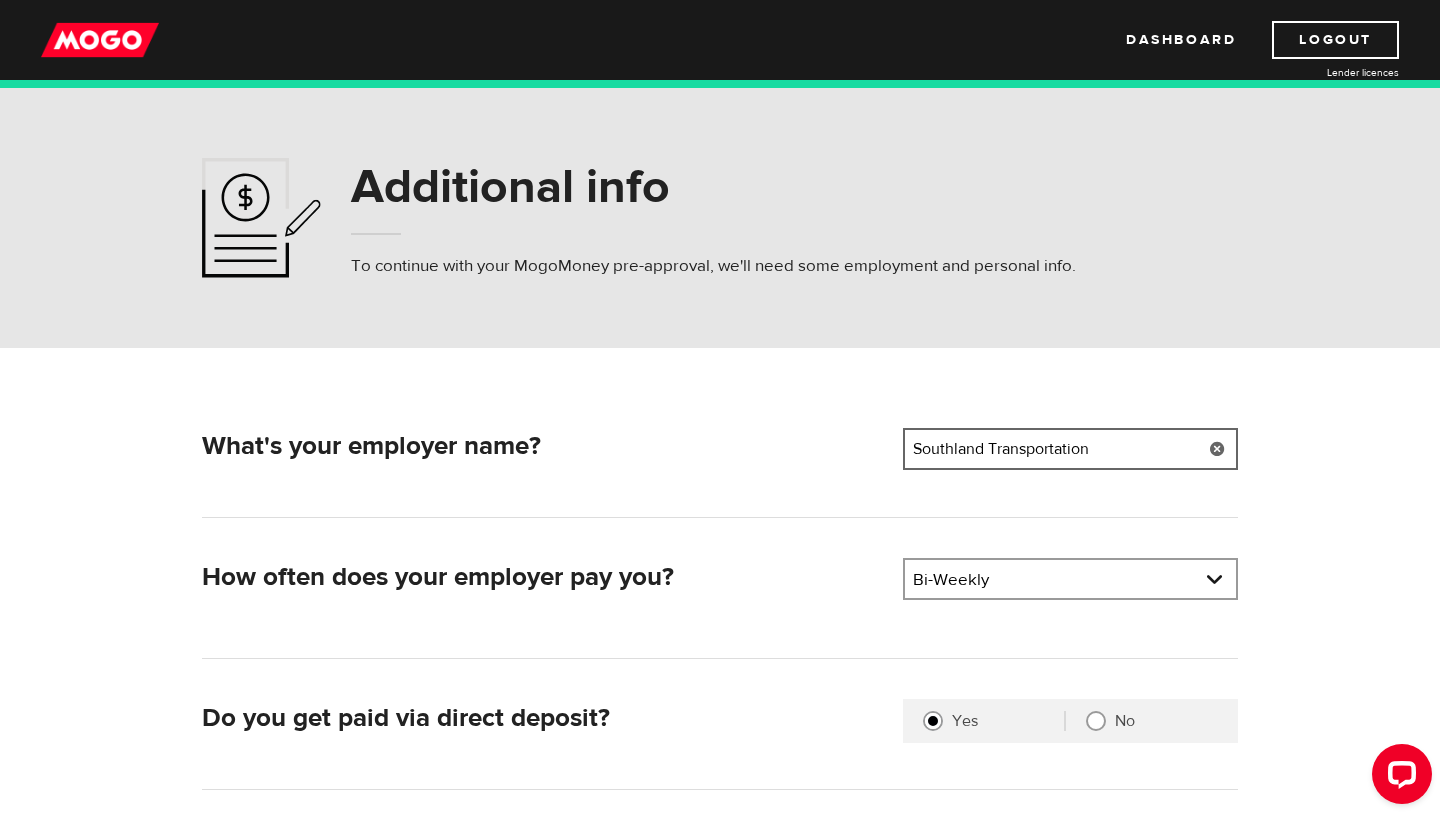 type on "Southland Transportation" 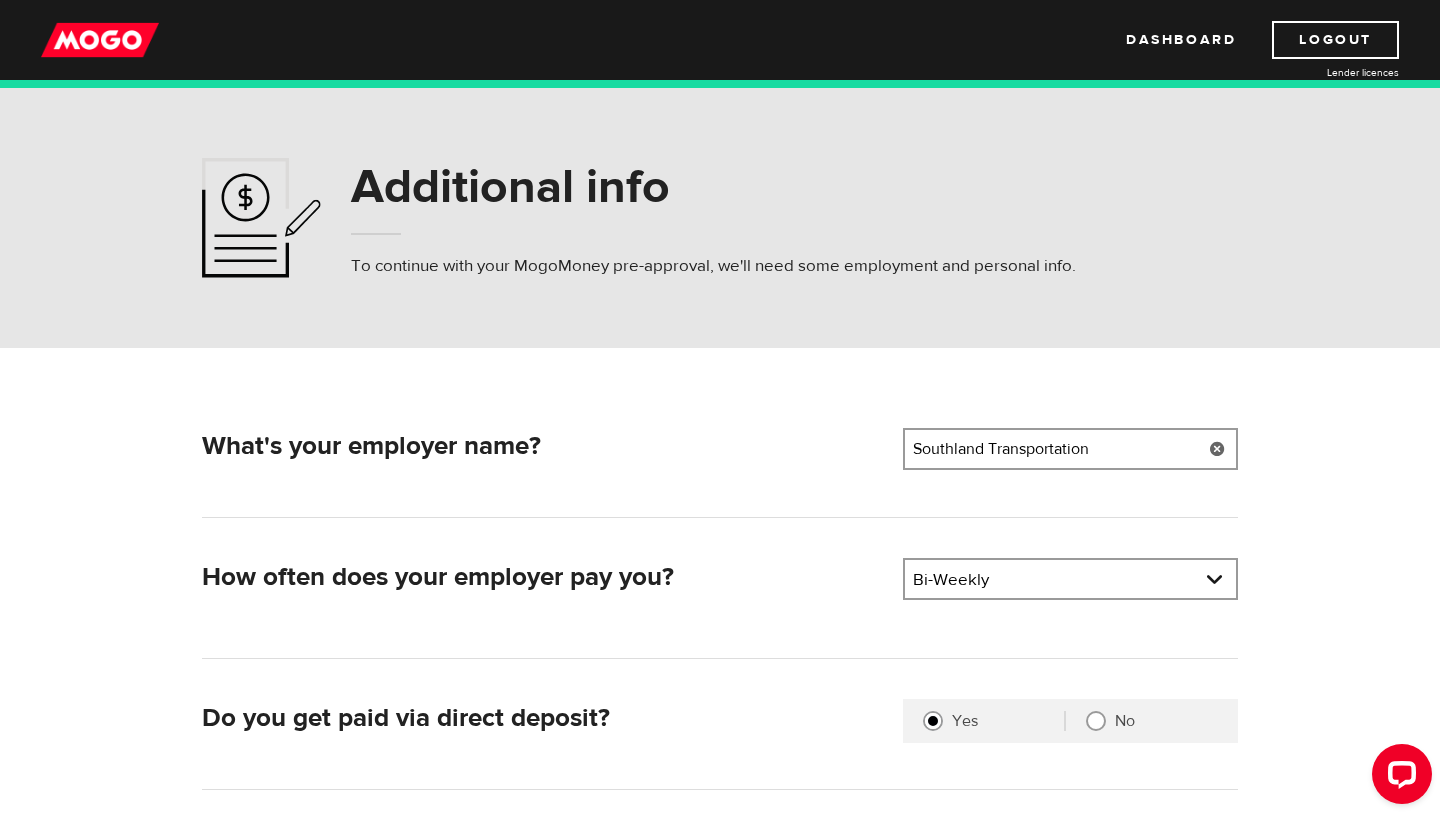 click on "What's your employer name? Employer name Please enter your employer's name Southland Transportation How often does your employer pay you? Pay frequency Please select the frequency of payment Bi-Weekly Pay frequency Weekly
Bi-Weekly
Semi-Monthly
Monthly Pay frequency Weekly Bi-Weekly Semi-Monthly Monthly Do you get paid via direct deposit? Are you paid by direct deposit? Selection required Yes No Where does your employment pay go? Bank Please select your bank Bank Bank BMO / Bank of Montreal
CIBC / Canadian Imperial Bank of Commerce
CWB / Canadian Western Bank
HSBC Bank Canada
LBC / Banque Laurentienne Du Canada
NBC / National Bank of Canada
RBC / Royal Bank of Canada
Scotiabank / Bank of Nova Scotia
TD / TD Canada Trust
1st Choice Savings & Credit Union
Other
Abn Amro Bank Nv
Acadian Credit Union
Accelerate Financial
Accent Credit Union
Access Credit Union
Achieva Financial
Adjala Credit Union
Advance Savings Credit Union
Advantage Credit Union
AGF Trust Company" at bounding box center [720, 690] 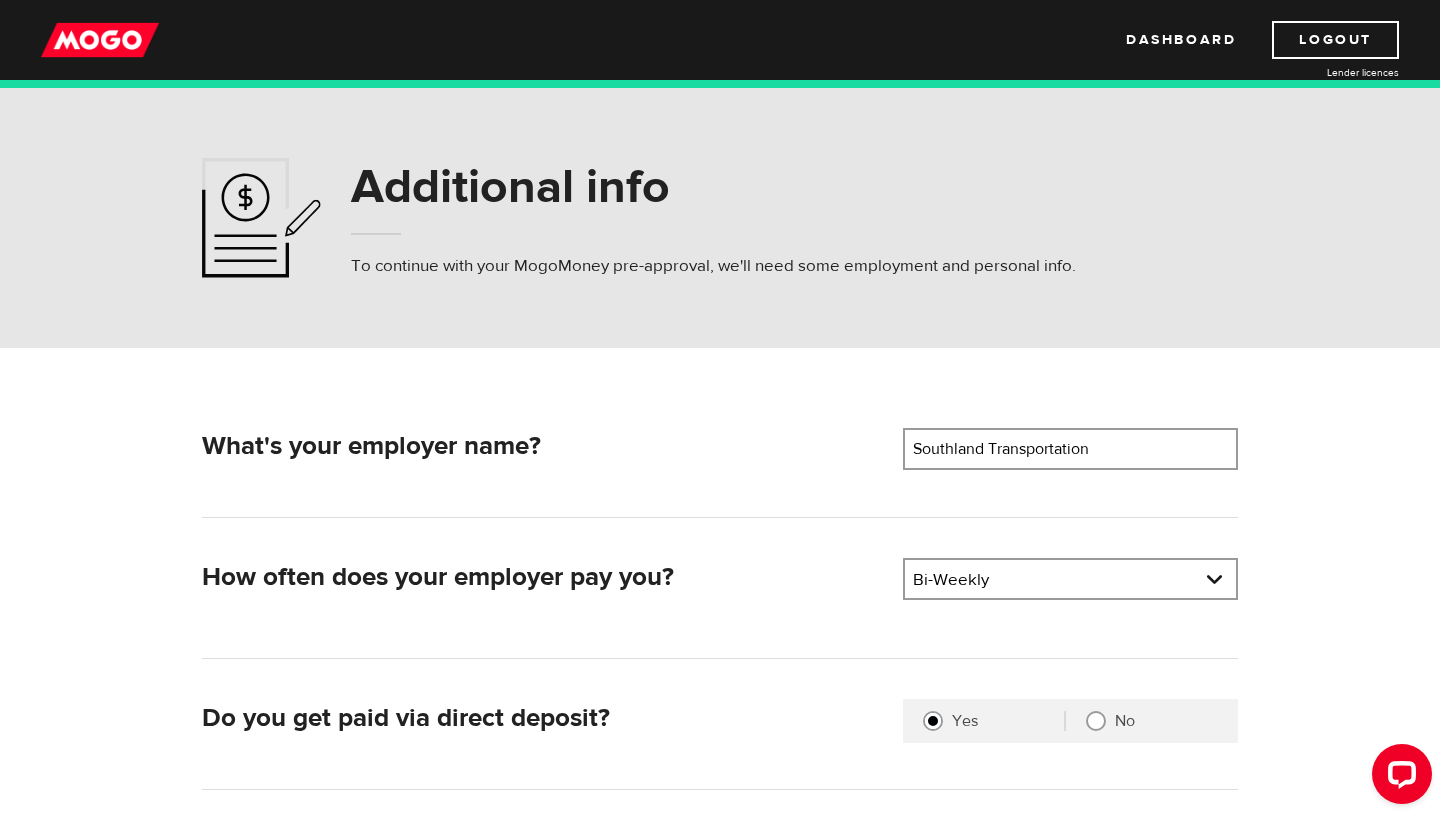 click on "What's your employer name? Employer name Please enter your employer's name Southland Transportation How often does your employer pay you? Pay frequency Please select the frequency of payment Bi-Weekly Pay frequency Weekly
Bi-Weekly
Semi-Monthly
Monthly Pay frequency Weekly Bi-Weekly Semi-Monthly Monthly Do you get paid via direct deposit? Are you paid by direct deposit? Selection required Yes No Where does your employment pay go? Bank Please select your bank Bank Bank BMO / Bank of Montreal
CIBC / Canadian Imperial Bank of Commerce
CWB / Canadian Western Bank
HSBC Bank Canada
LBC / Banque Laurentienne Du Canada
NBC / National Bank of Canada
RBC / Royal Bank of Canada
Scotiabank / Bank of Nova Scotia
TD / TD Canada Trust
1st Choice Savings & Credit Union
Other
Abn Amro Bank Nv
Acadian Credit Union
Accelerate Financial
Accent Credit Union
Access Credit Union
Achieva Financial
Adjala Credit Union
Advance Savings Credit Union
Advantage Credit Union
AGF Trust Company" at bounding box center (720, 690) 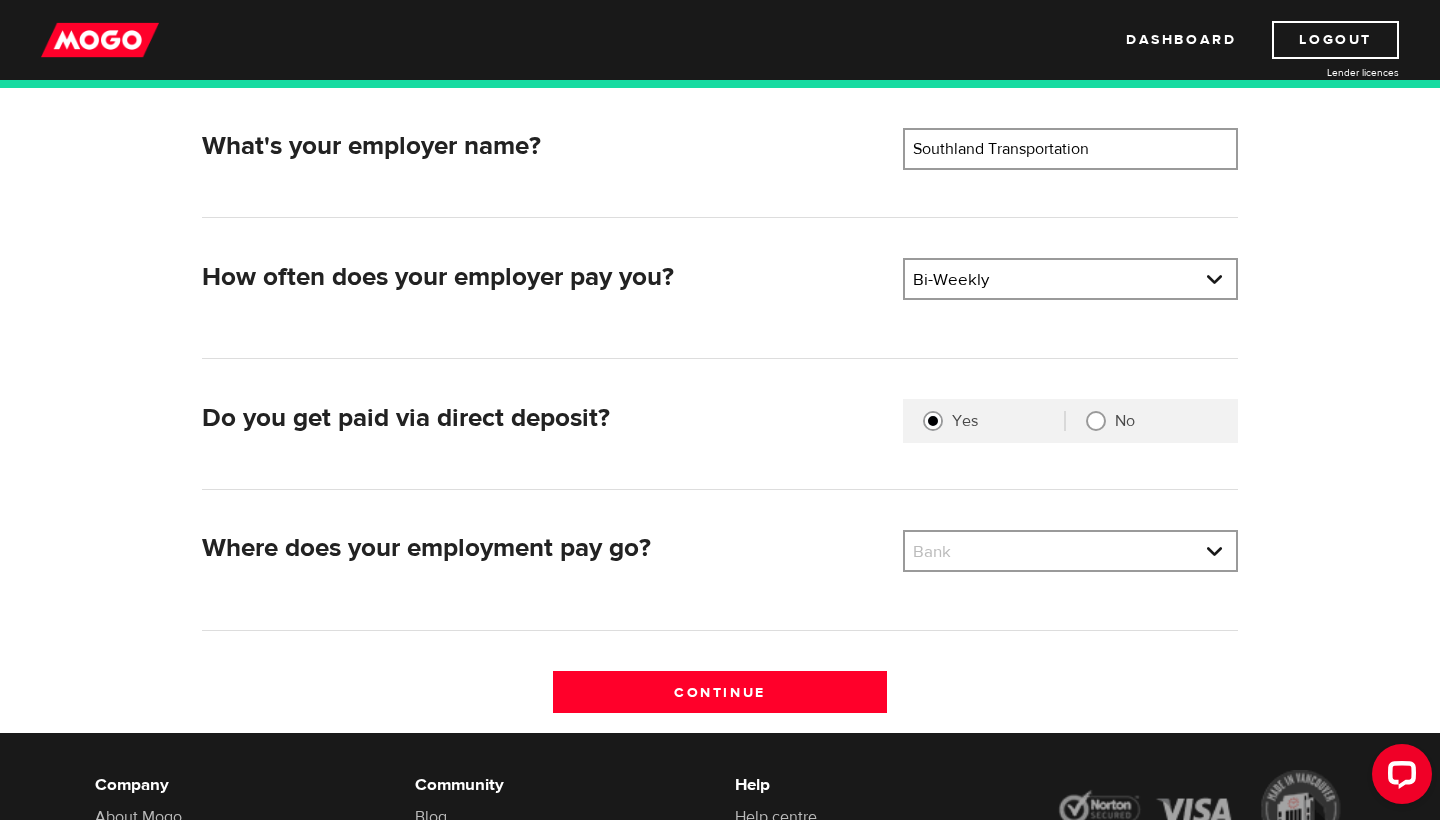 scroll, scrollTop: 312, scrollLeft: 0, axis: vertical 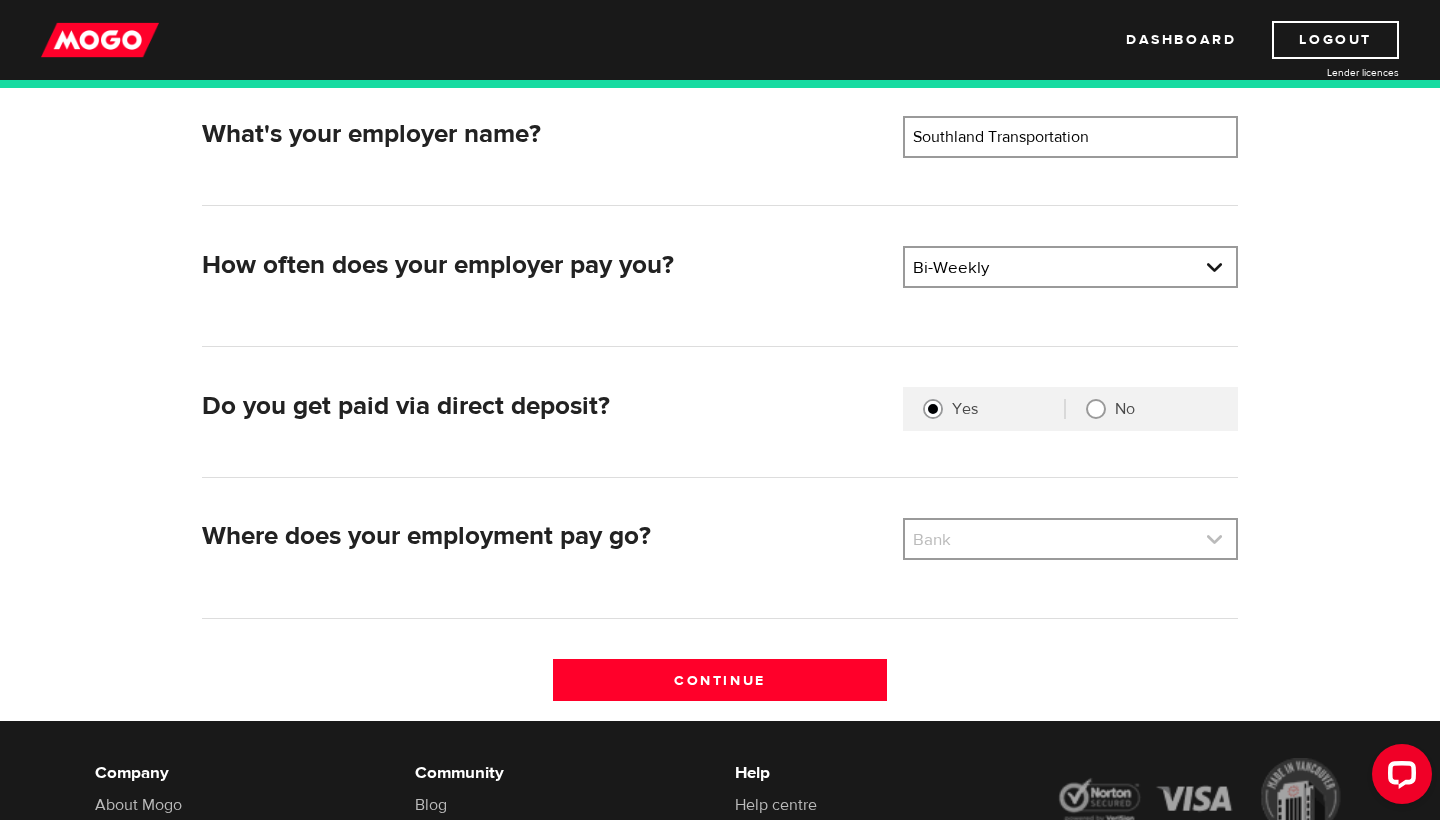 click at bounding box center (1070, 539) 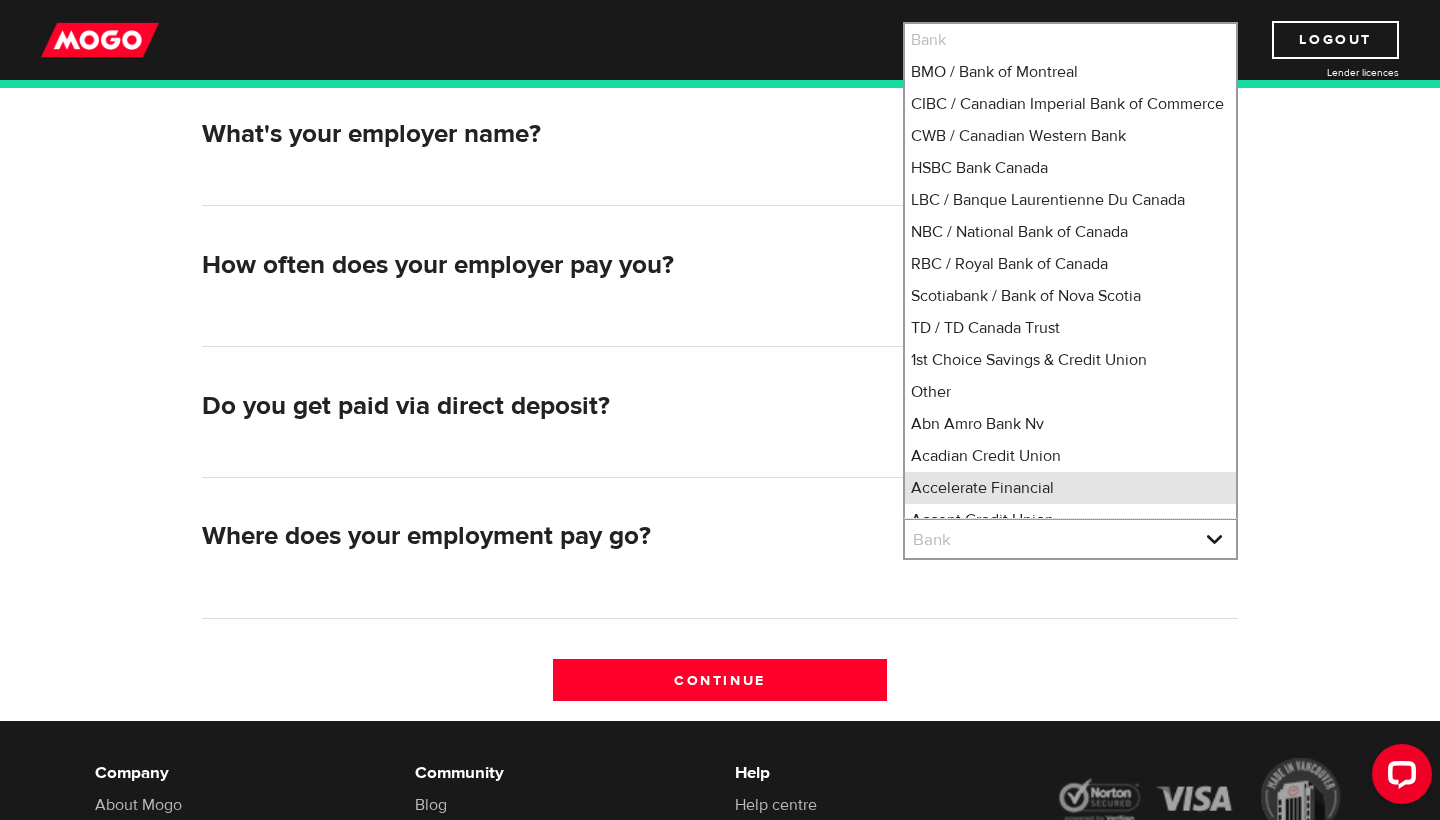 scroll, scrollTop: 10, scrollLeft: 0, axis: vertical 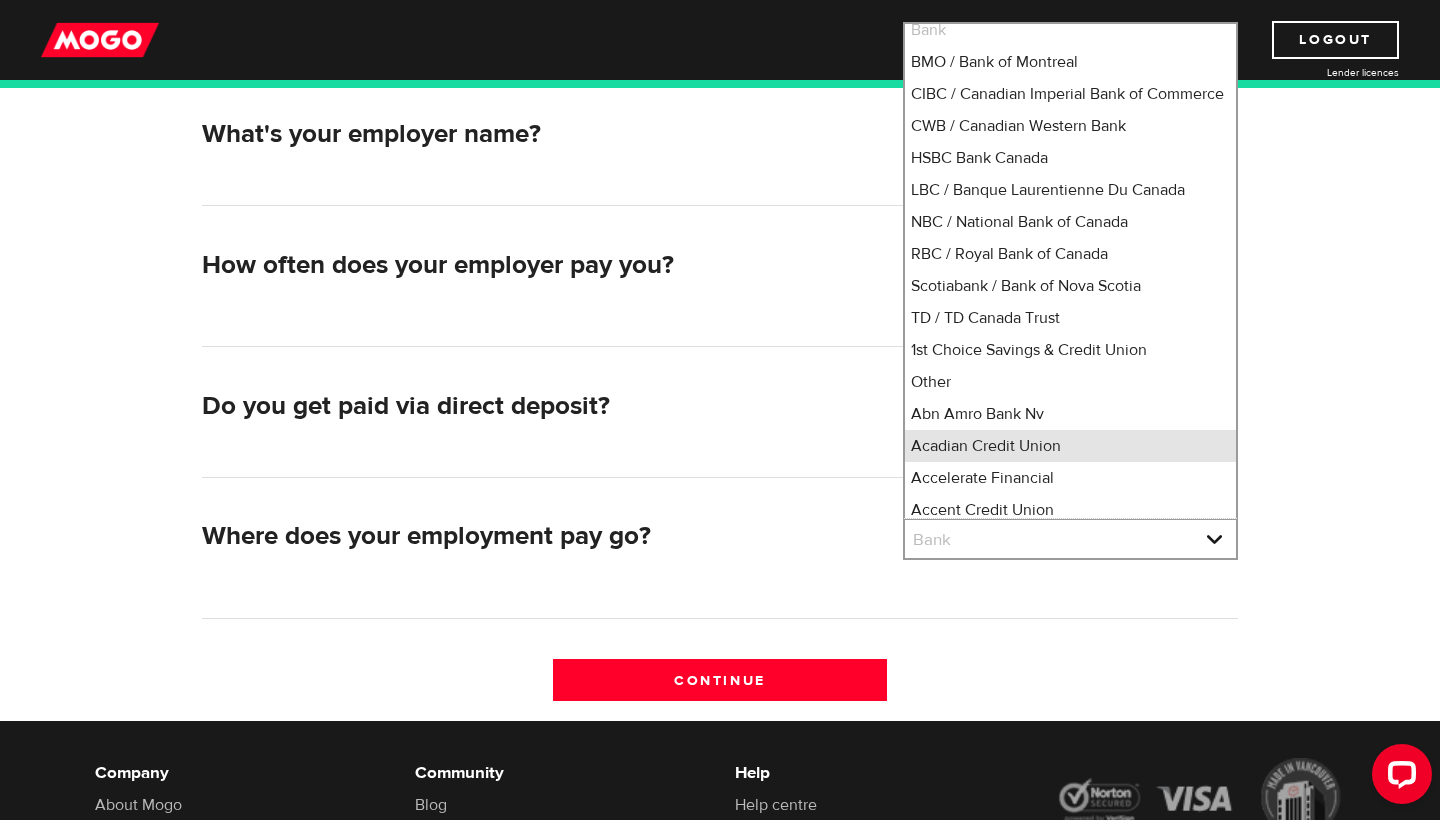 type 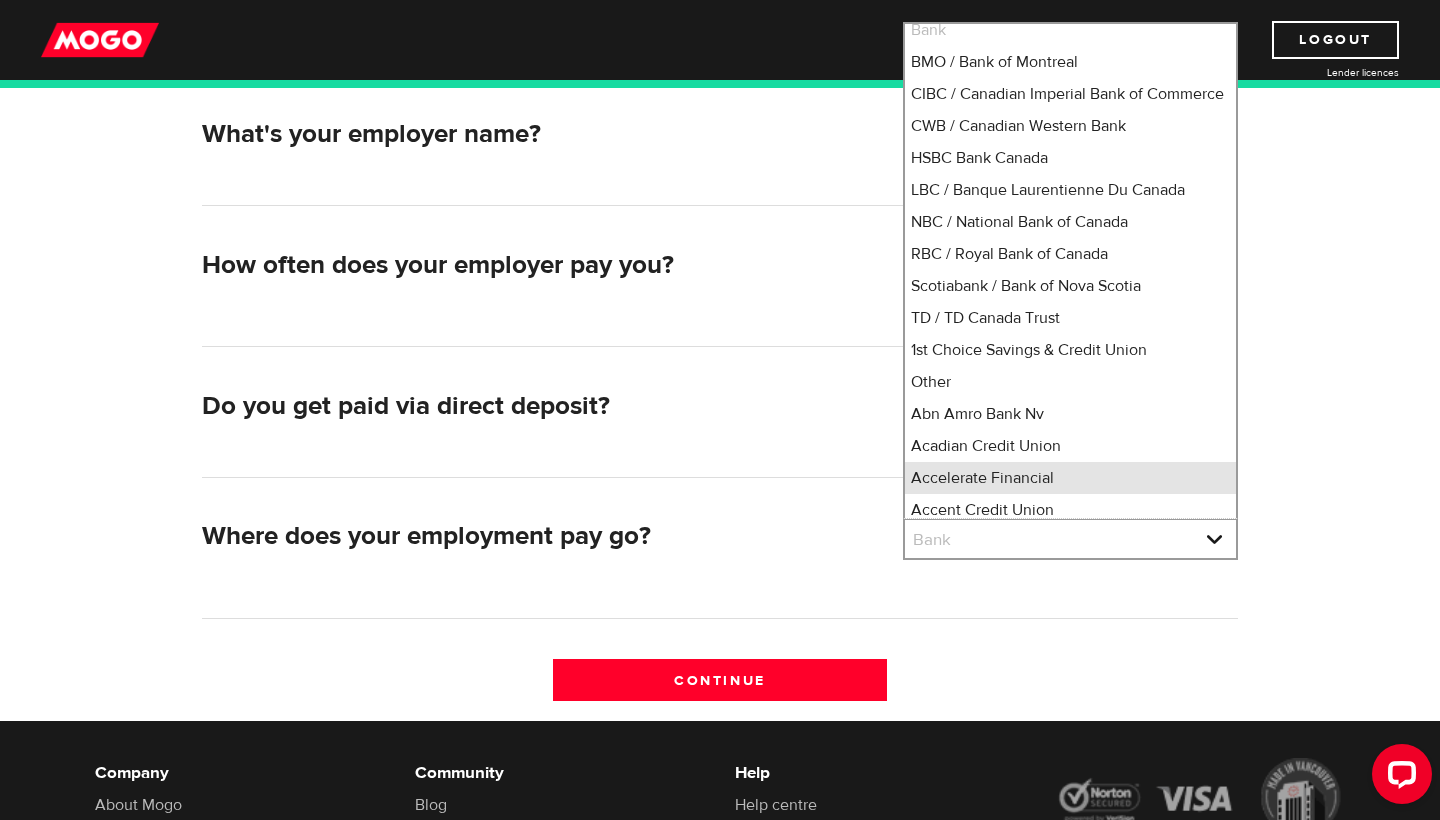 type 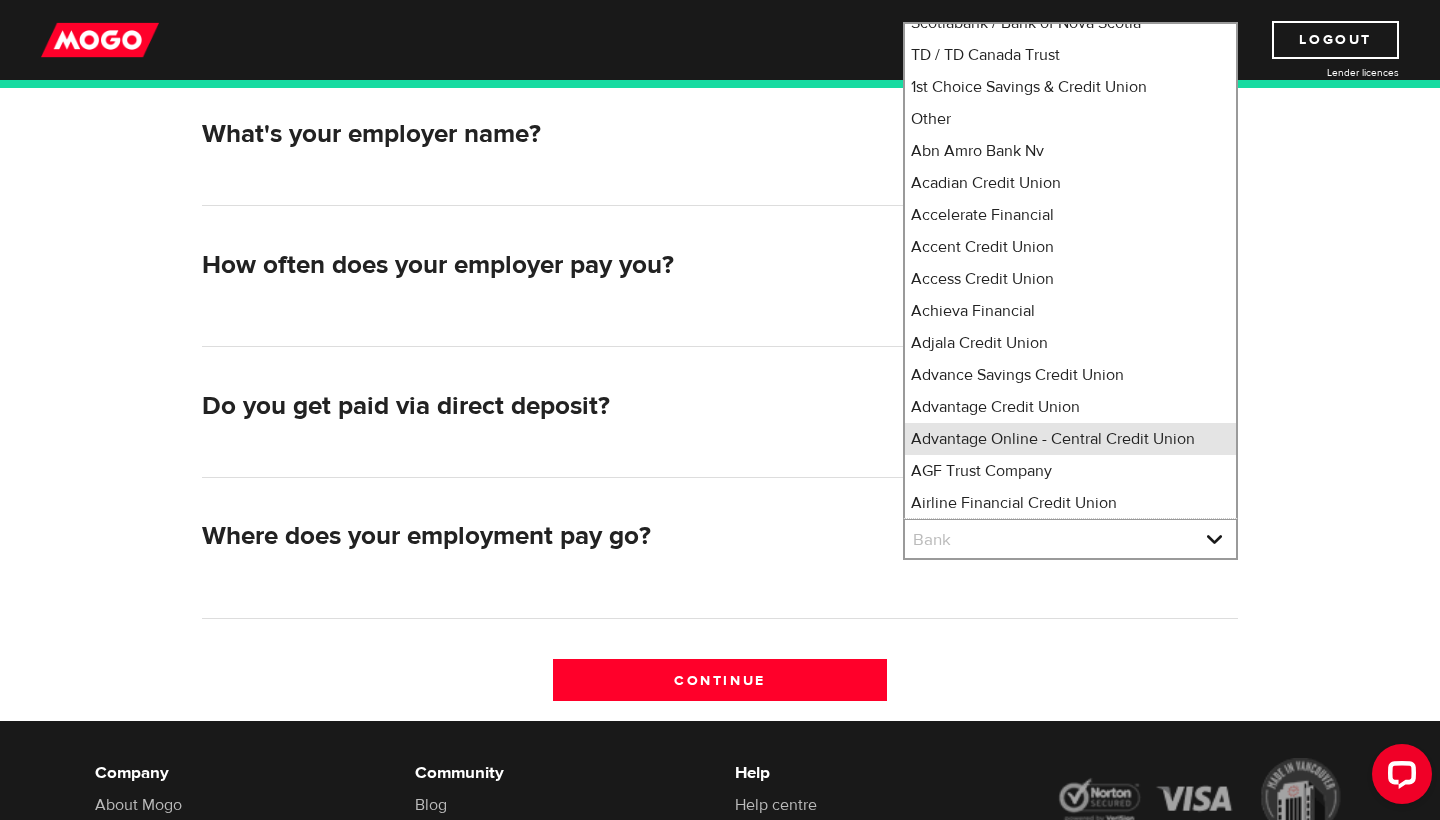 type 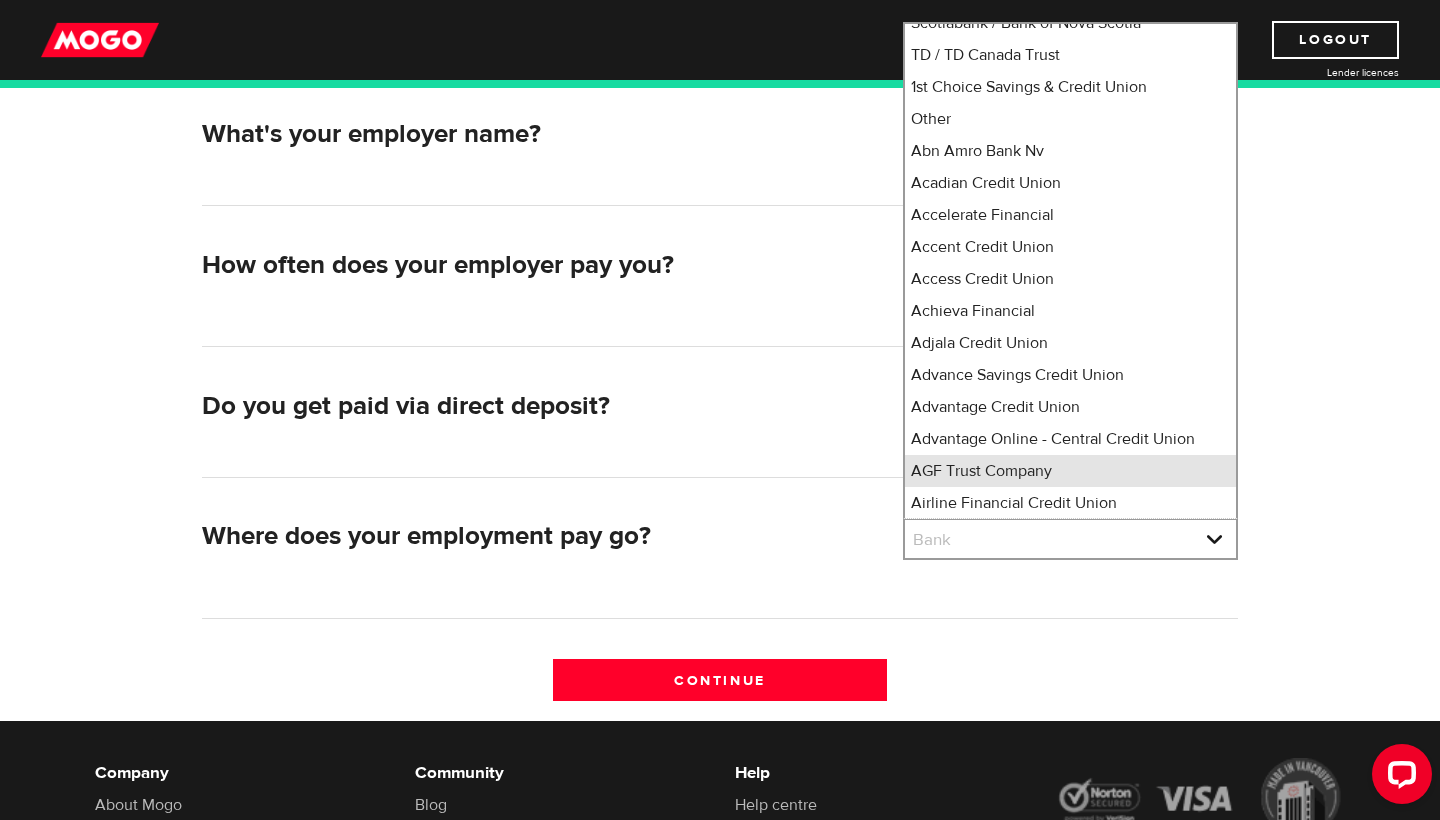 type 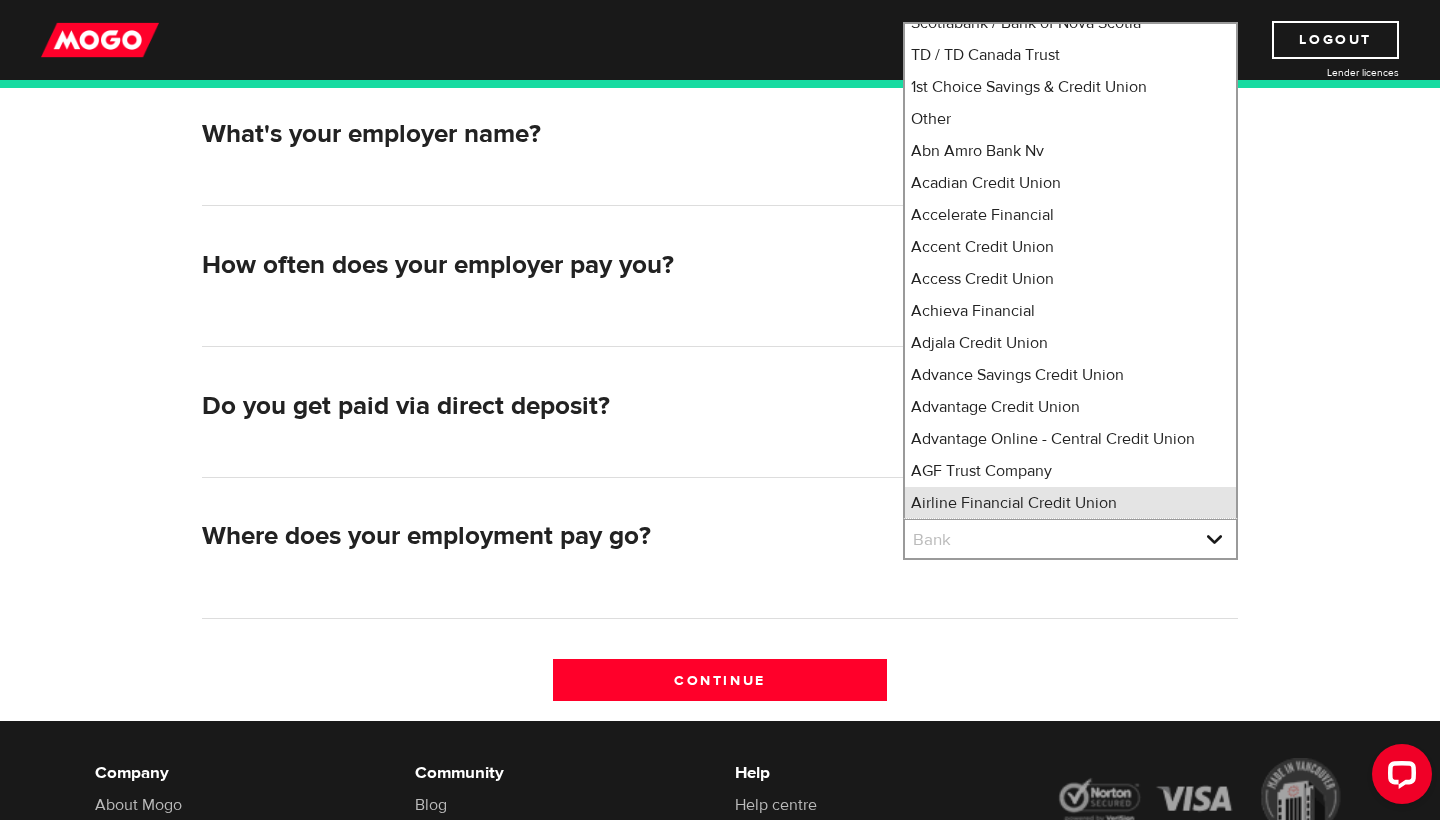 type 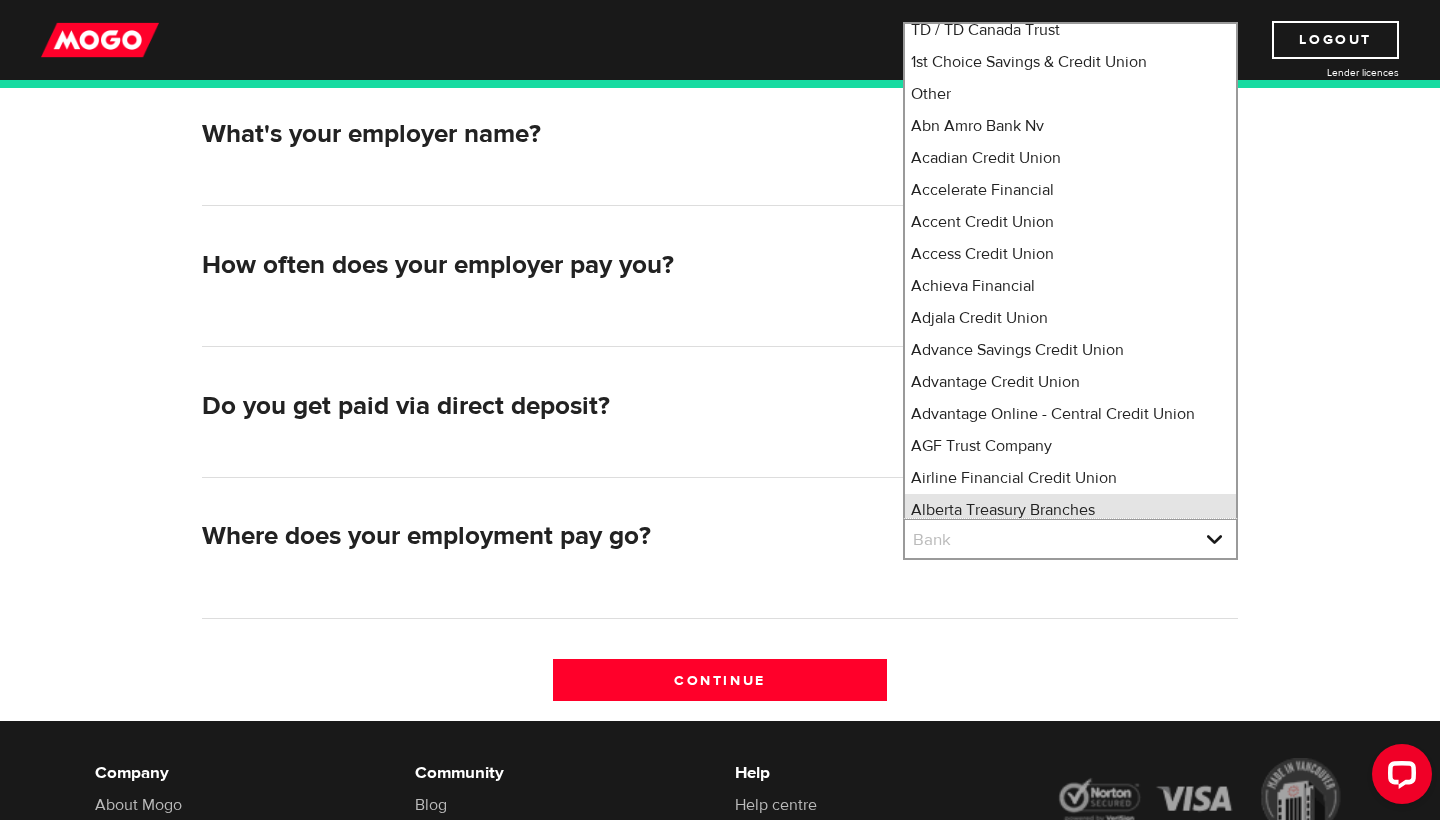 type 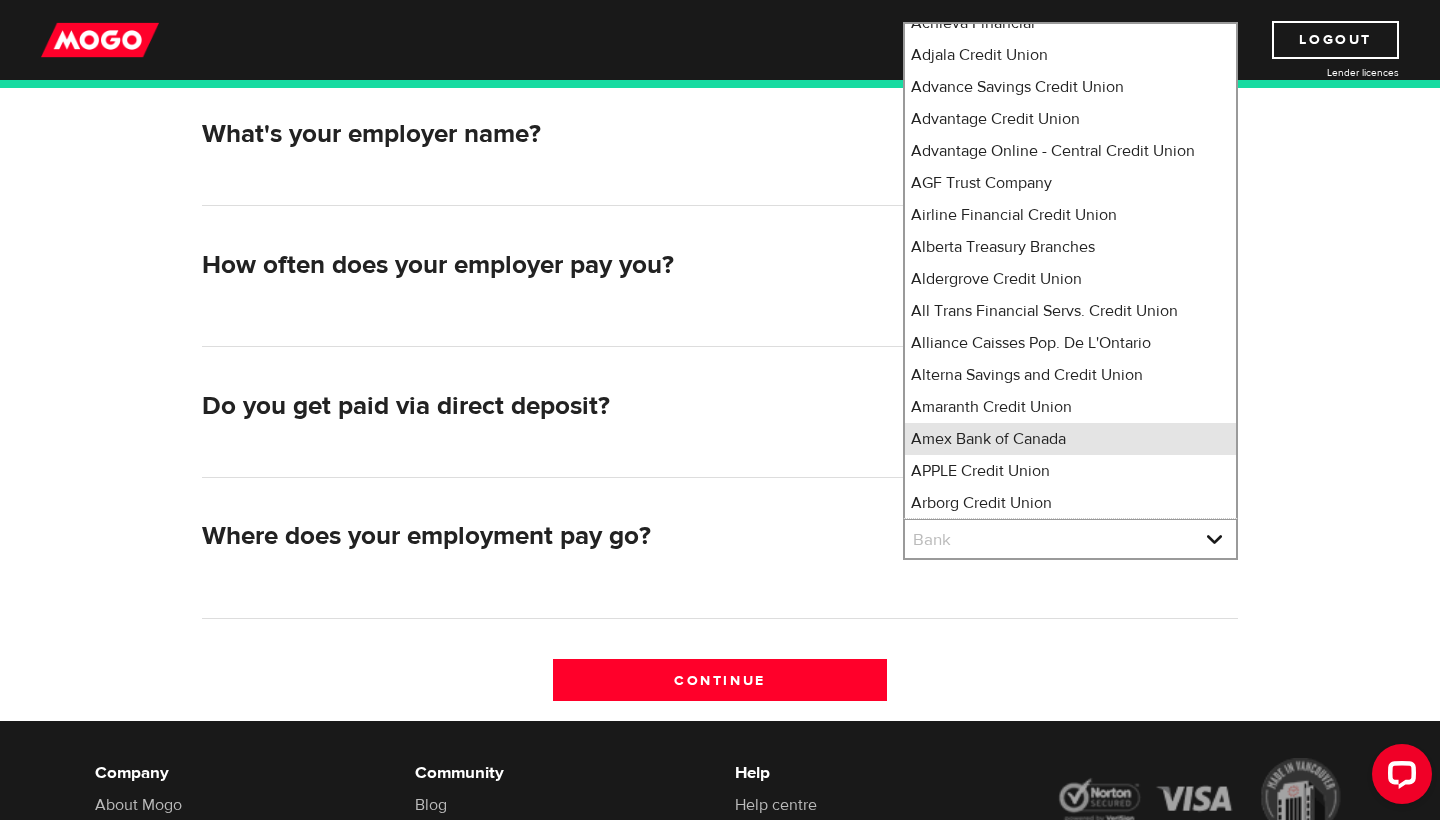 type 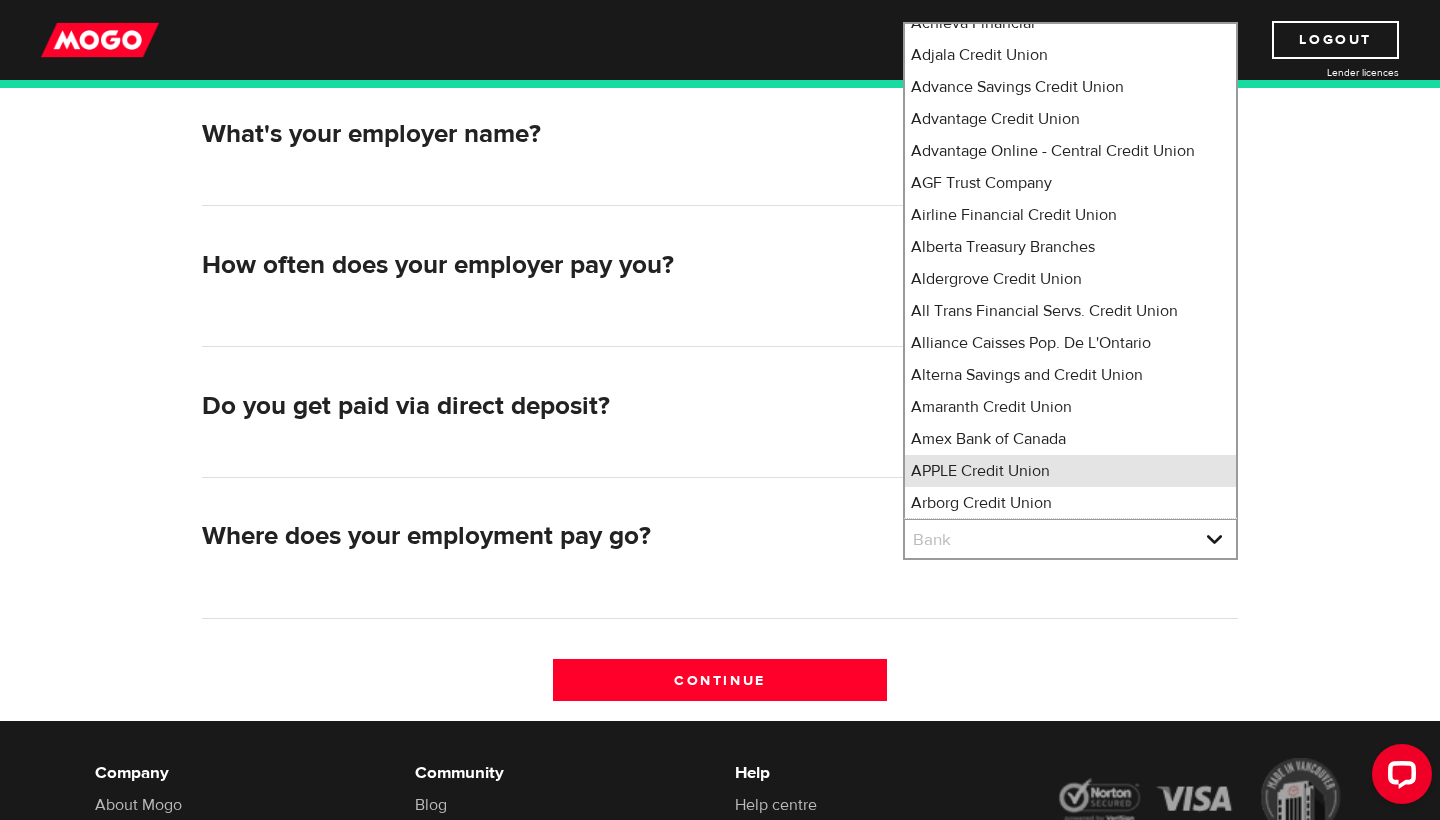 type 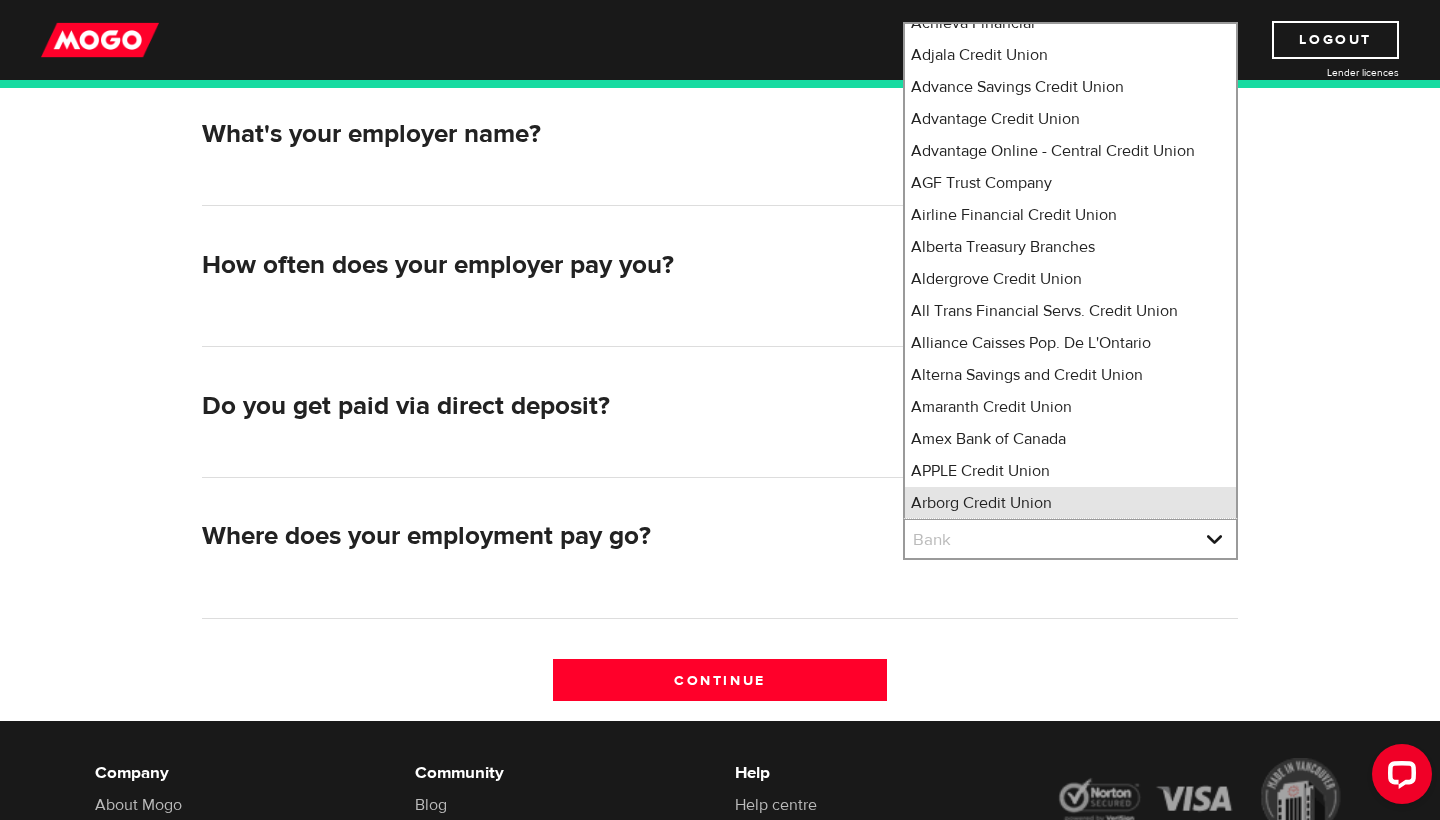 scroll, scrollTop: 586, scrollLeft: 0, axis: vertical 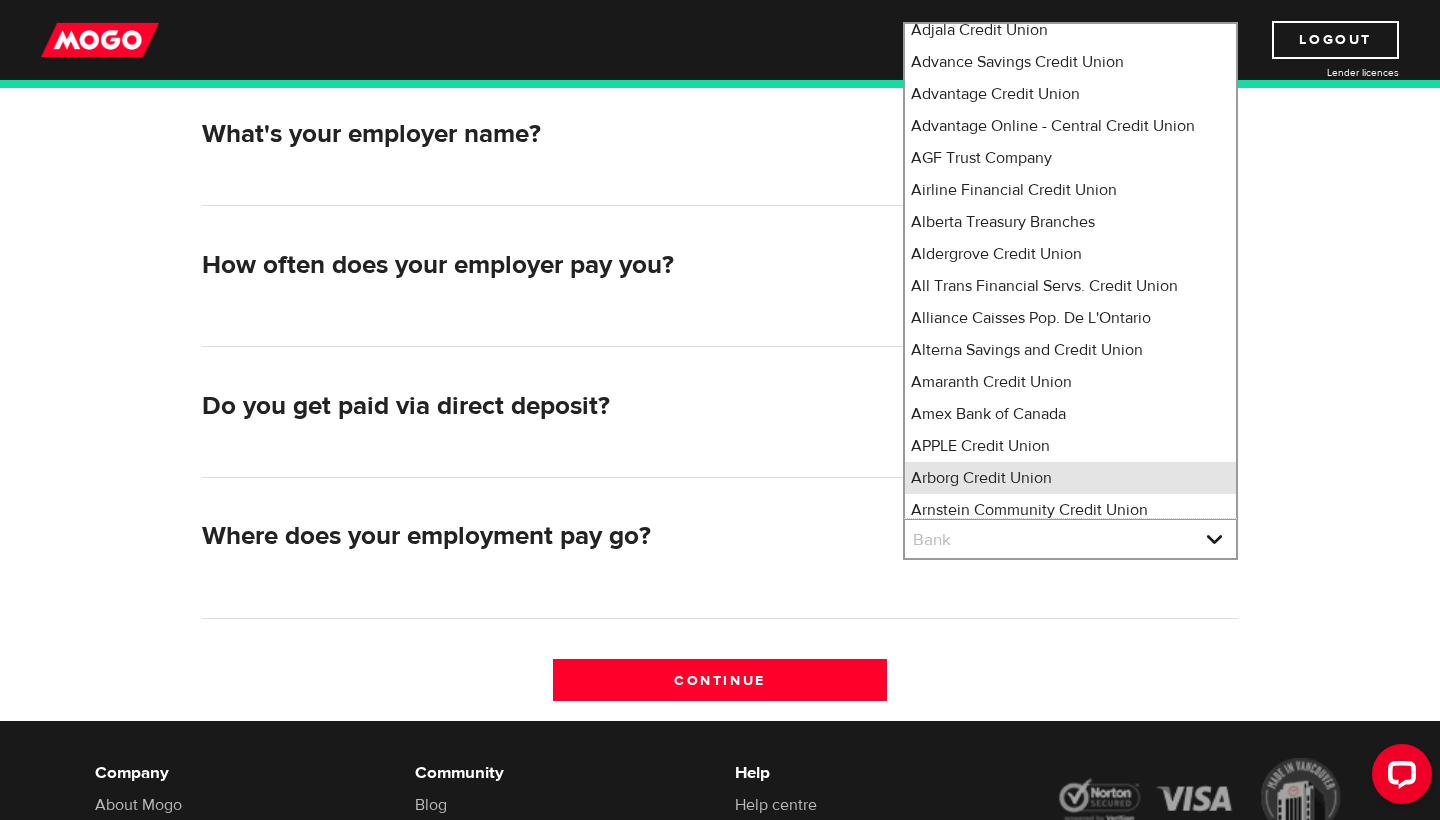 type 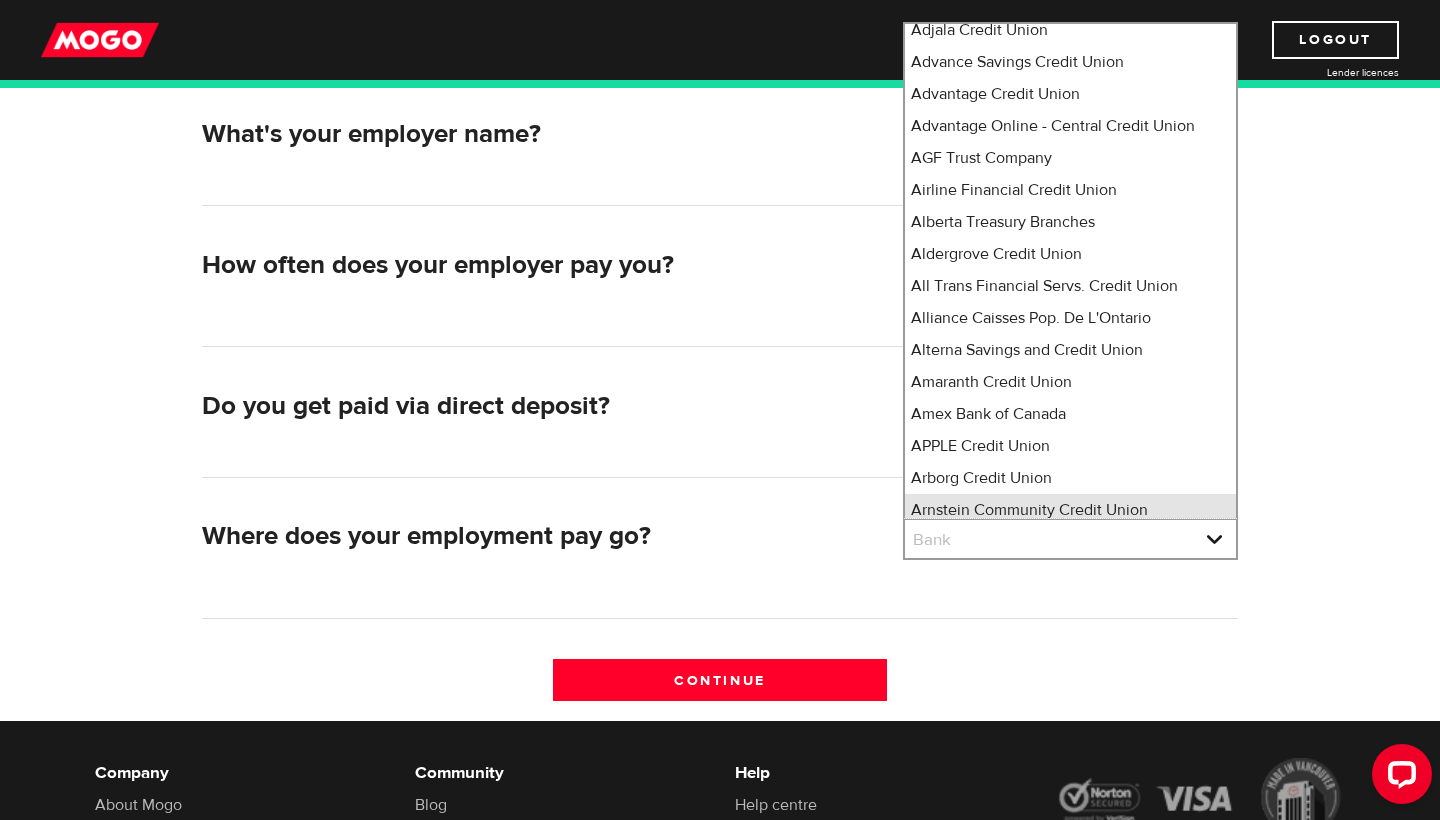type 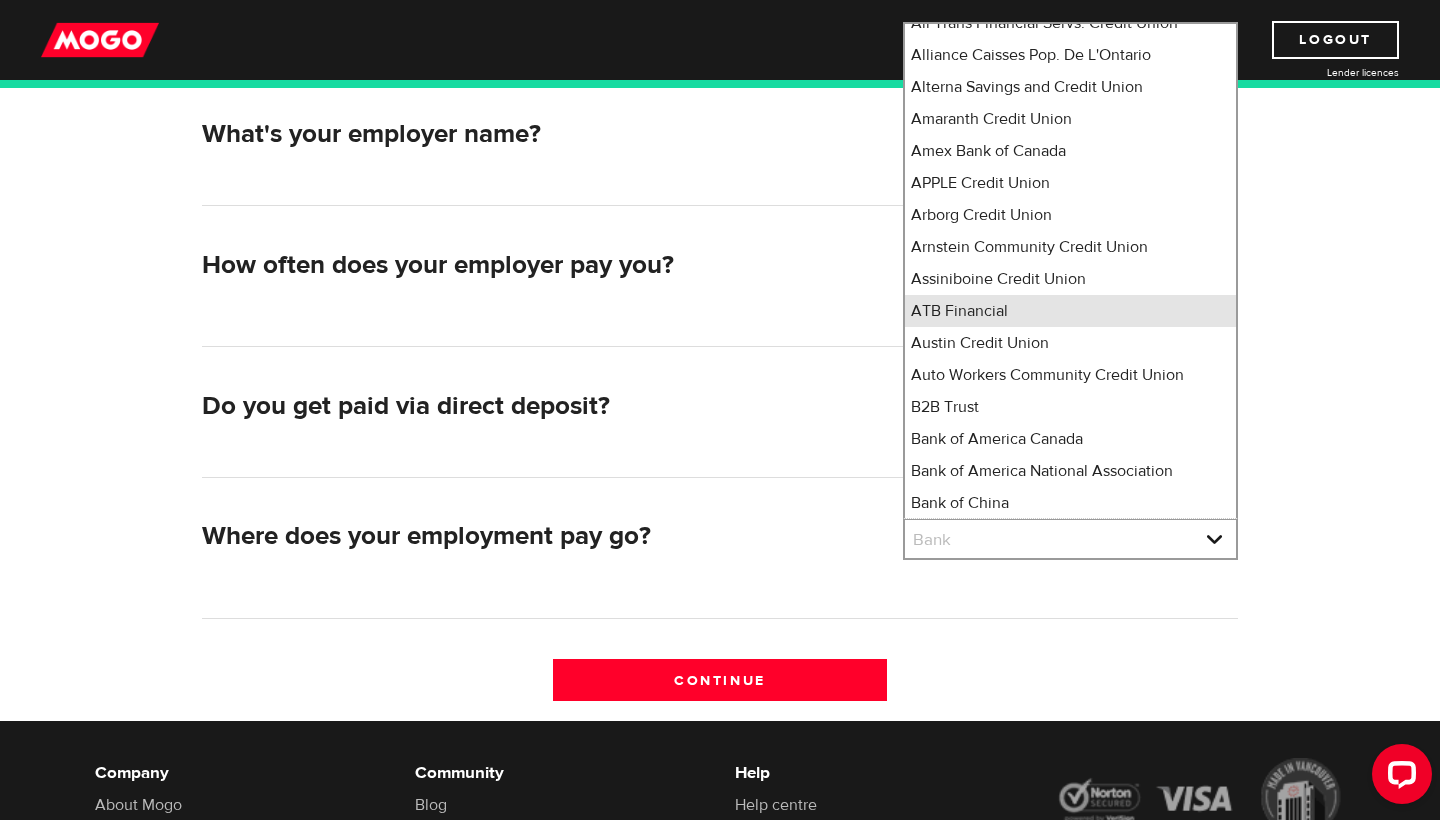 click on "ATB Financial" at bounding box center (1070, 311) 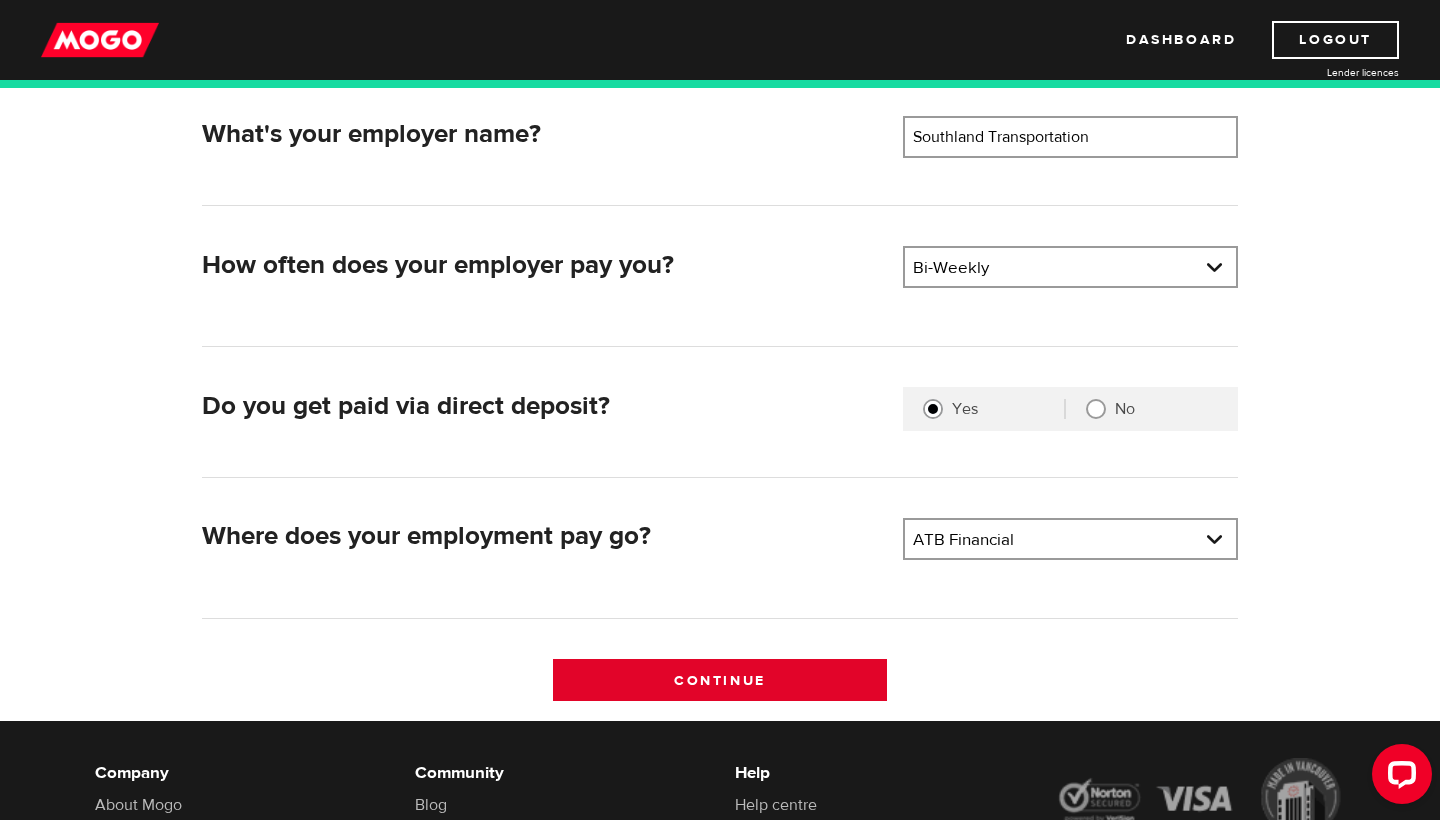click on "Continue" at bounding box center (720, 680) 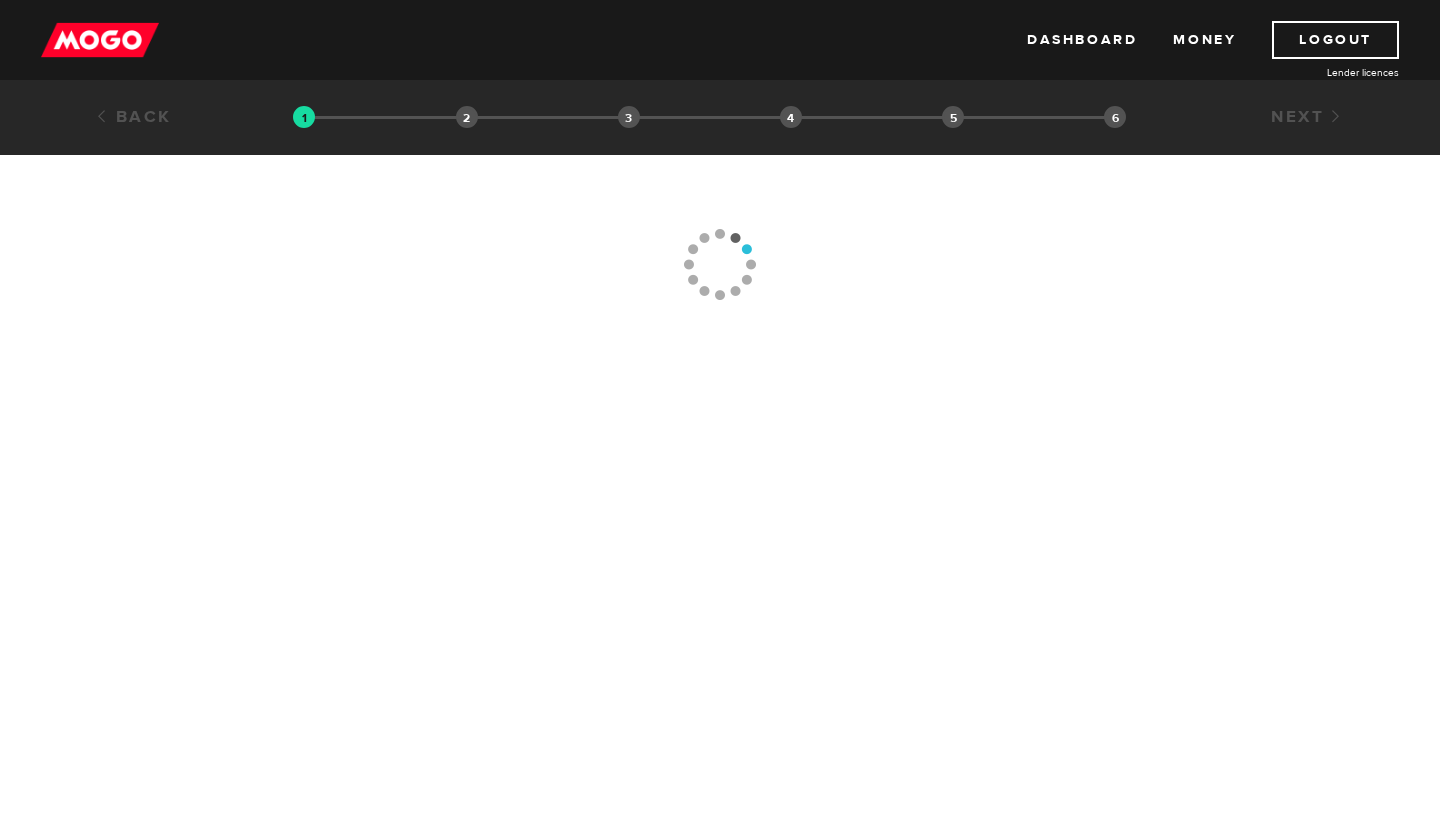 scroll, scrollTop: 0, scrollLeft: 0, axis: both 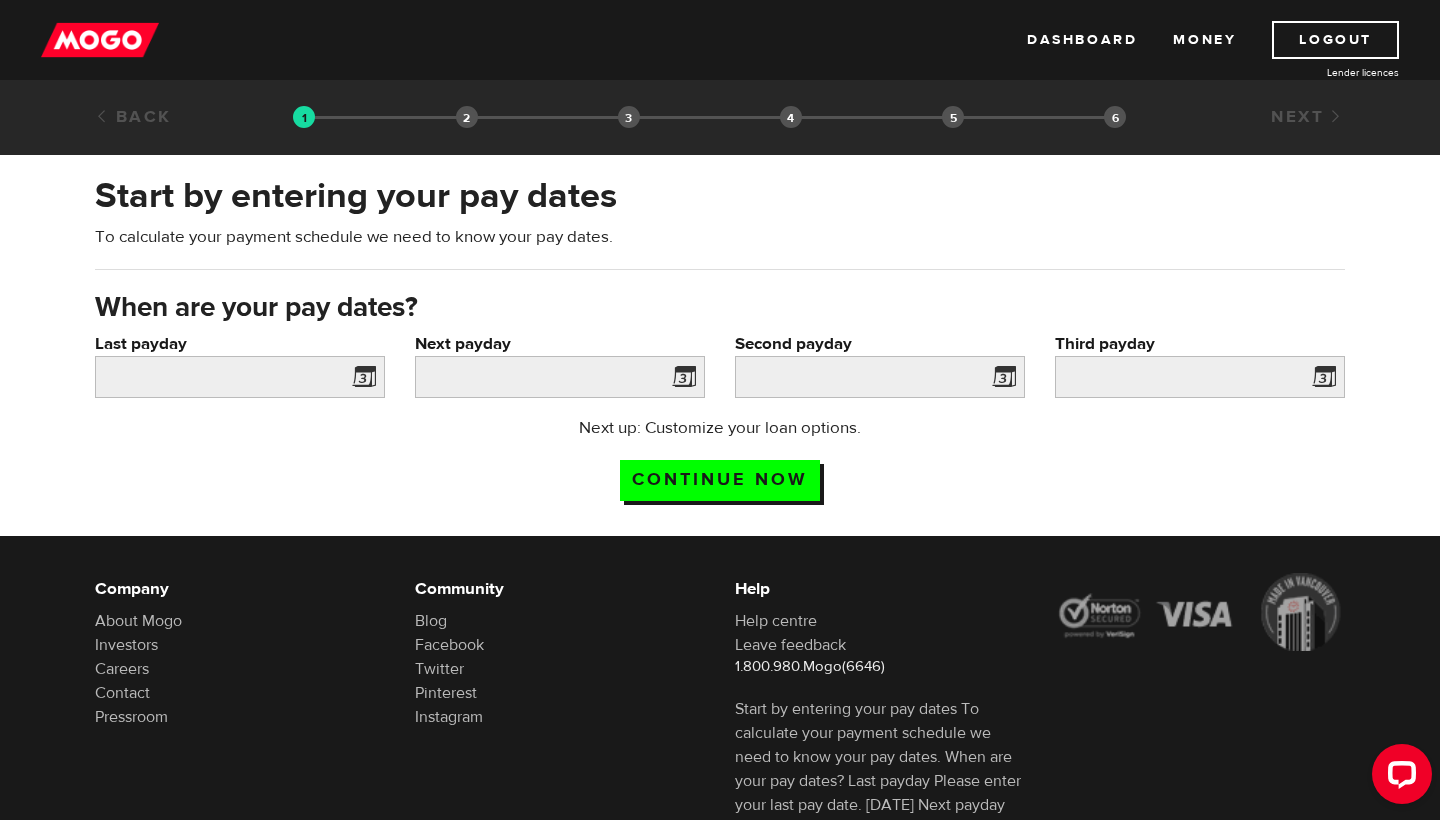 click at bounding box center [360, 380] 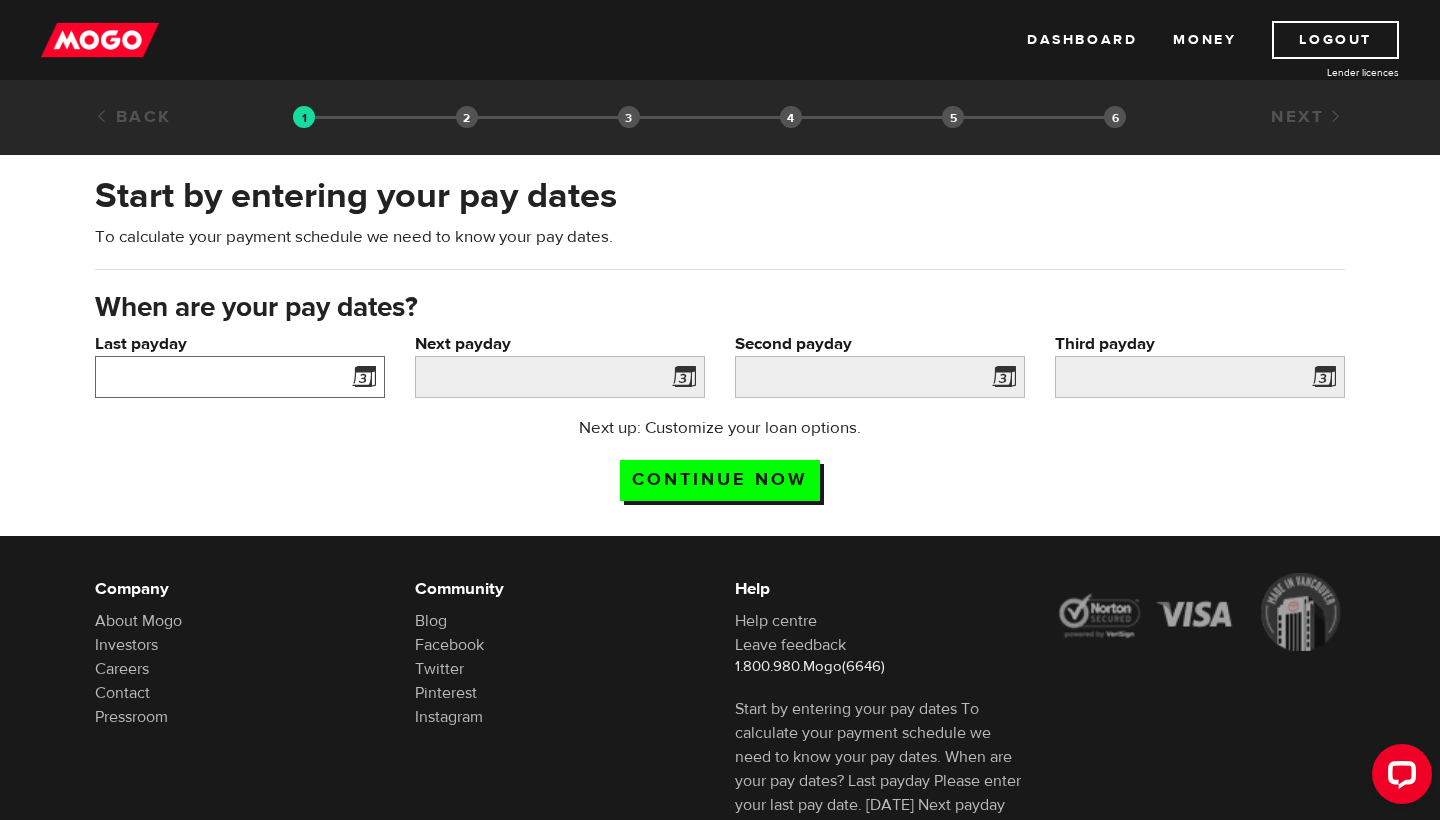 click on "Last payday" at bounding box center [240, 377] 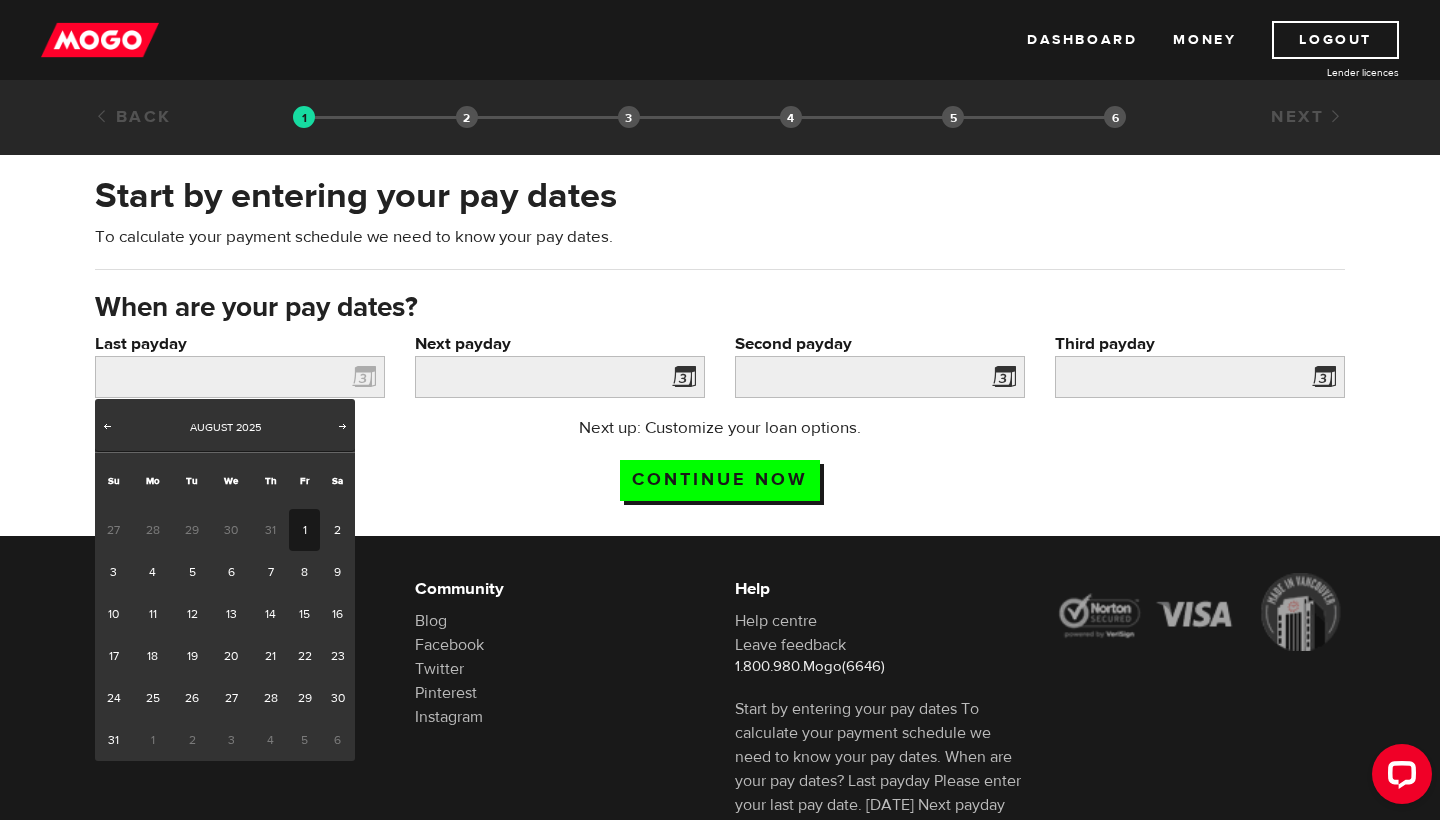 click on "1" at bounding box center [304, 530] 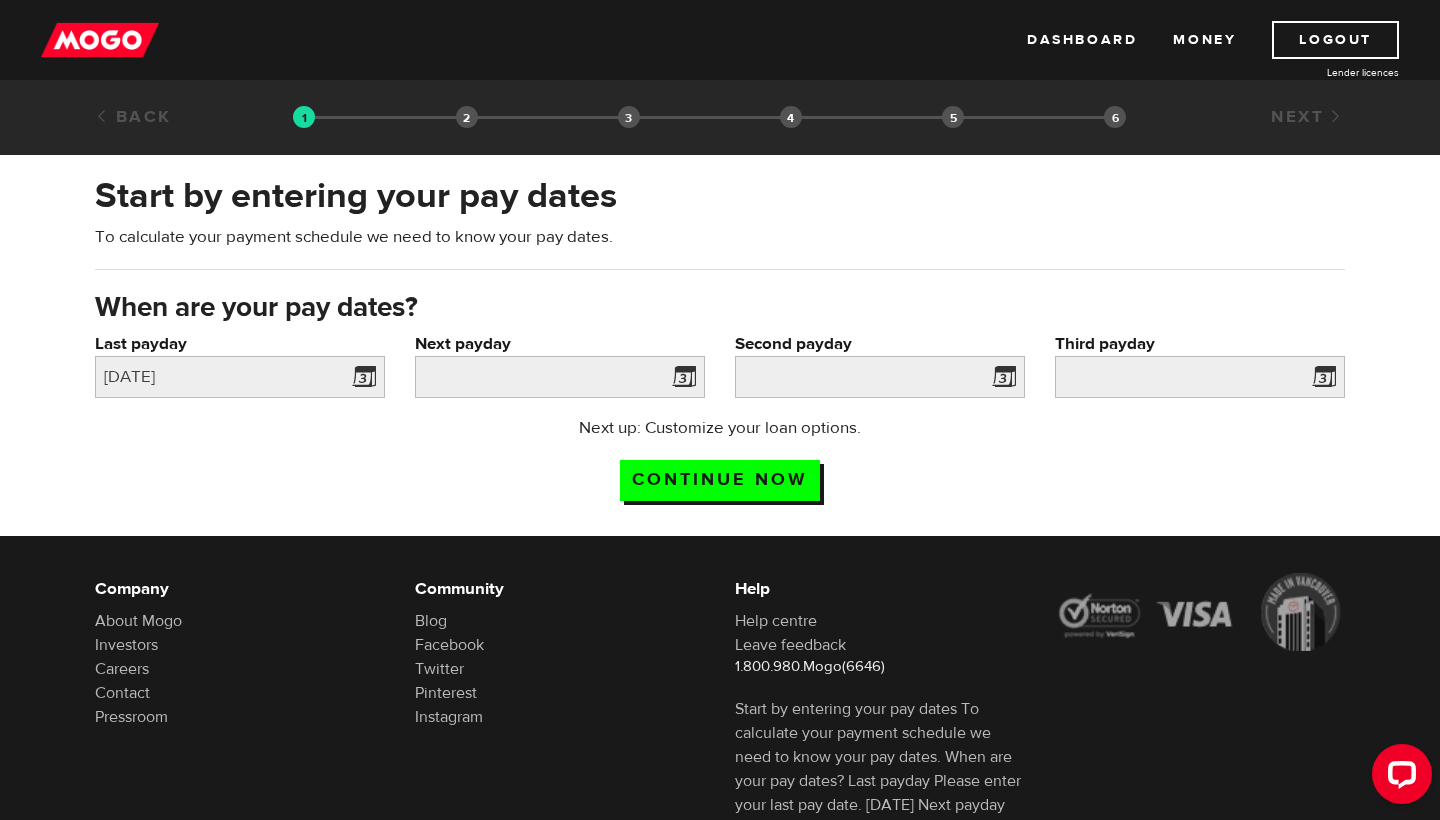 click at bounding box center (680, 380) 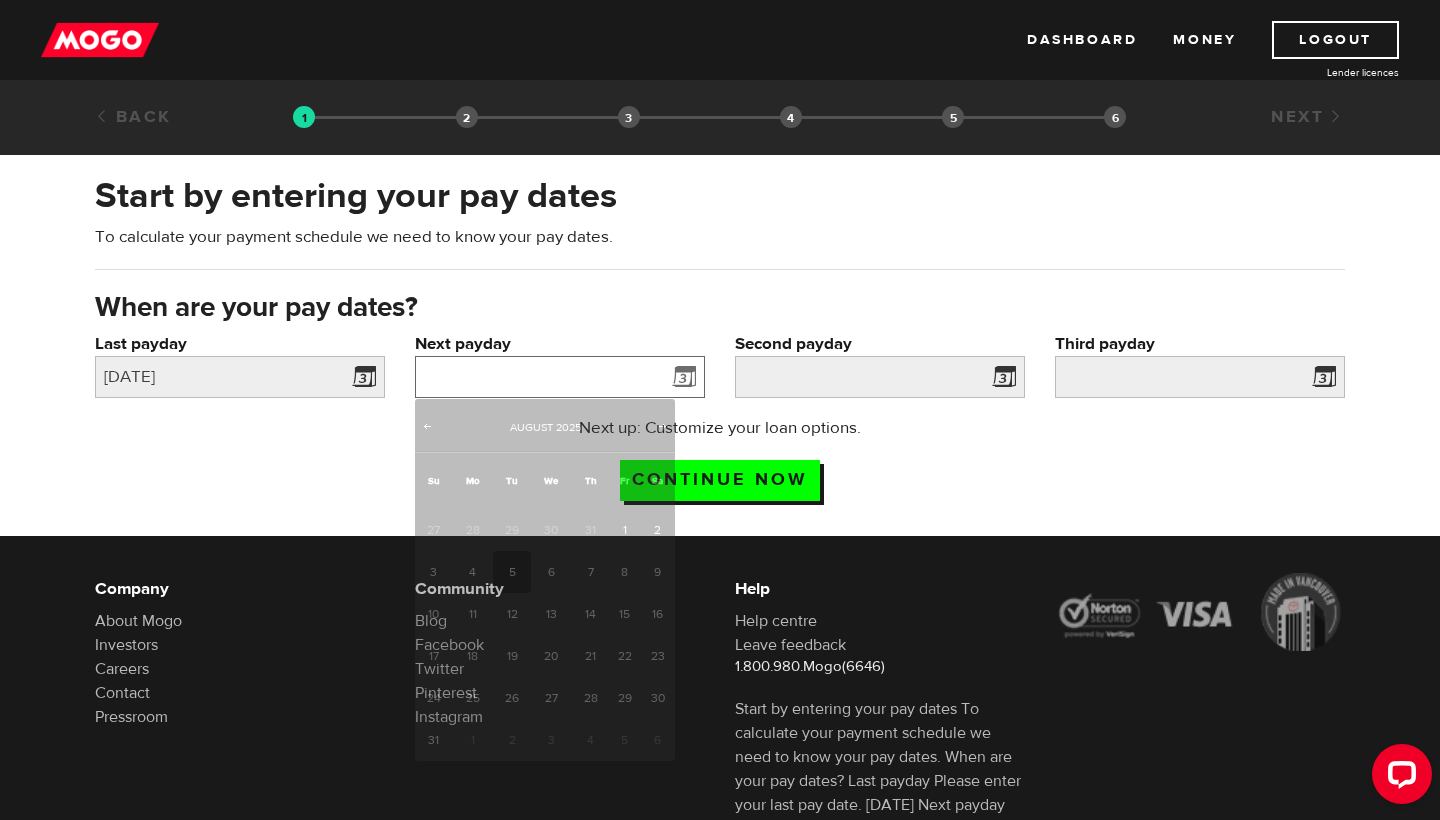 click on "Next payday" at bounding box center [560, 377] 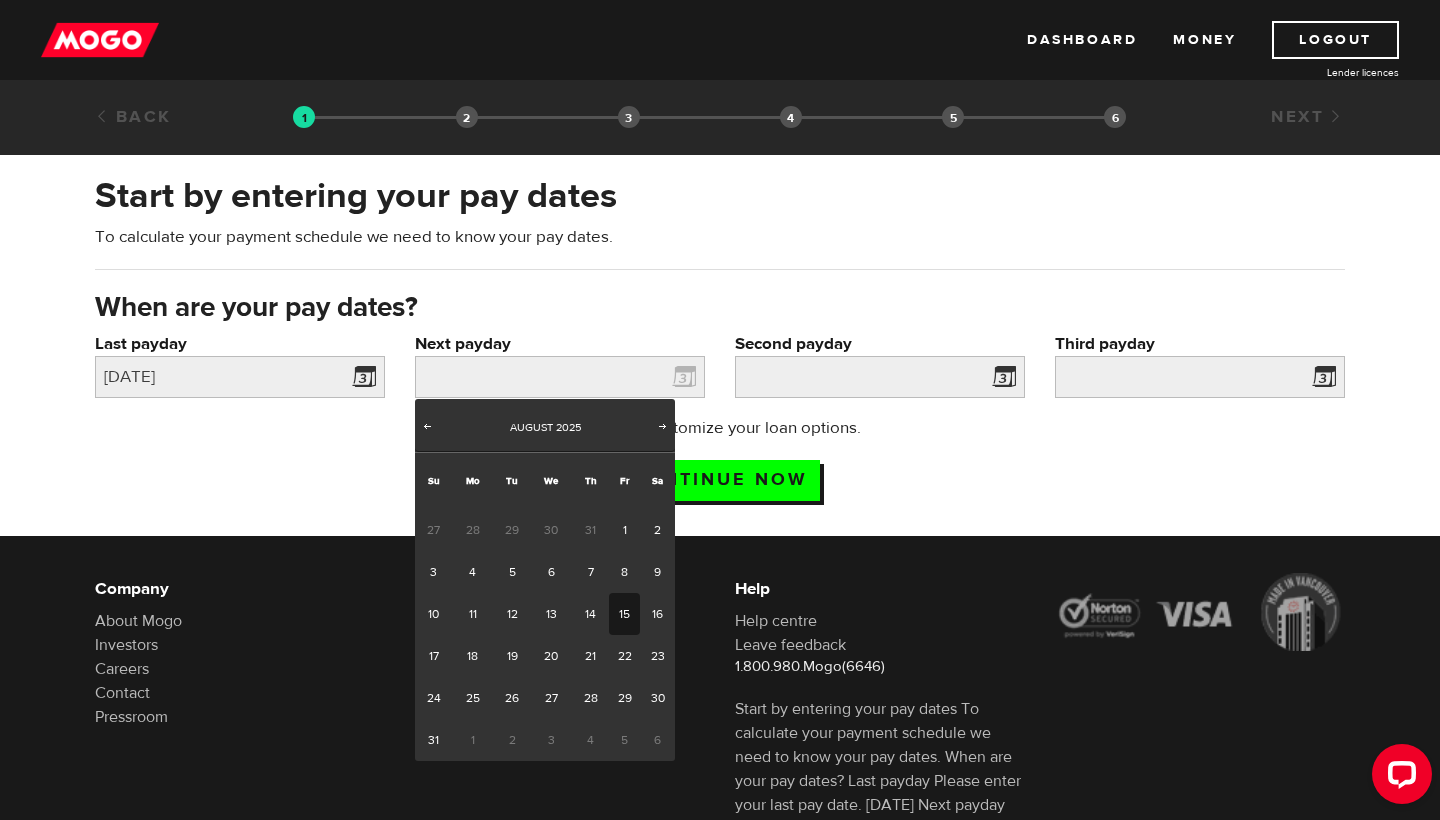 click on "15" at bounding box center (624, 614) 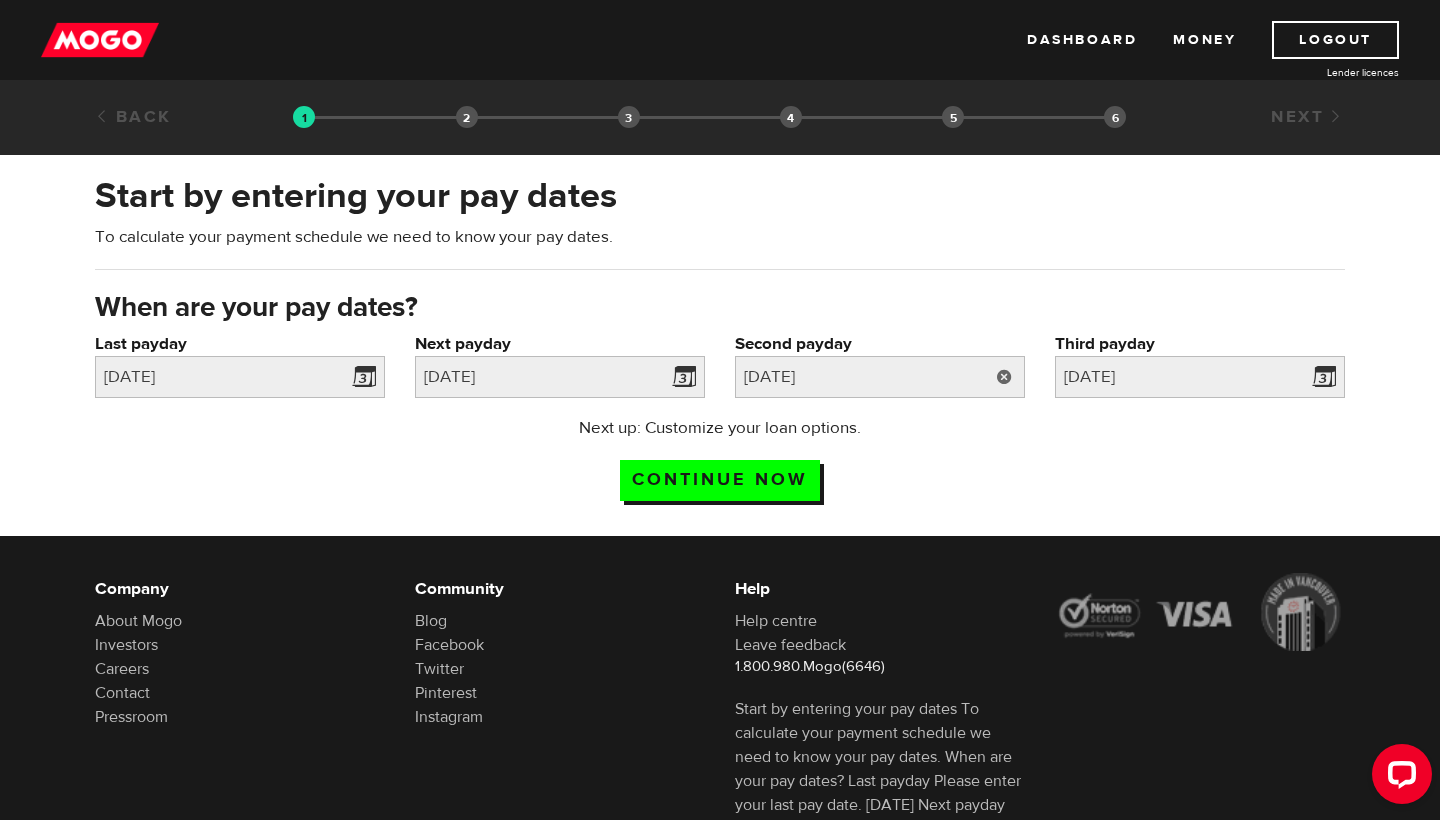 click at bounding box center [1004, 377] 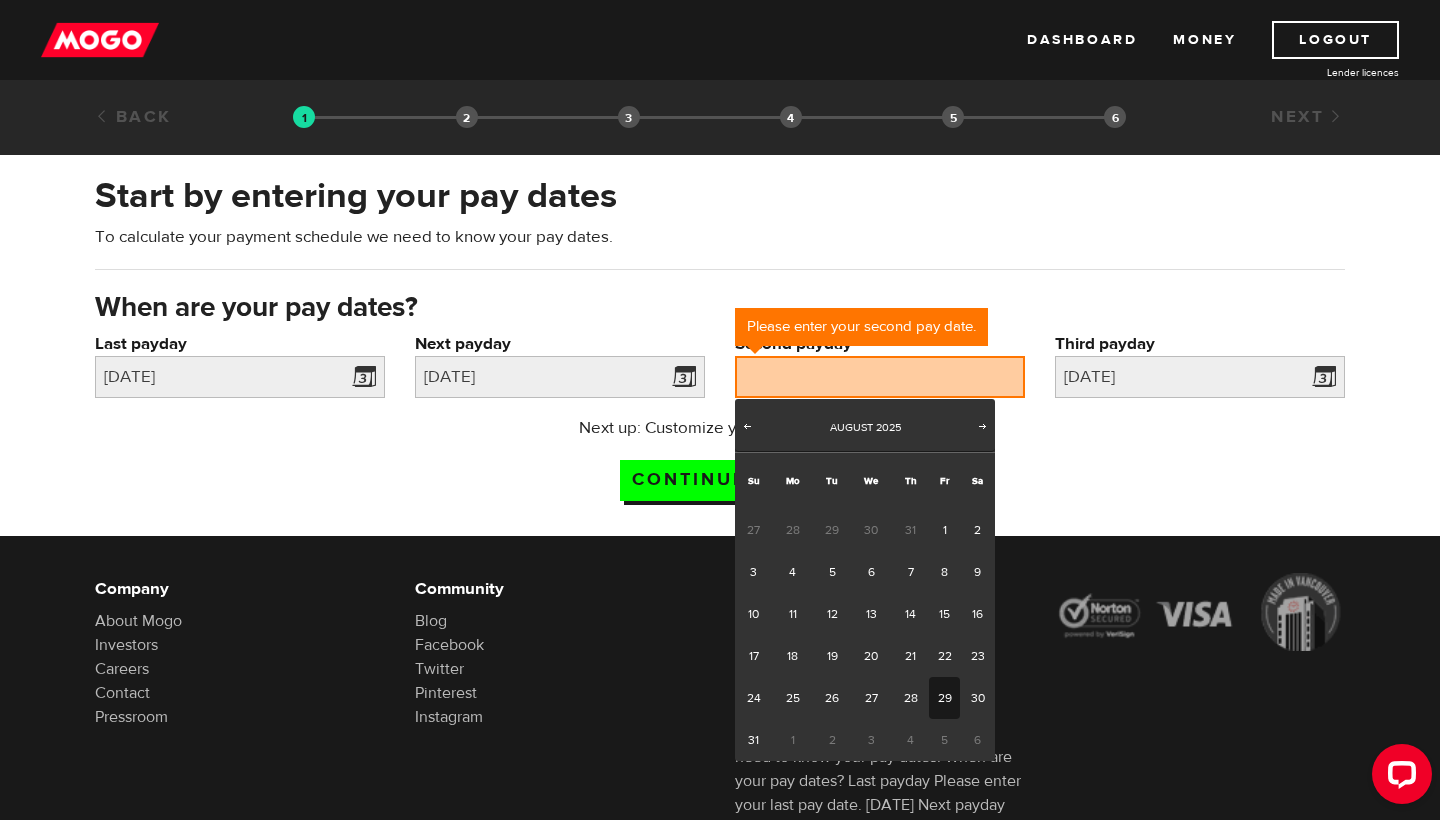 click on "29" at bounding box center (944, 698) 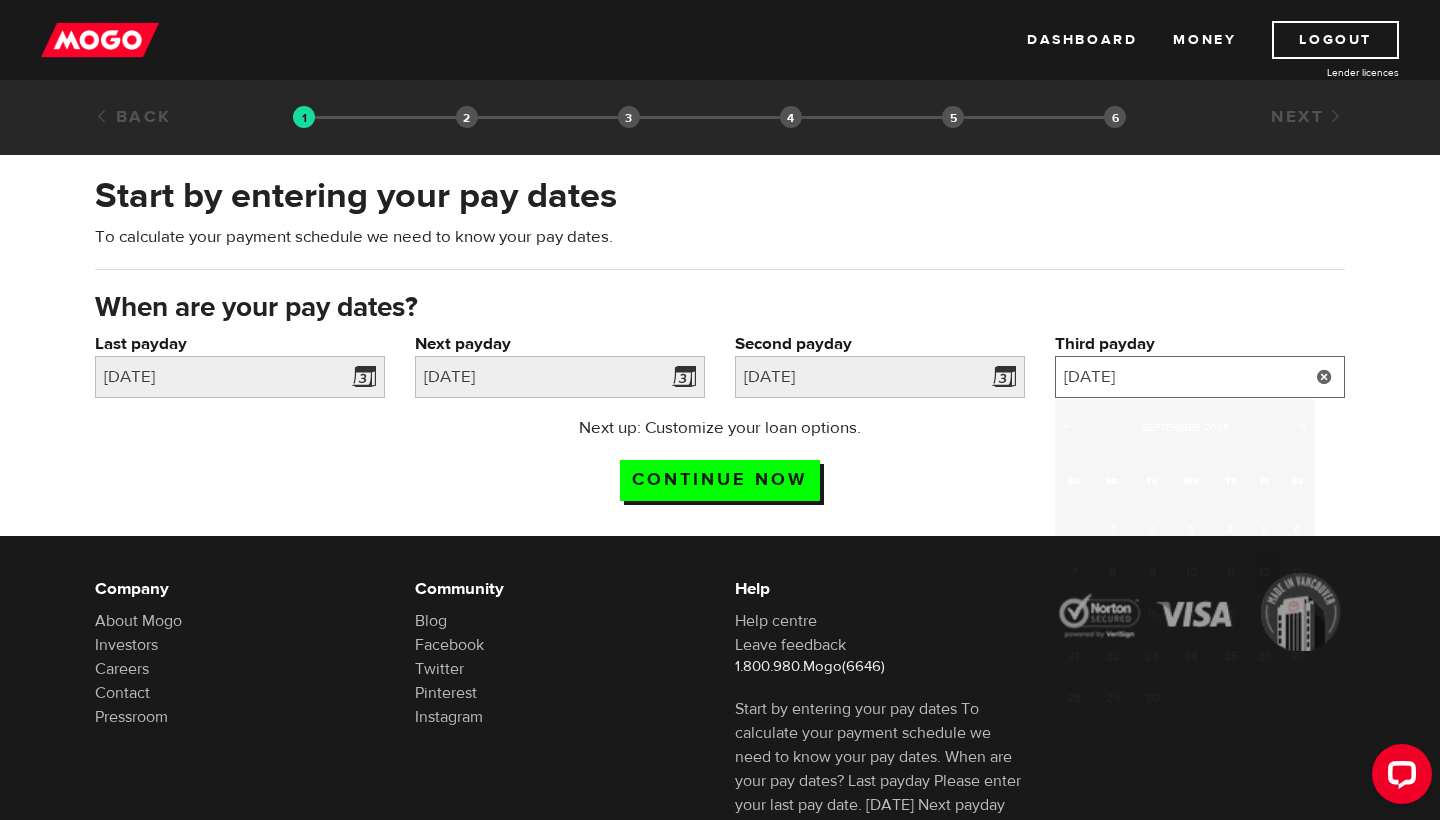 click on "2025/9/12" at bounding box center (1200, 377) 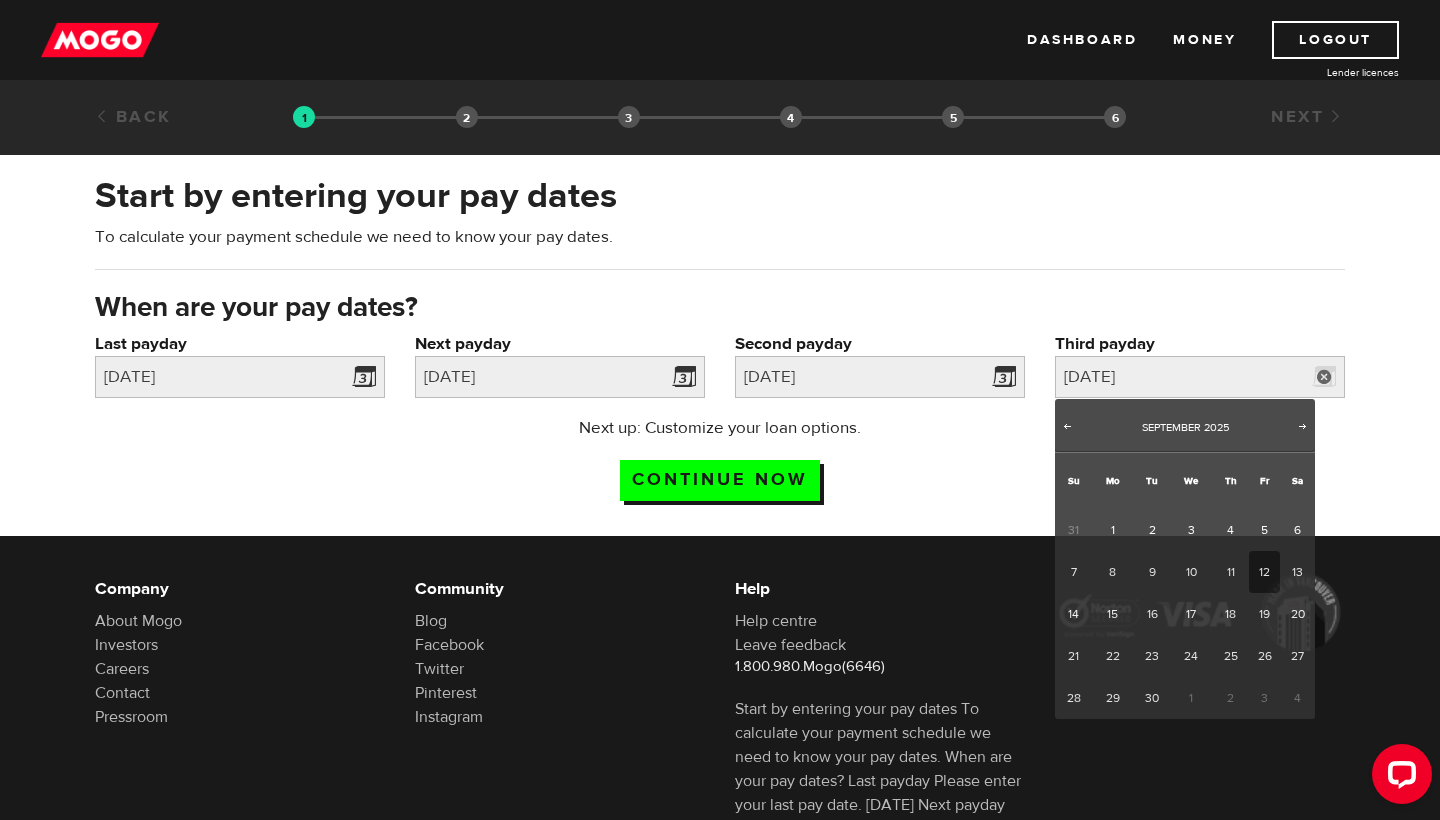 click on "Start by entering your pay dates To calculate your payment schedule we need to know your pay dates. When are your pay dates? Last payday Please enter your last pay date. 2025/08/01 Next payday Please enter your next pay date. 2025/08/15 Second payday Please enter your second pay date. 2025/08/29 Third payday Please enter your third pay date. 2025/9/12 Next up: Customize your loan options. Continue now" at bounding box center (720, 344) 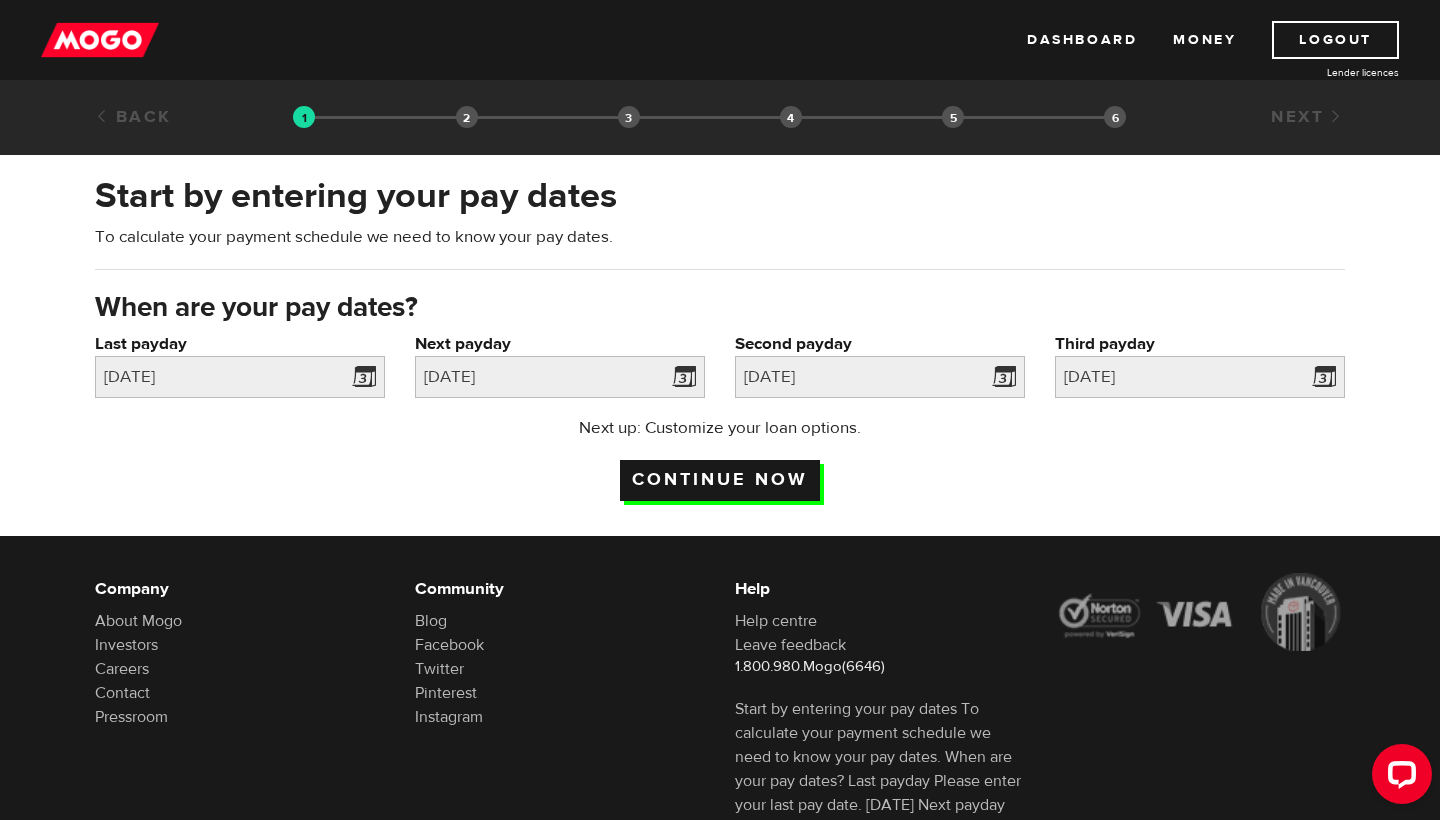 click on "Continue now" at bounding box center (720, 480) 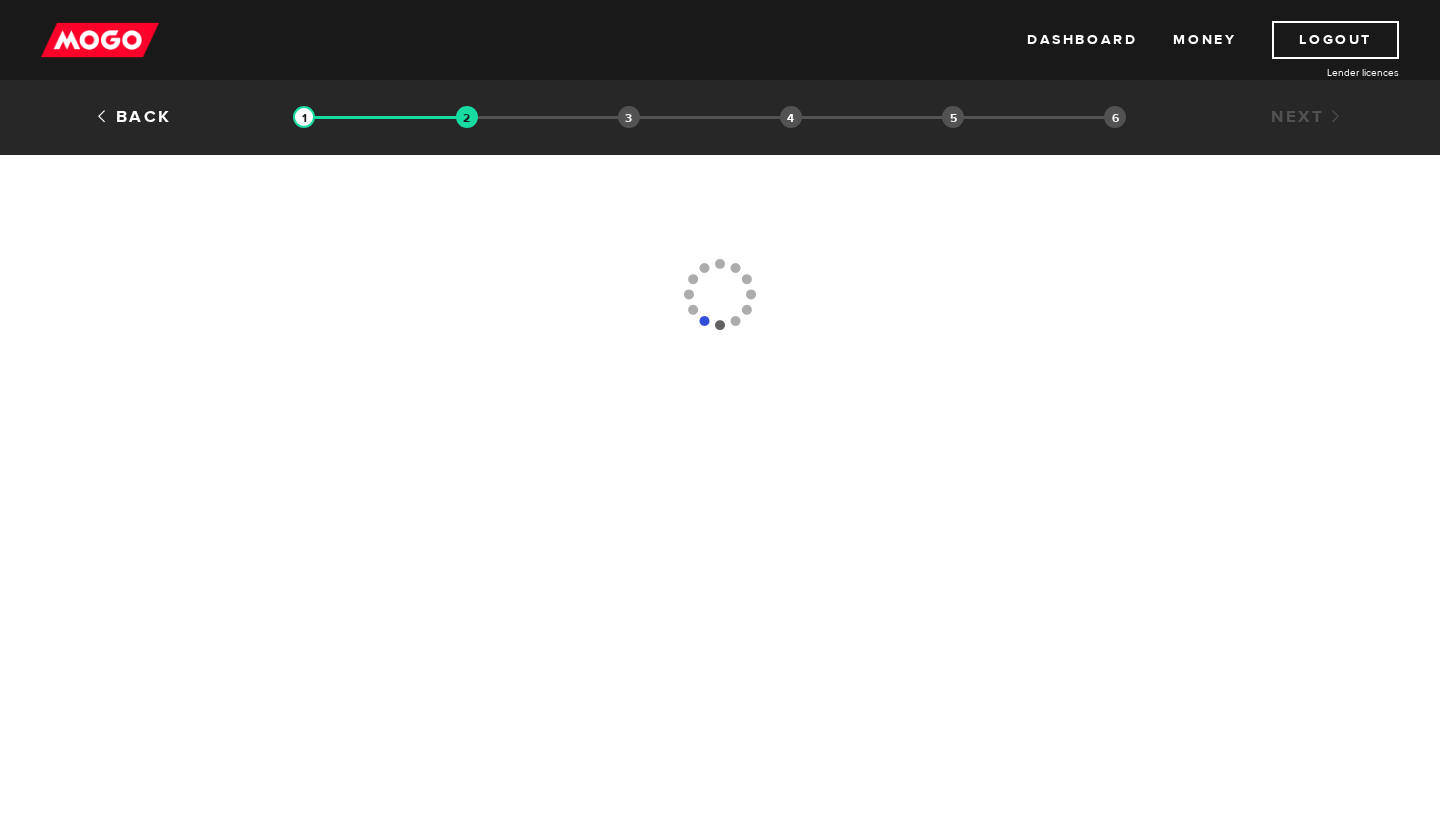 scroll, scrollTop: 0, scrollLeft: 0, axis: both 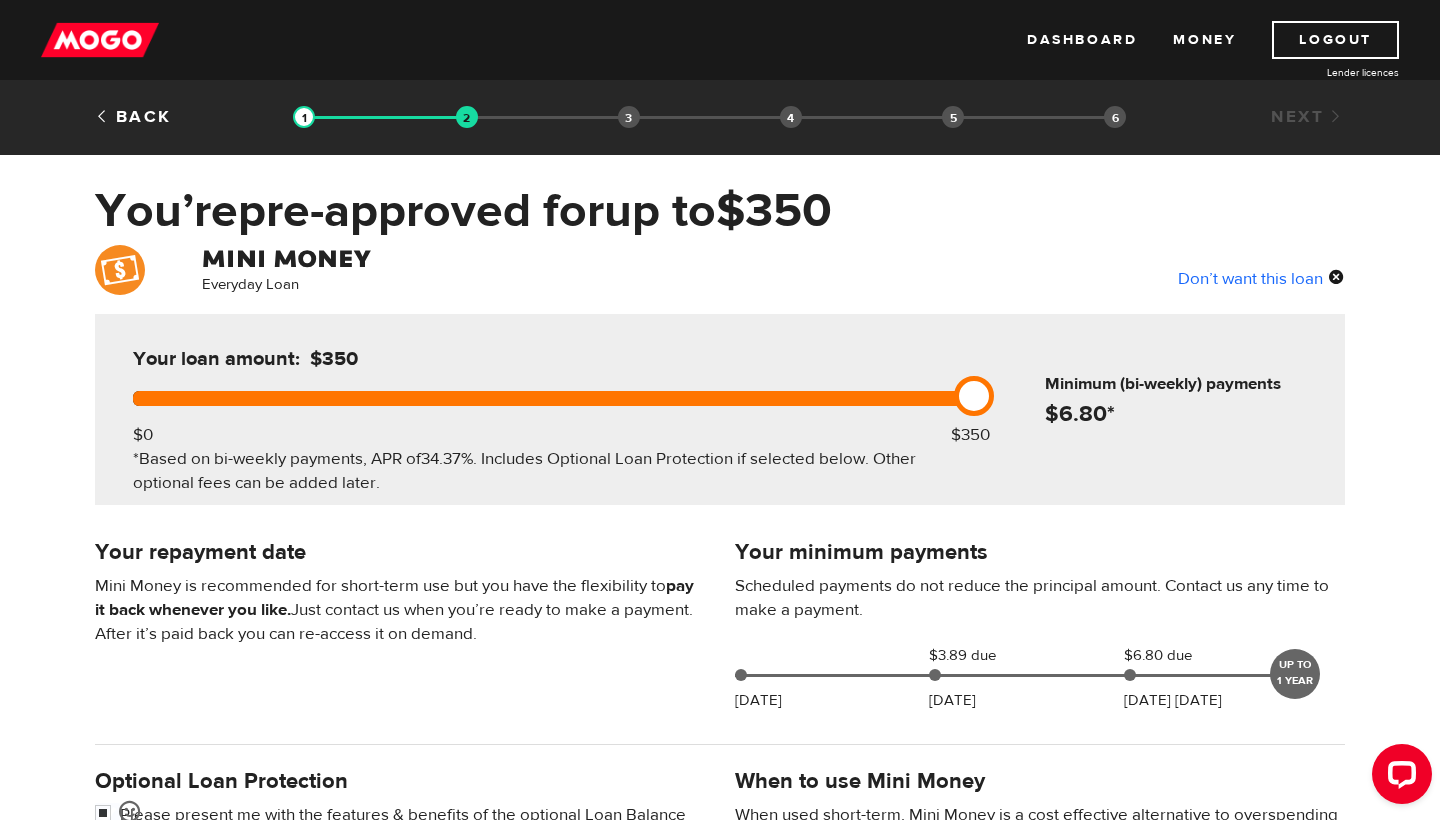 click on "Everyday Loan Don’t want this loan Your loan amount:  $350 $0 $350 *Based on bi-weekly payments, APR of  34.37% . Includes Optional Loan Protection if selected below. Other optional fees can be added later.  Minimum (bi-weekly) payments $ 6.80 * Your minimum payments Scheduled payments do not reduce the principal amount. Contact us any time to make a payment. Aug 07 $3.89 due Aug 15 $6.80 due Aug 29 UP TO  1 YEAR  Your repayment date Mini Money is recommended for short-term use but you have the flexibility to  pay it back whenever you like.  Just  contact us when you’re ready to make a payment. After it’s paid back you can re-access it on demand.  Optional Loan Protection Learn more The optional Loan Protection Plan is a Credit Group Insurance Plan Underwritten by Canadian Premier Life Insurance Company and Canadian Premier General Insurance Company. When to use Mini Money Total loan amount: $ 350 Continue " at bounding box center (720, 745) 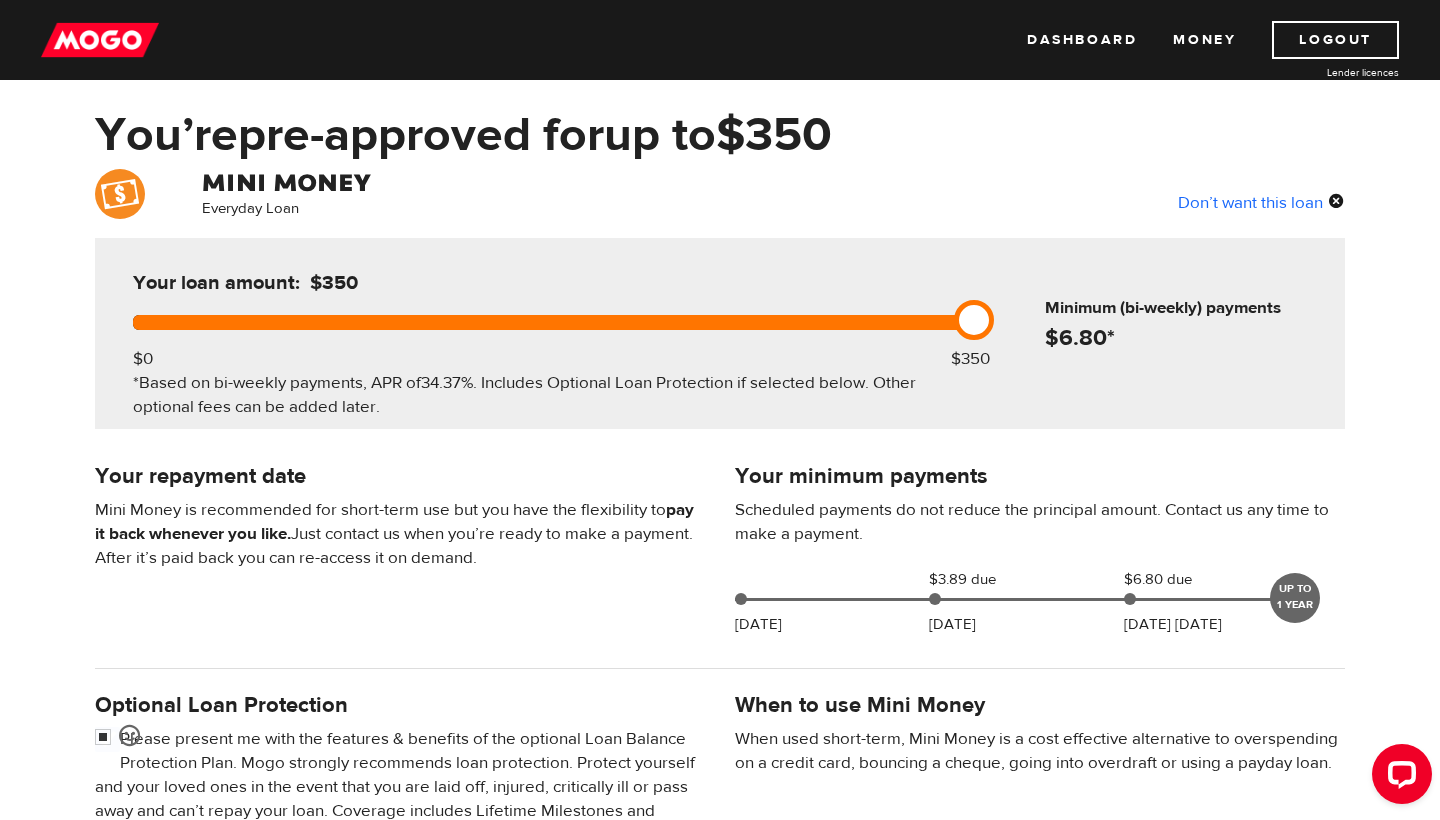 scroll, scrollTop: 85, scrollLeft: 0, axis: vertical 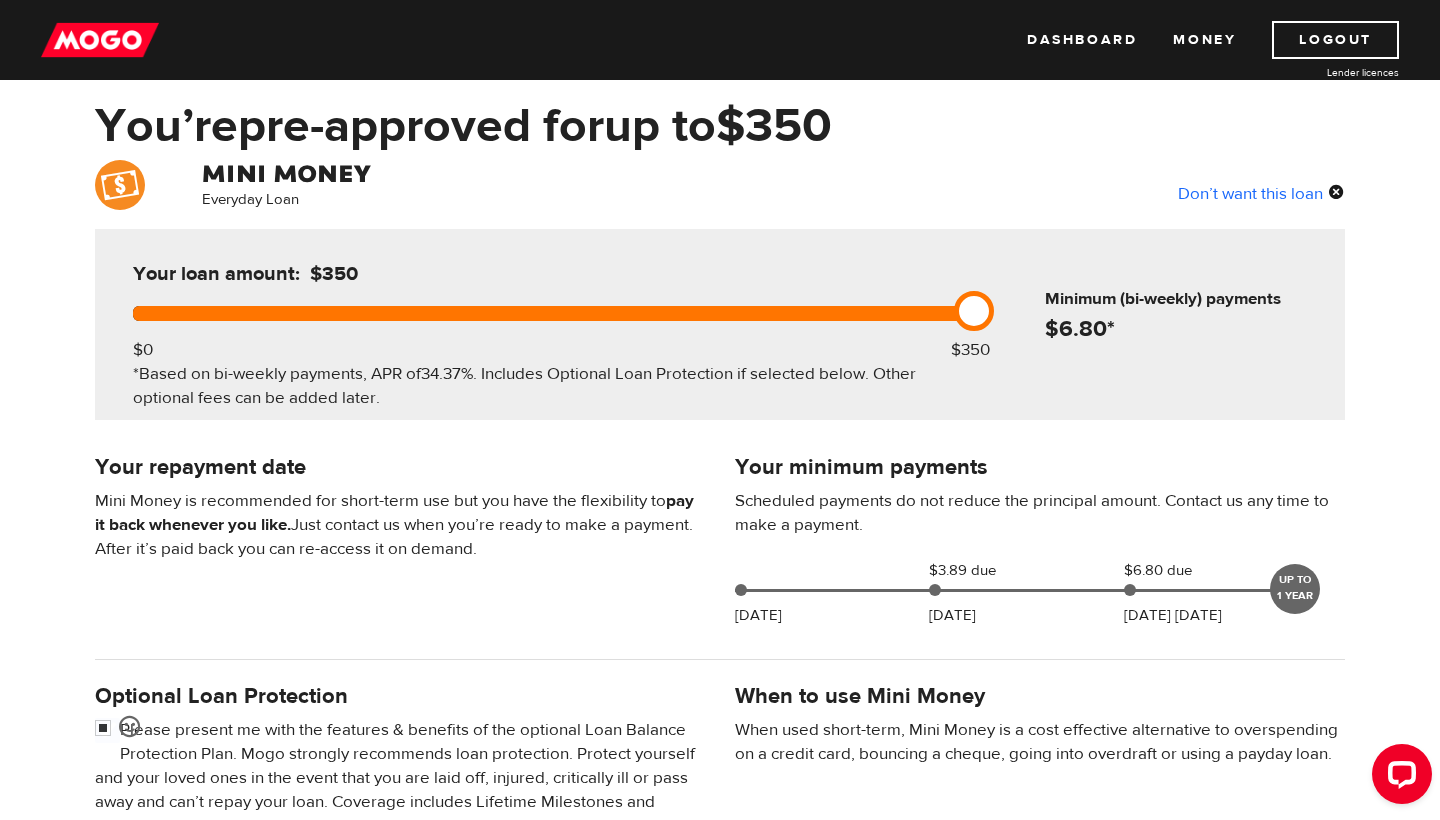 click on "Everyday Loan Don’t want this loan Your loan amount:  $350 $0 $350 *Based on bi-weekly payments, APR of  34.37% . Includes Optional Loan Protection if selected below. Other optional fees can be added later.  Minimum (bi-weekly) payments $ 6.80 * Your minimum payments Scheduled payments do not reduce the principal amount. Contact us any time to make a payment. Aug 07 $3.89 due Aug 15 $6.80 due Aug 29 UP TO  1 YEAR  Your repayment date Mini Money is recommended for short-term use but you have the flexibility to  pay it back whenever you like.  Just  contact us when you’re ready to make a payment. After it’s paid back you can re-access it on demand.  Optional Loan Protection Learn more The optional Loan Protection Plan is a Credit Group Insurance Plan Underwritten by Canadian Premier Life Insurance Company and Canadian Premier General Insurance Company. When to use Mini Money Total loan amount: $ 350 Continue " at bounding box center [720, 660] 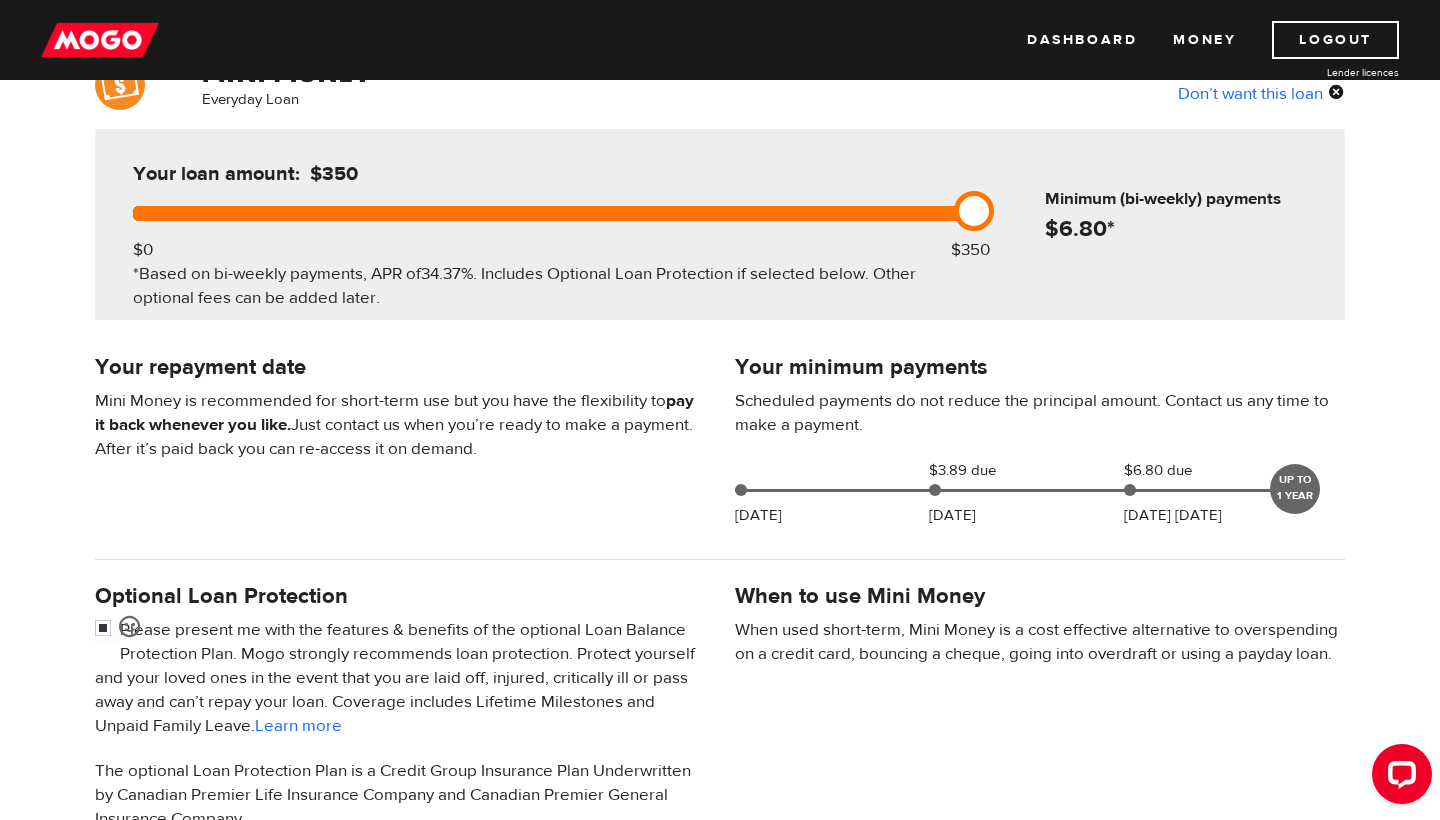 scroll, scrollTop: 186, scrollLeft: 0, axis: vertical 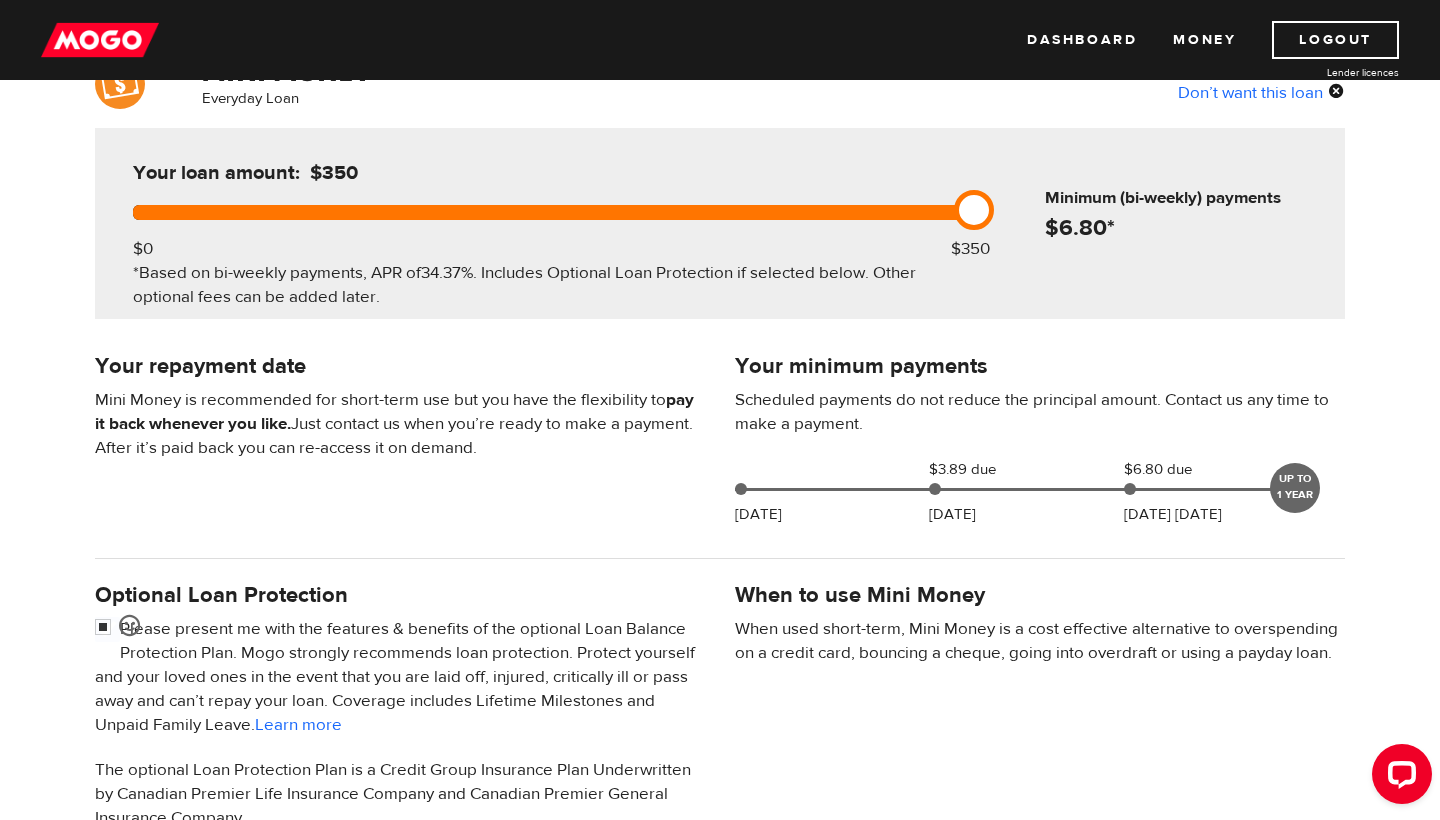 drag, startPoint x: 1407, startPoint y: 549, endPoint x: 1429, endPoint y: 535, distance: 26.076809 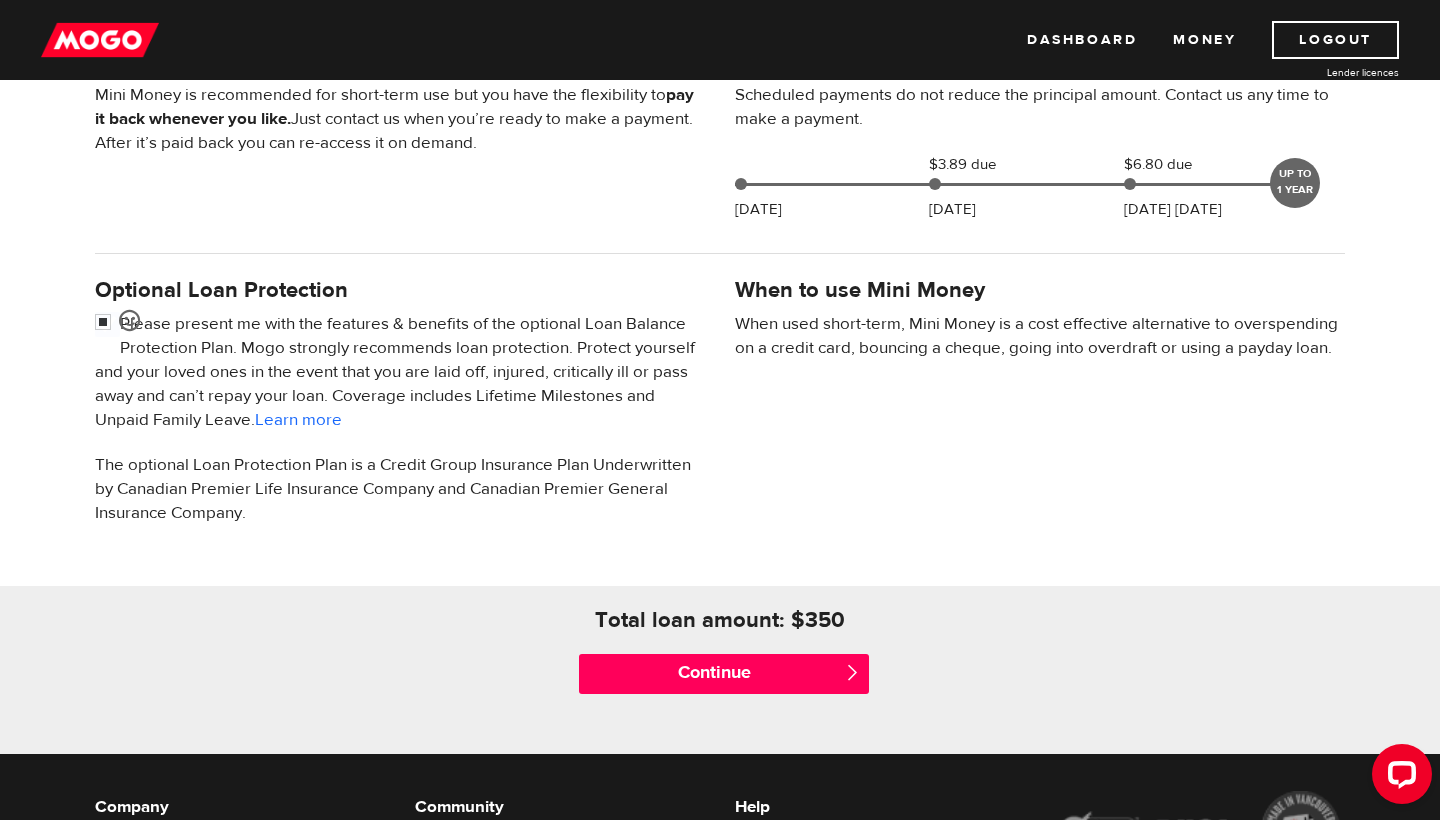 scroll, scrollTop: 494, scrollLeft: 0, axis: vertical 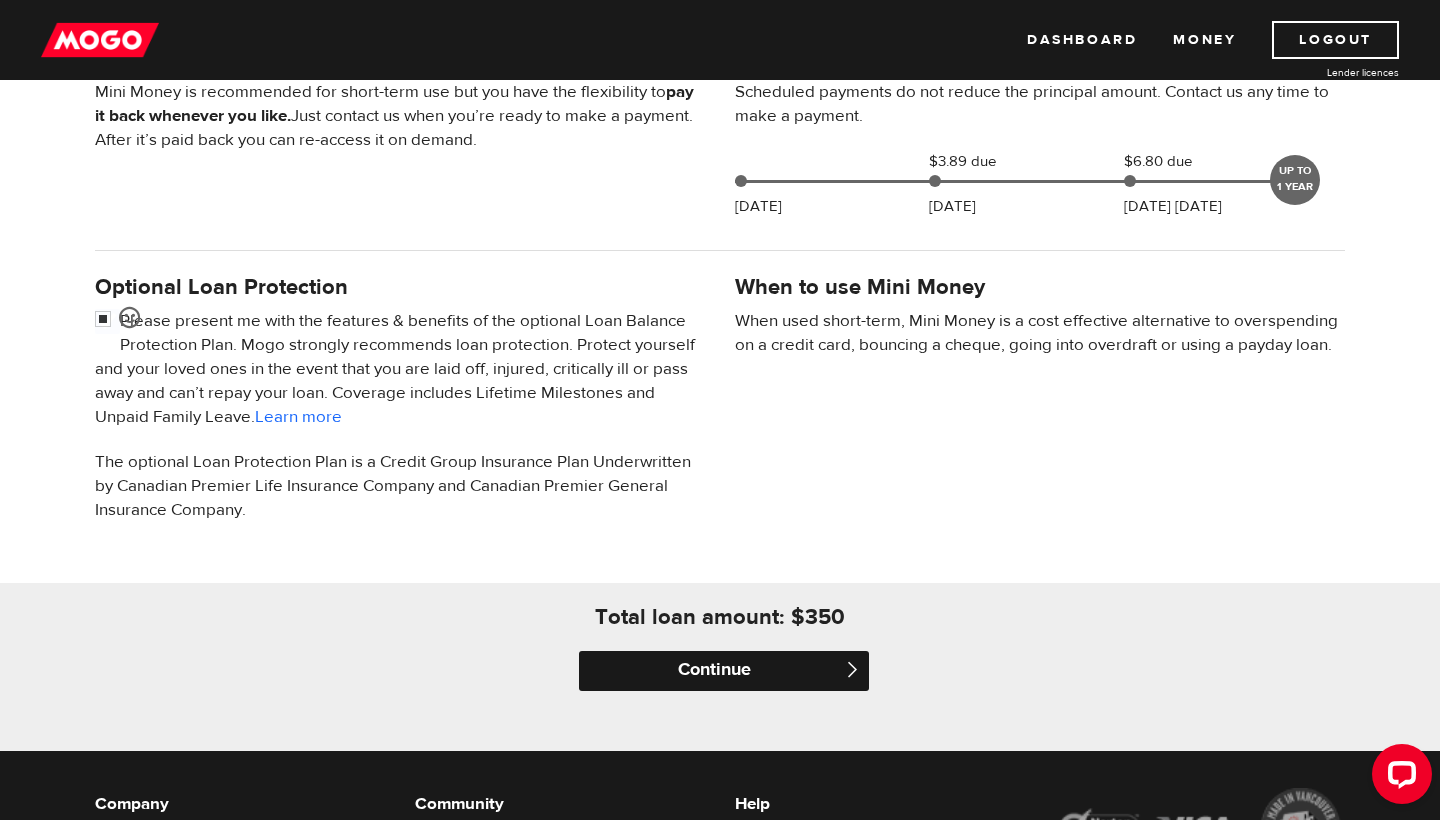 click on "Continue" at bounding box center (724, 671) 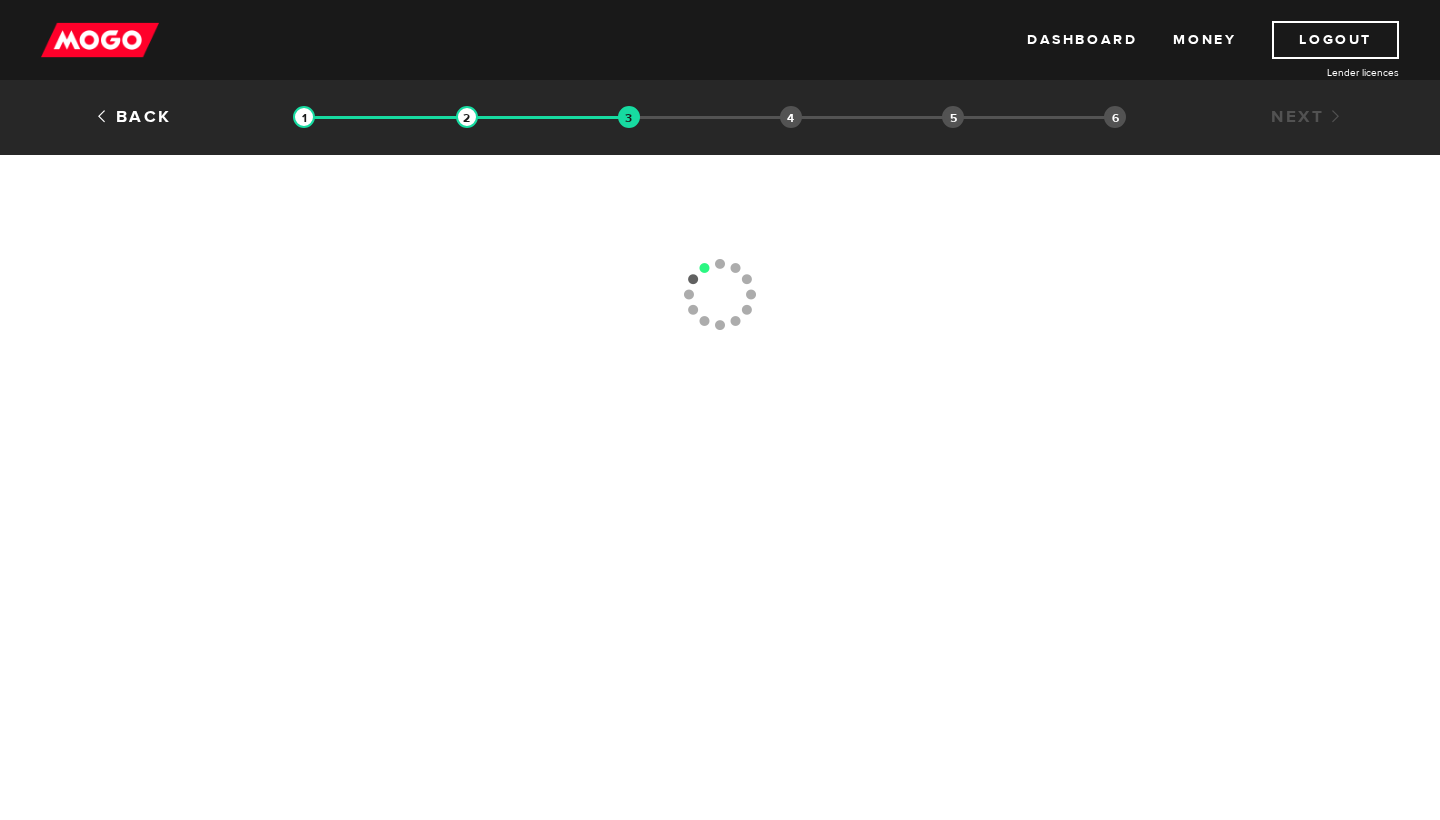 scroll, scrollTop: 0, scrollLeft: 0, axis: both 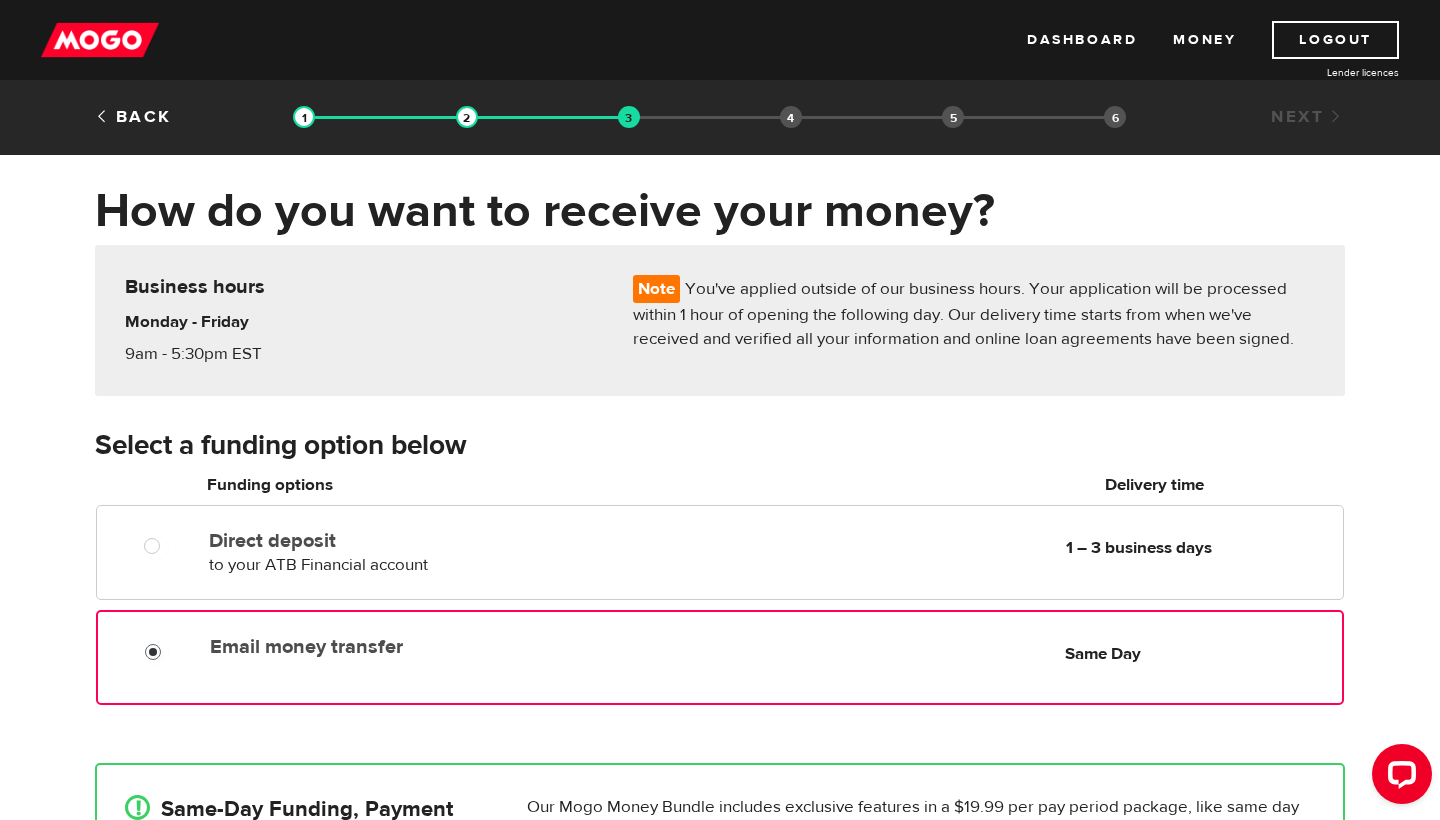 radio on "true" 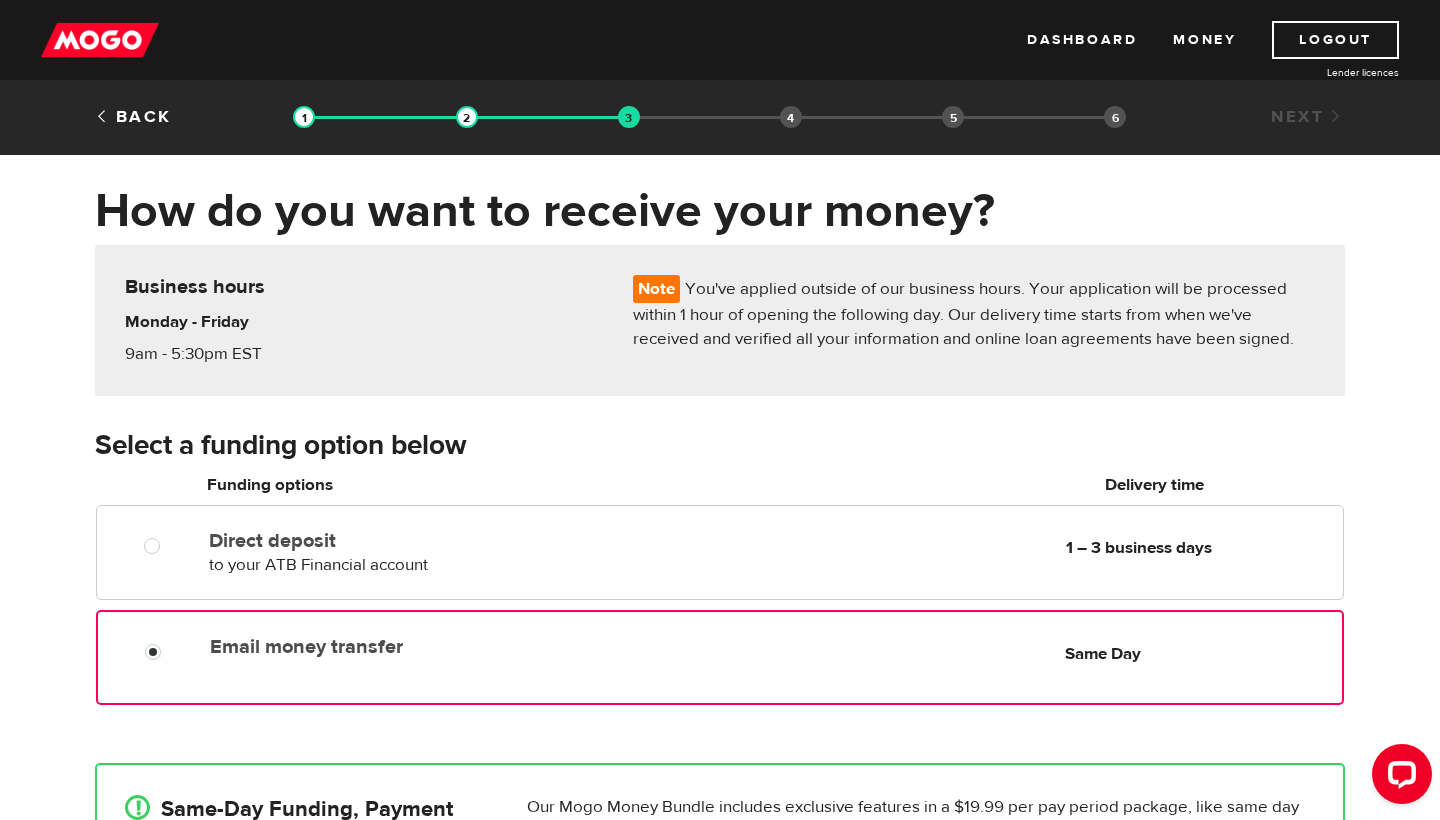 click on "How do you want to receive your money? Note You've applied outside of our business hours. Your application will be processed within 1 hour of opening
the following day. Our delivery time starts from when we've received and verified all your information and
online loan agreements have been signed. Business hours Monday - Friday  9am - 5:30pm EST Select a funding option below Oops! Please review the areas highlighted below and make any necessary changes. Funding options Delivery time Please select your funding option   Direct deposit to your ATB Financial account Delivery in  1 – 3 business days 1 – 3 business days   Email money transfer Delivery in  Same Day Same Day ! Same-Day Funding, Payment Flexibility & Investing Power Add $19.99 Mogo Money Bundle (Optional) —  Learn More Continue" at bounding box center [720, 630] 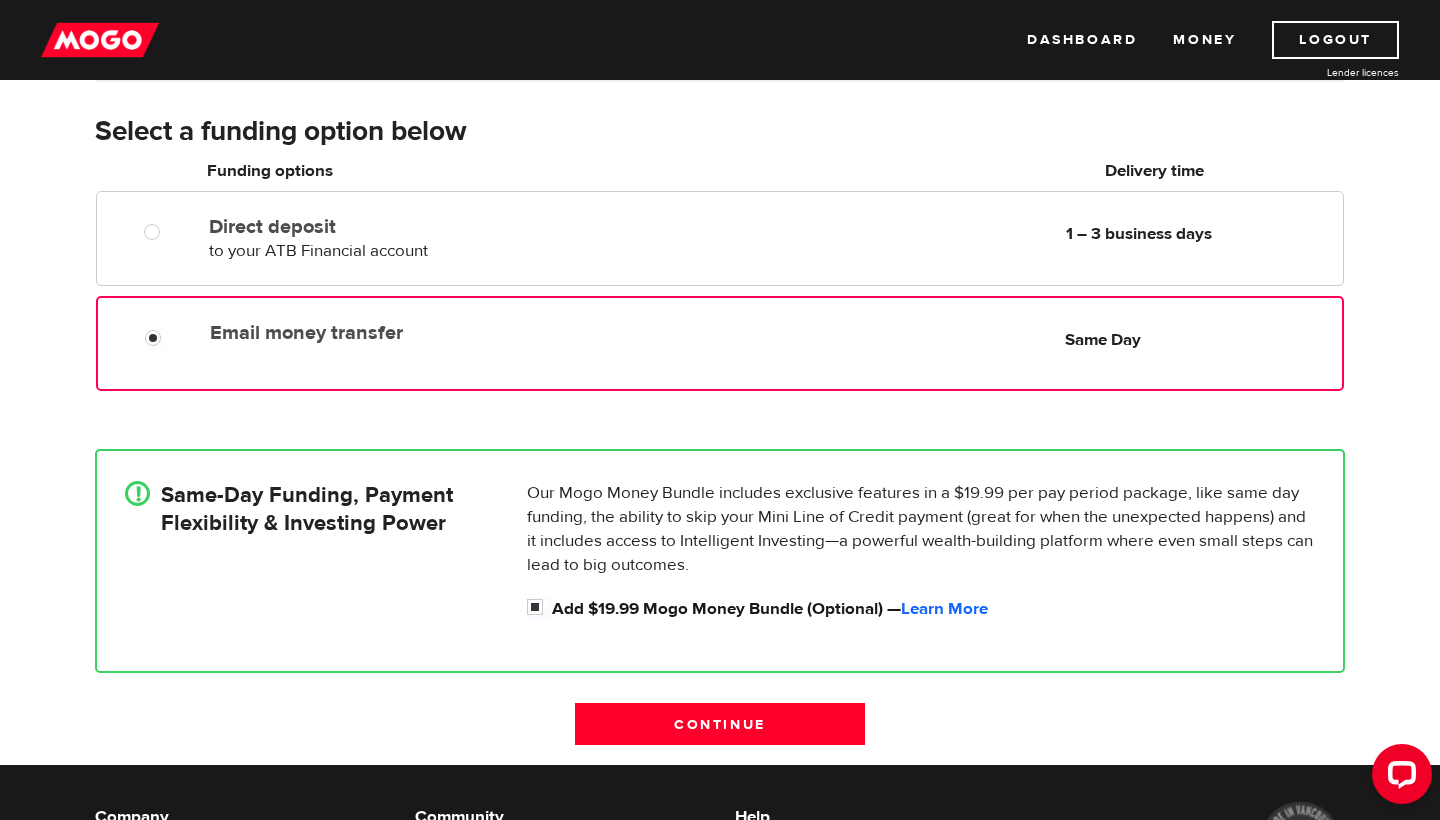 scroll, scrollTop: 330, scrollLeft: 0, axis: vertical 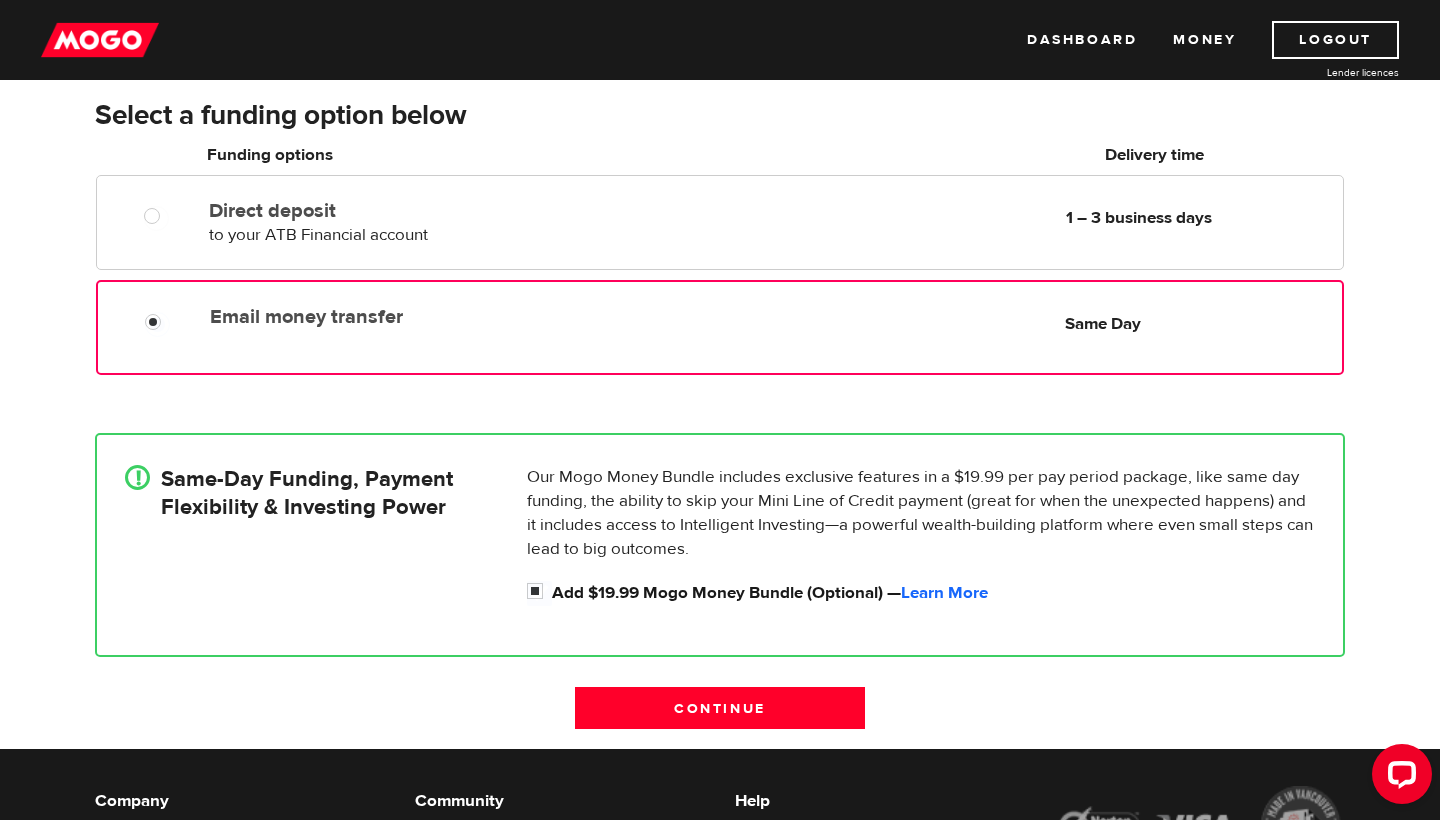 click on "How do you want to receive your money? Note You've applied outside of our business hours. Your application will be processed within 1 hour of opening
the following day. Our delivery time starts from when we've received and verified all your information and
online loan agreements have been signed. Business hours Monday - Friday  9am - 5:30pm EST Select a funding option below Oops! Please review the areas highlighted below and make any necessary changes. Funding options Delivery time Please select your funding option   Direct deposit to your ATB Financial account Delivery in  1 – 3 business days 1 – 3 business days   Email money transfer Delivery in  Same Day Same Day ! Same-Day Funding, Payment Flexibility & Investing Power Add $19.99 Mogo Money Bundle (Optional) —  Learn More Continue" at bounding box center [720, 300] 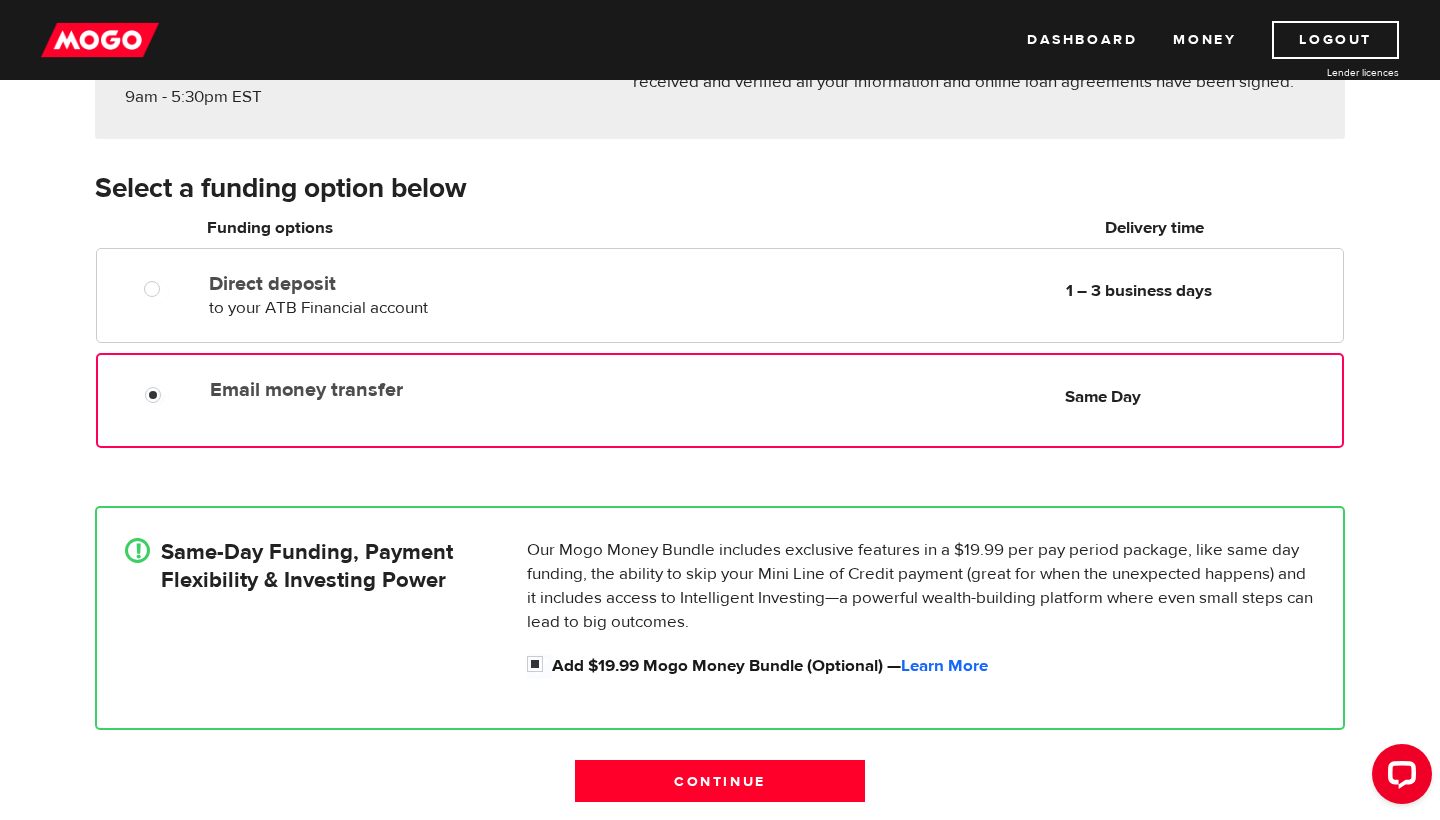 scroll, scrollTop: 281, scrollLeft: 0, axis: vertical 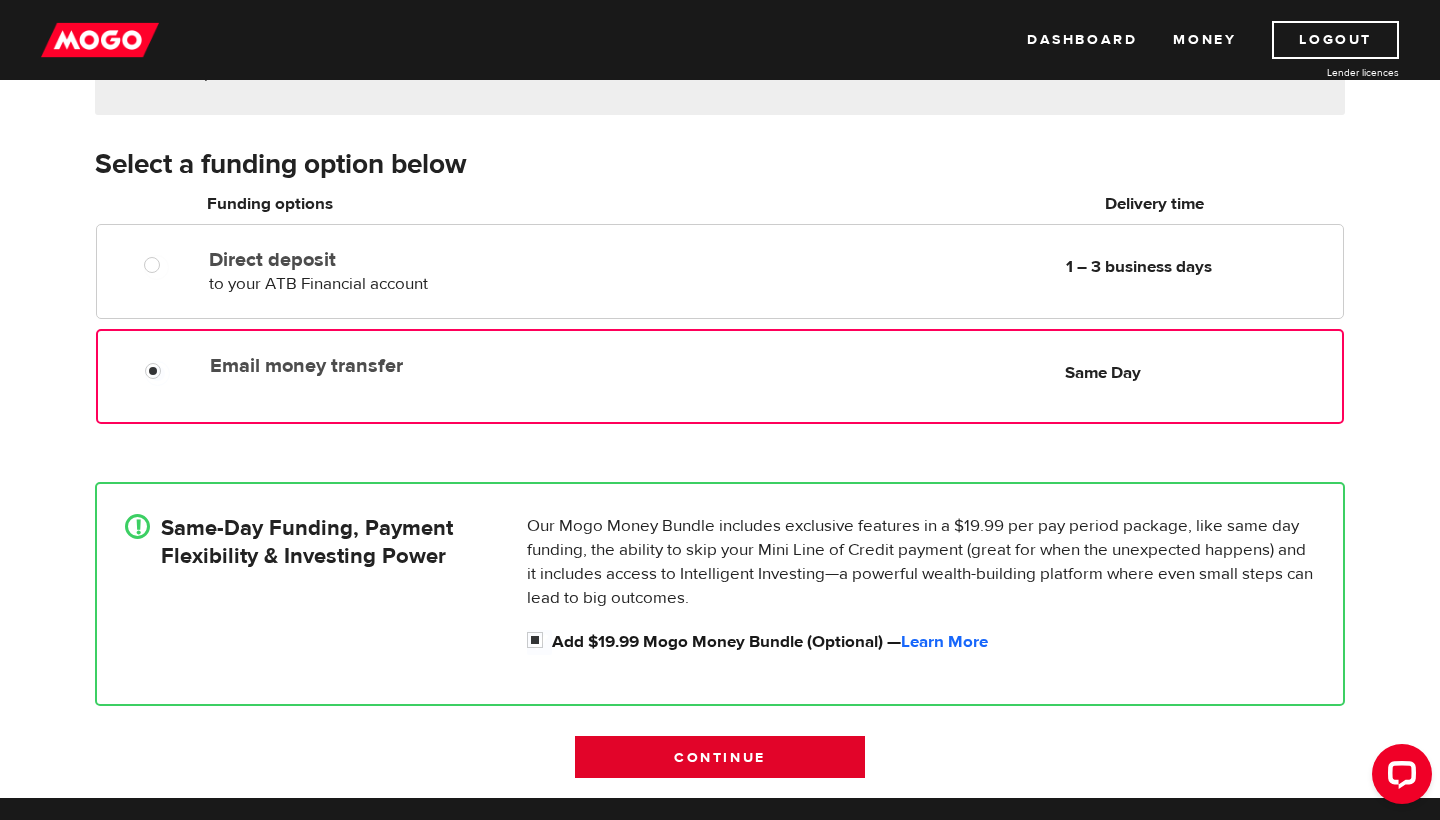 click on "Continue" at bounding box center (720, 757) 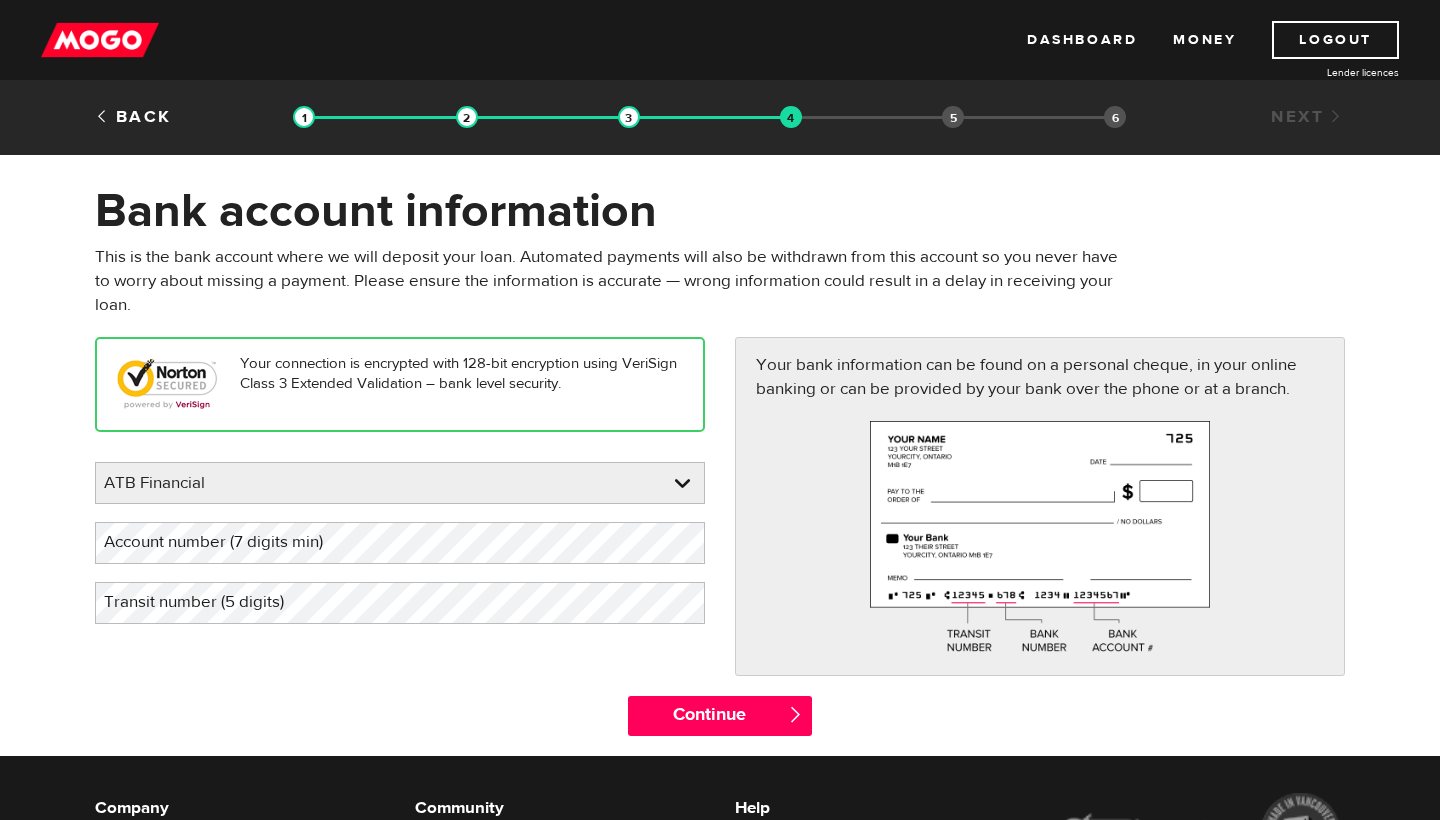 scroll, scrollTop: 0, scrollLeft: 0, axis: both 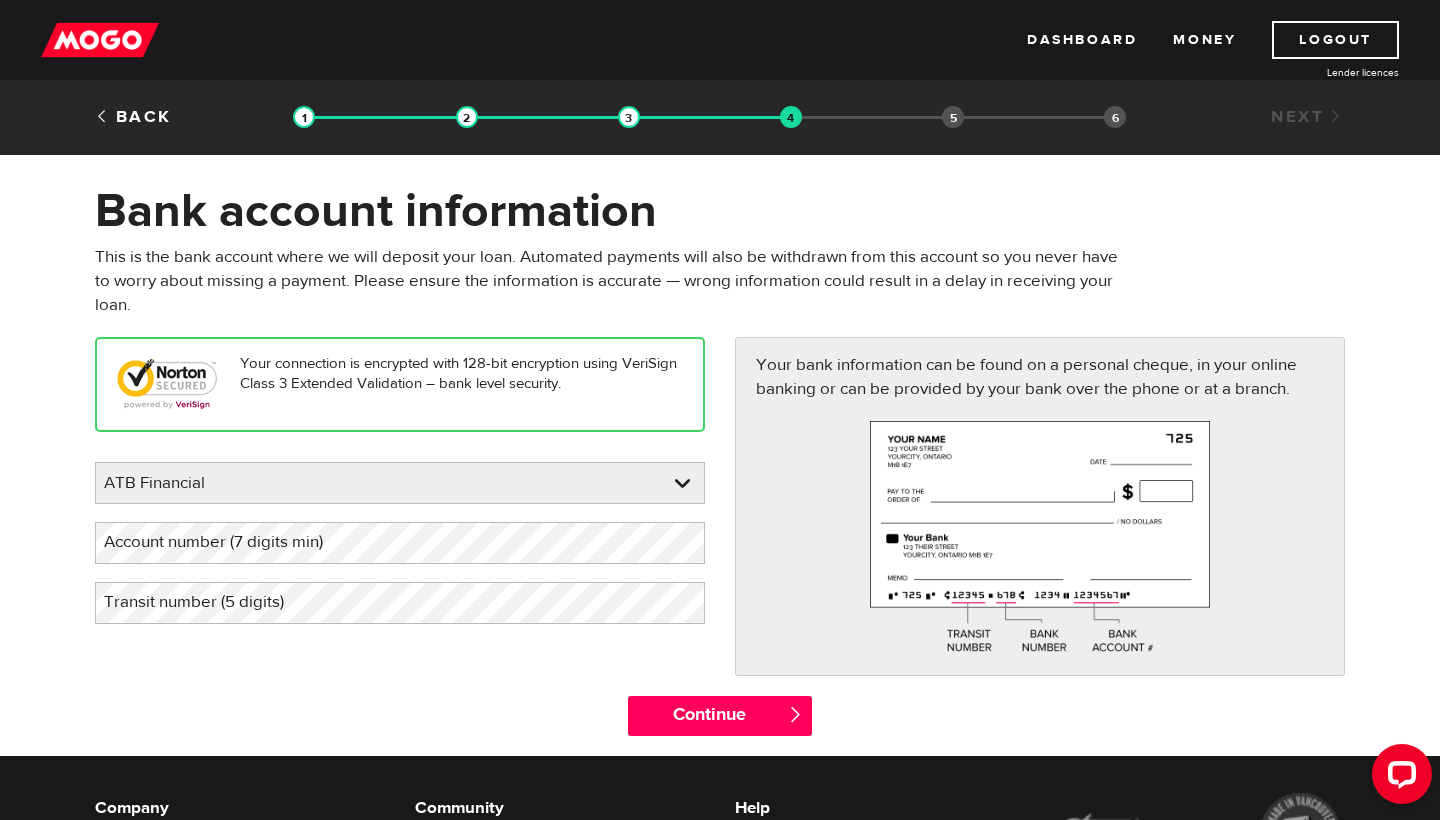 click on "Account number (7 digits min)" at bounding box center [229, 542] 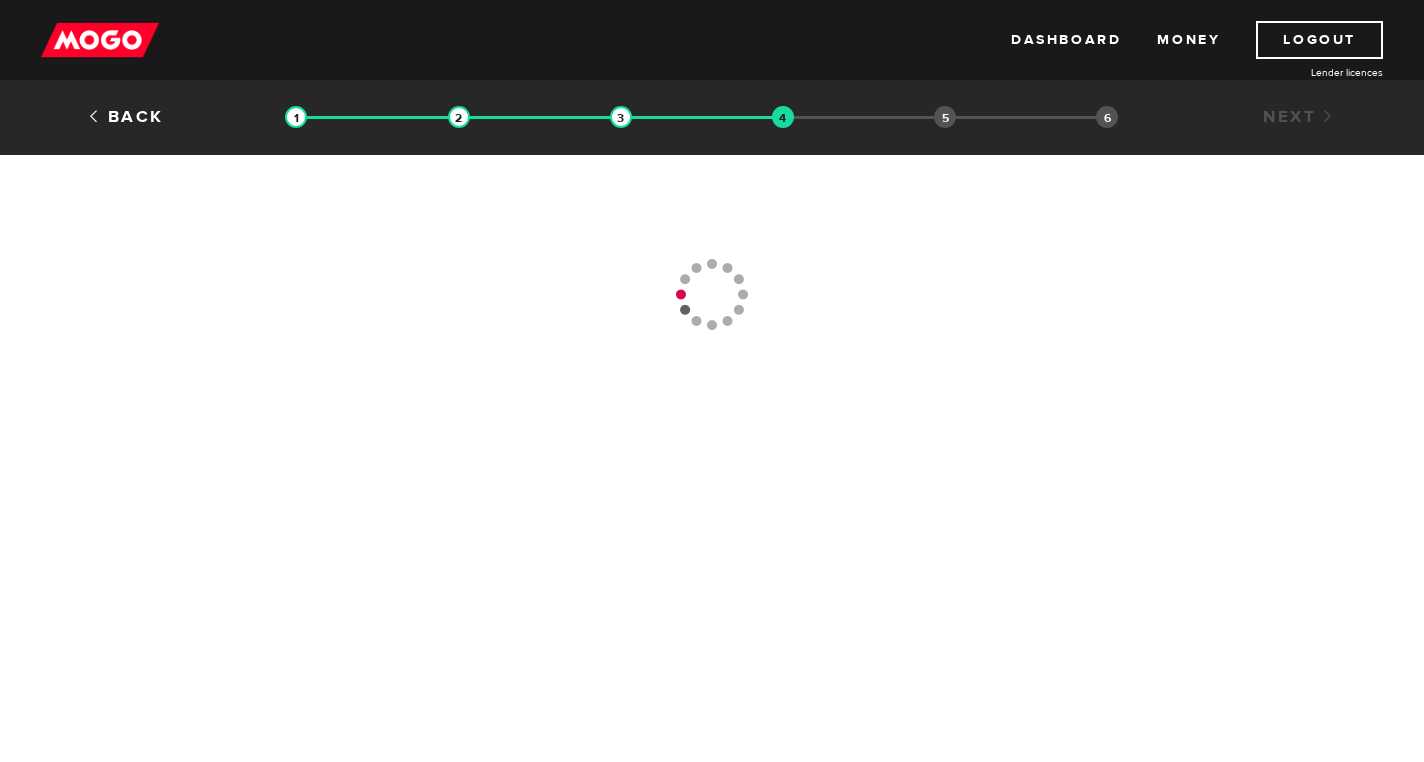 scroll, scrollTop: 0, scrollLeft: 0, axis: both 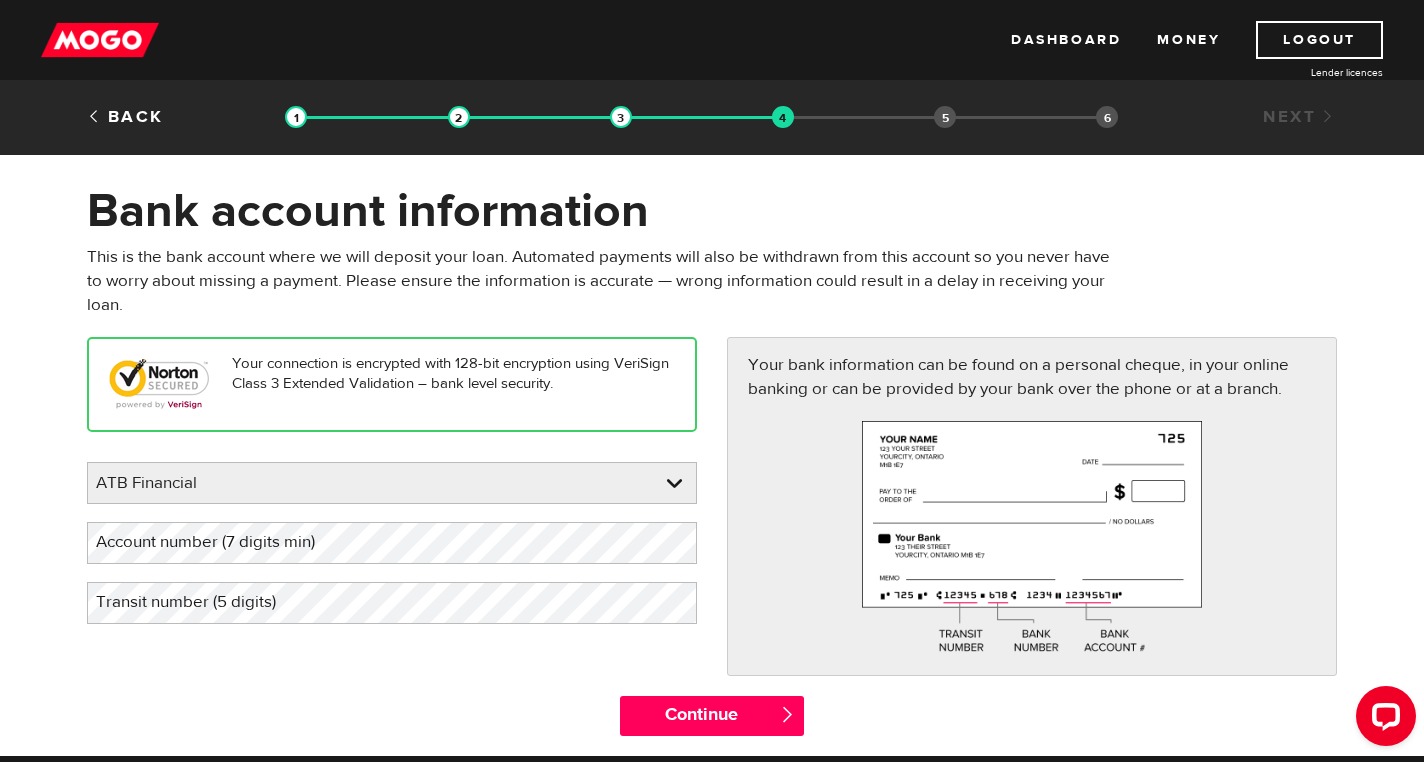 click on "Account number (7 digits min)" at bounding box center (221, 542) 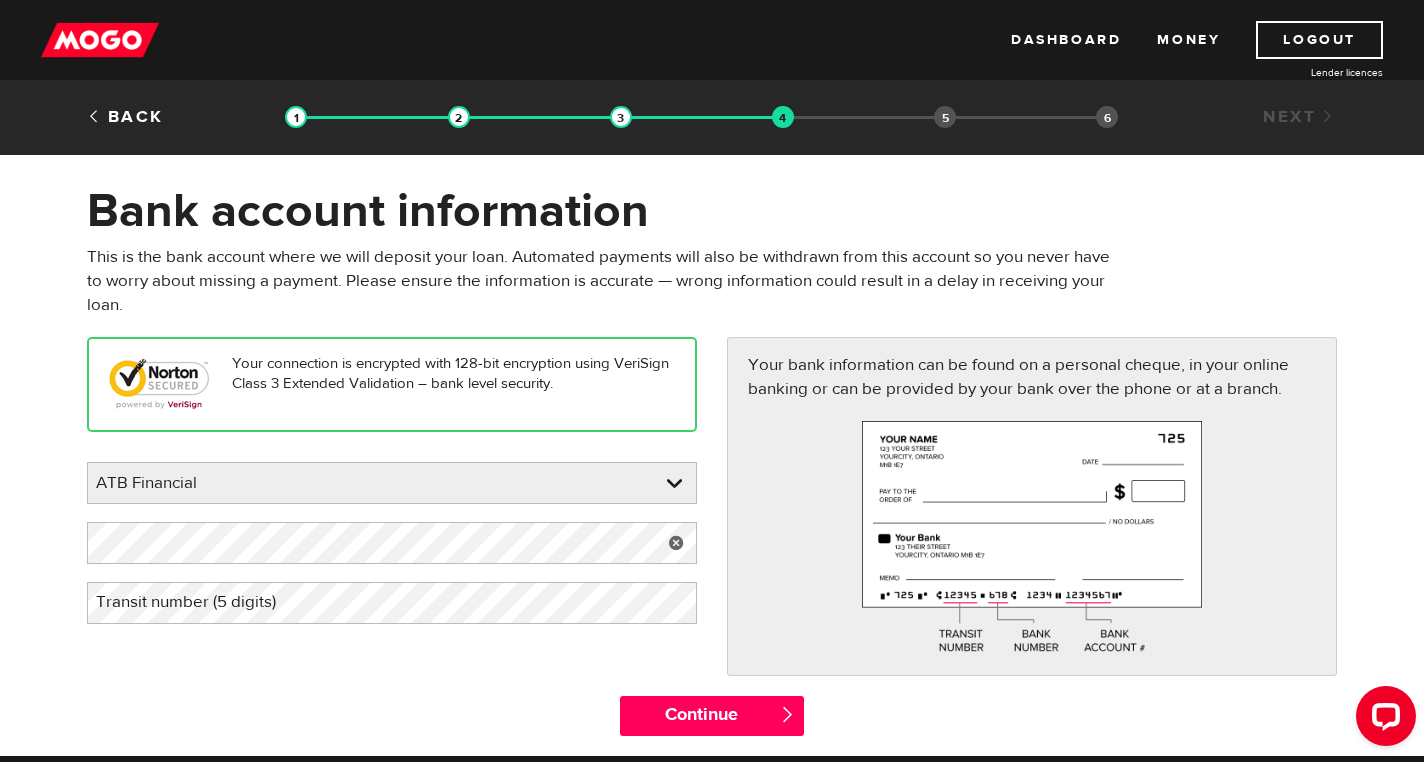 click on "Transit number (5 digits)" at bounding box center [202, 602] 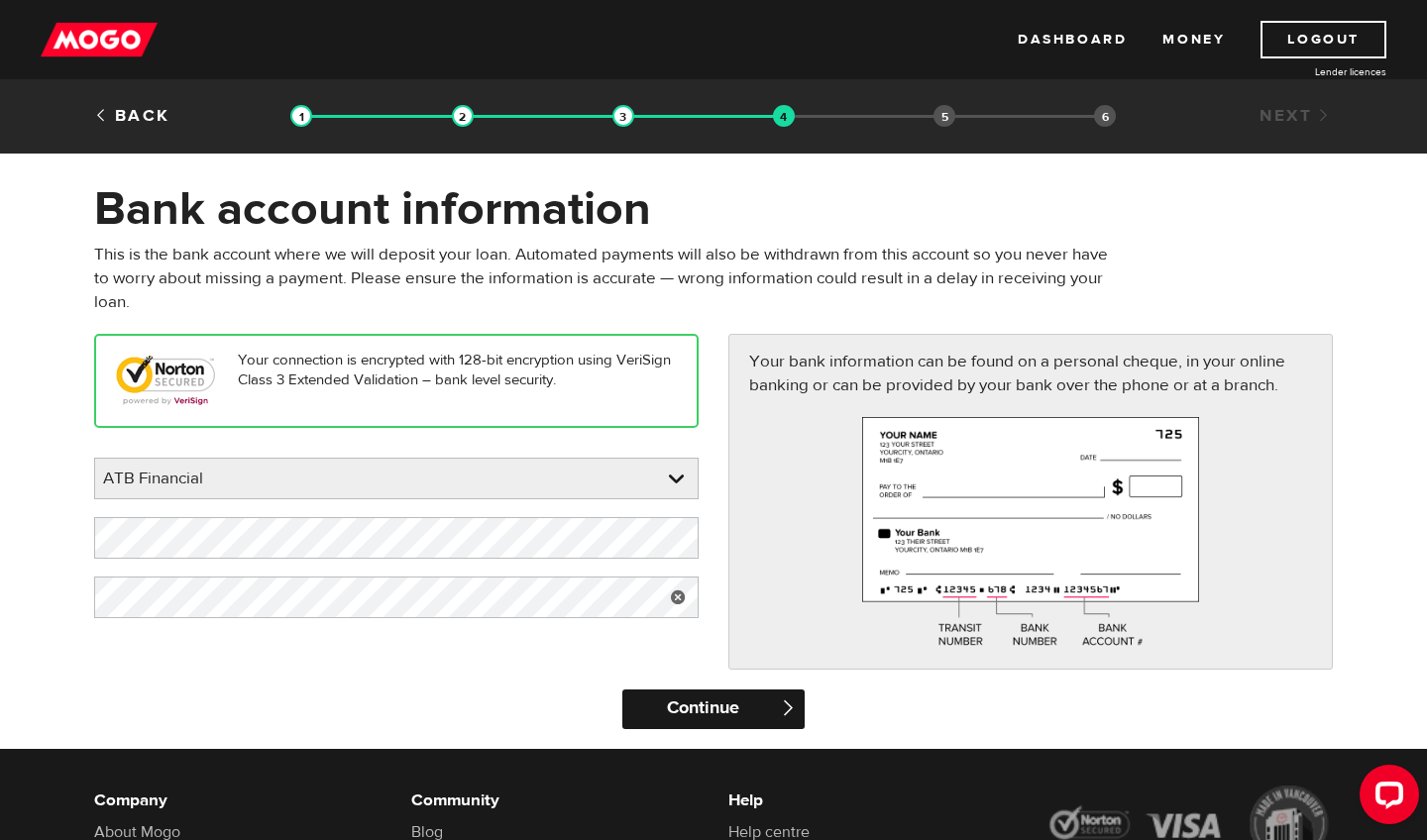 click on "Continue" at bounding box center [713, 709] 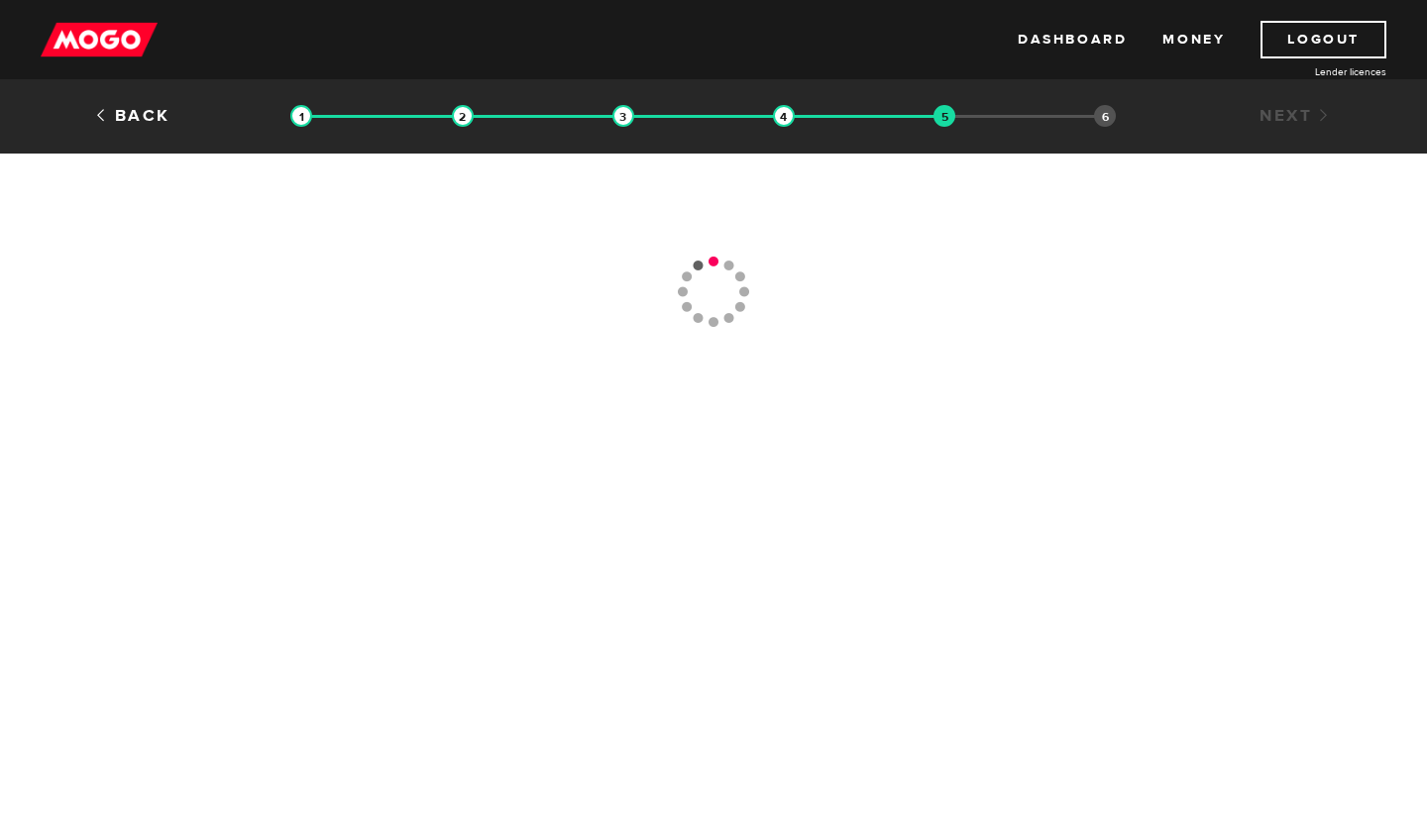 scroll, scrollTop: 0, scrollLeft: 0, axis: both 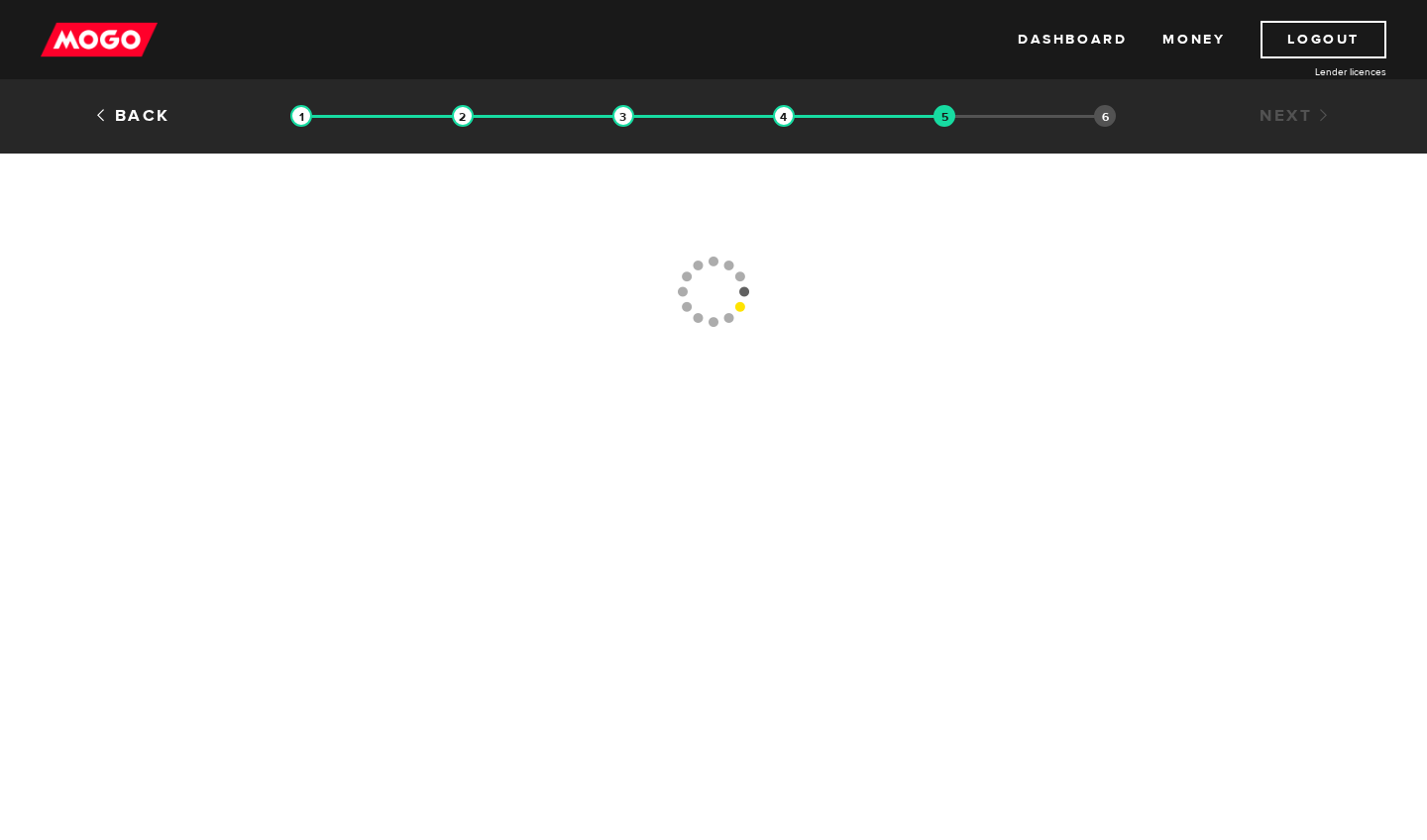 type 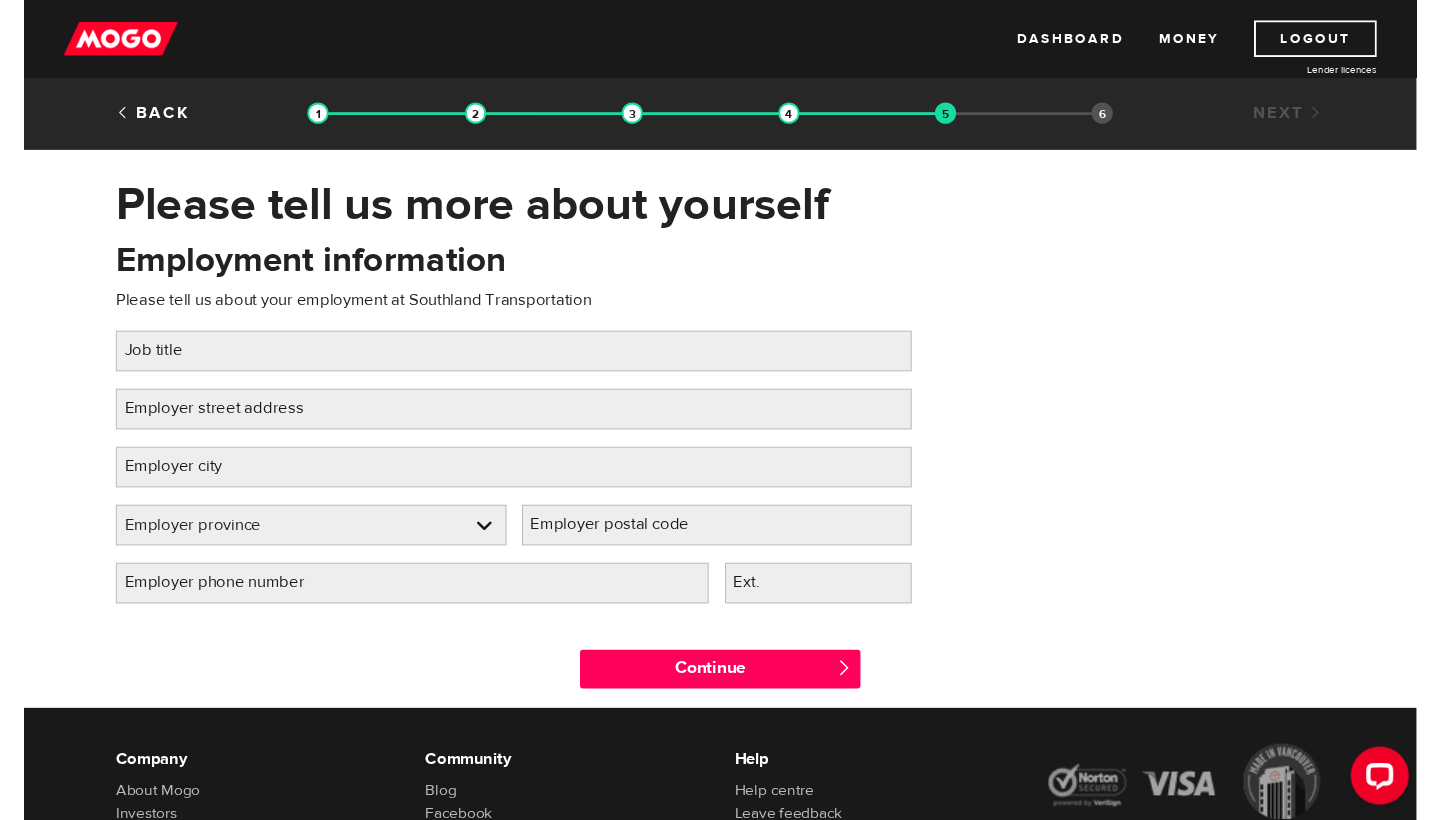 scroll, scrollTop: 0, scrollLeft: 0, axis: both 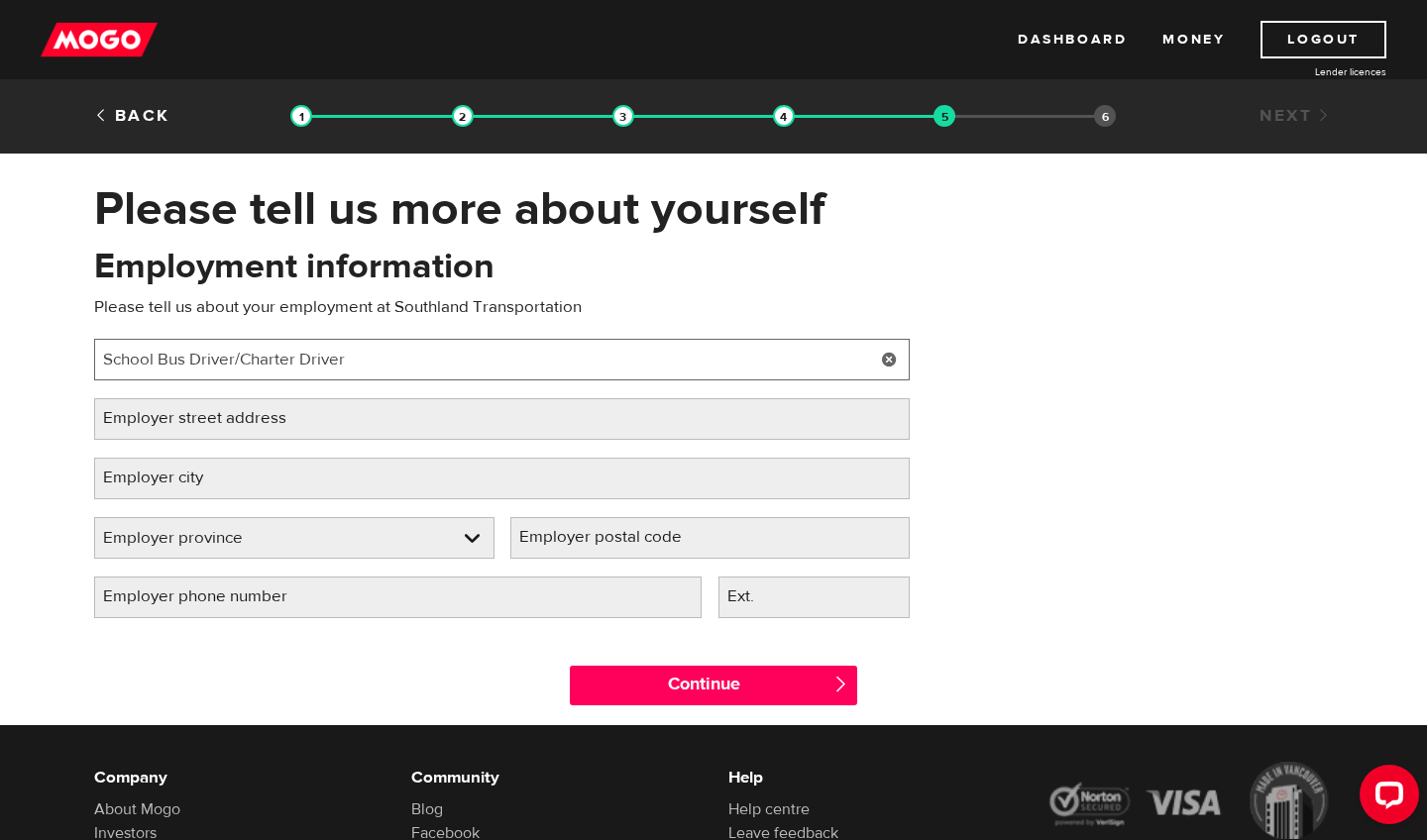 type on "School Bus Driver/Charter Driver" 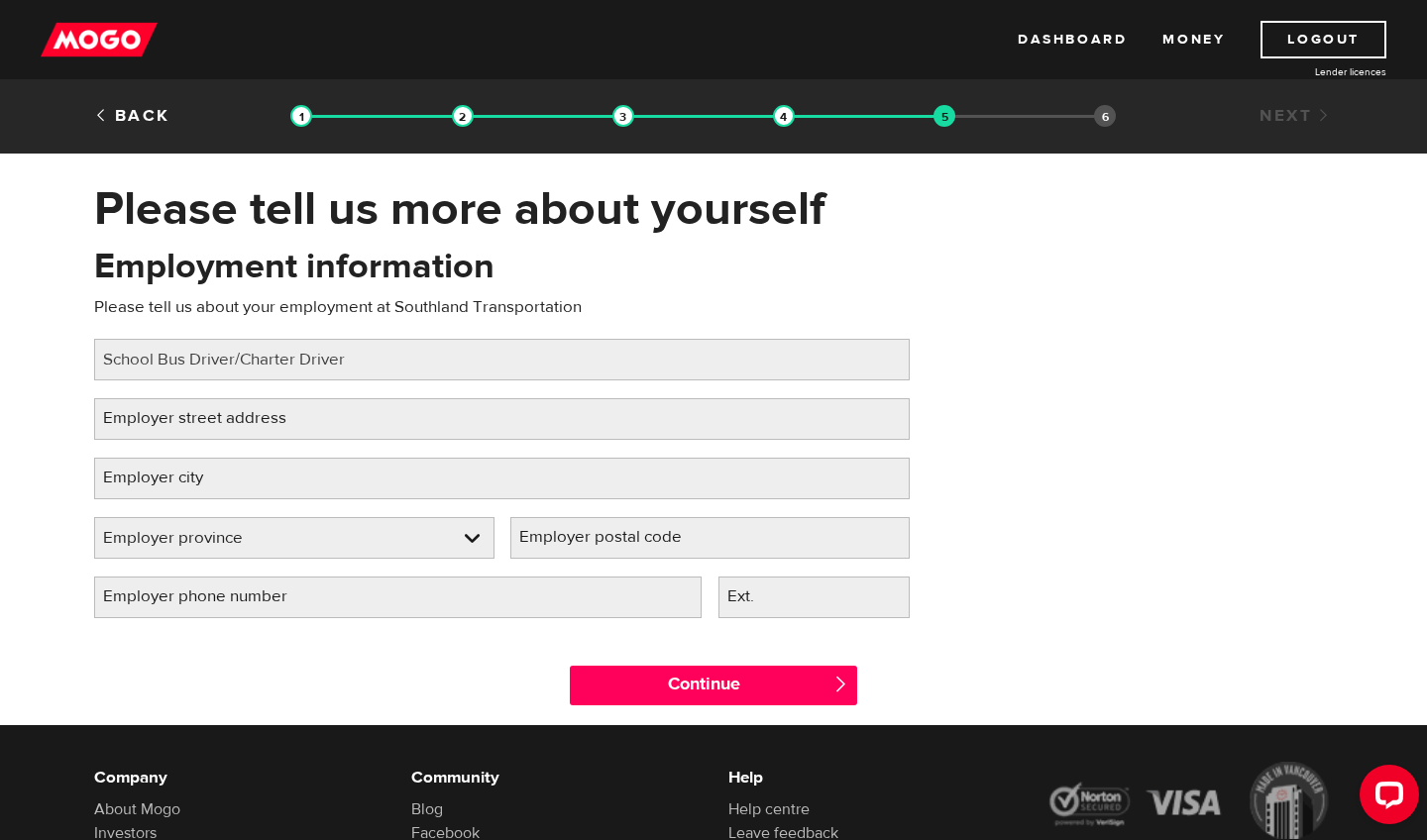 click on "Employer city" at bounding box center (168, 477) 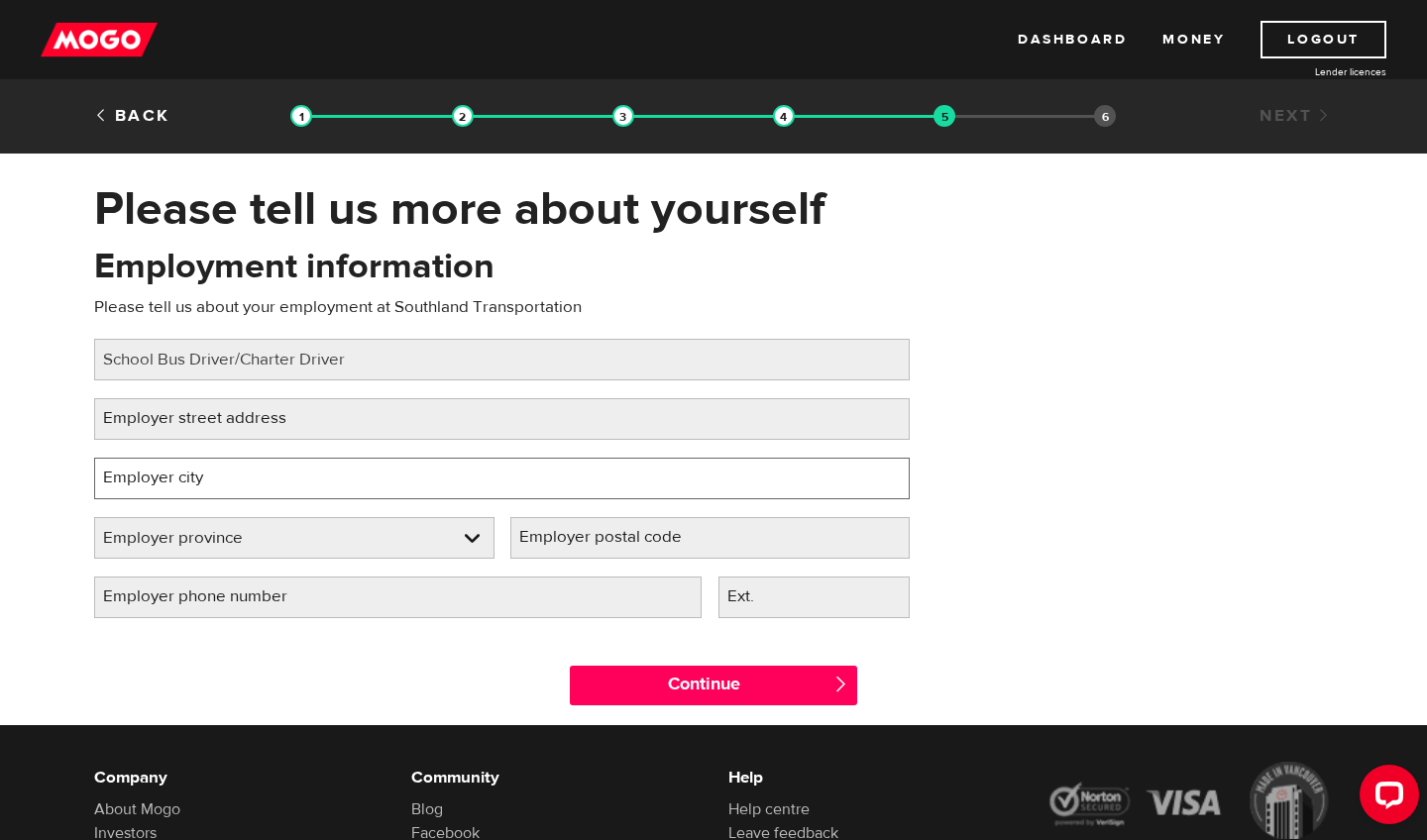 click on "Employer city" at bounding box center [501, 478] 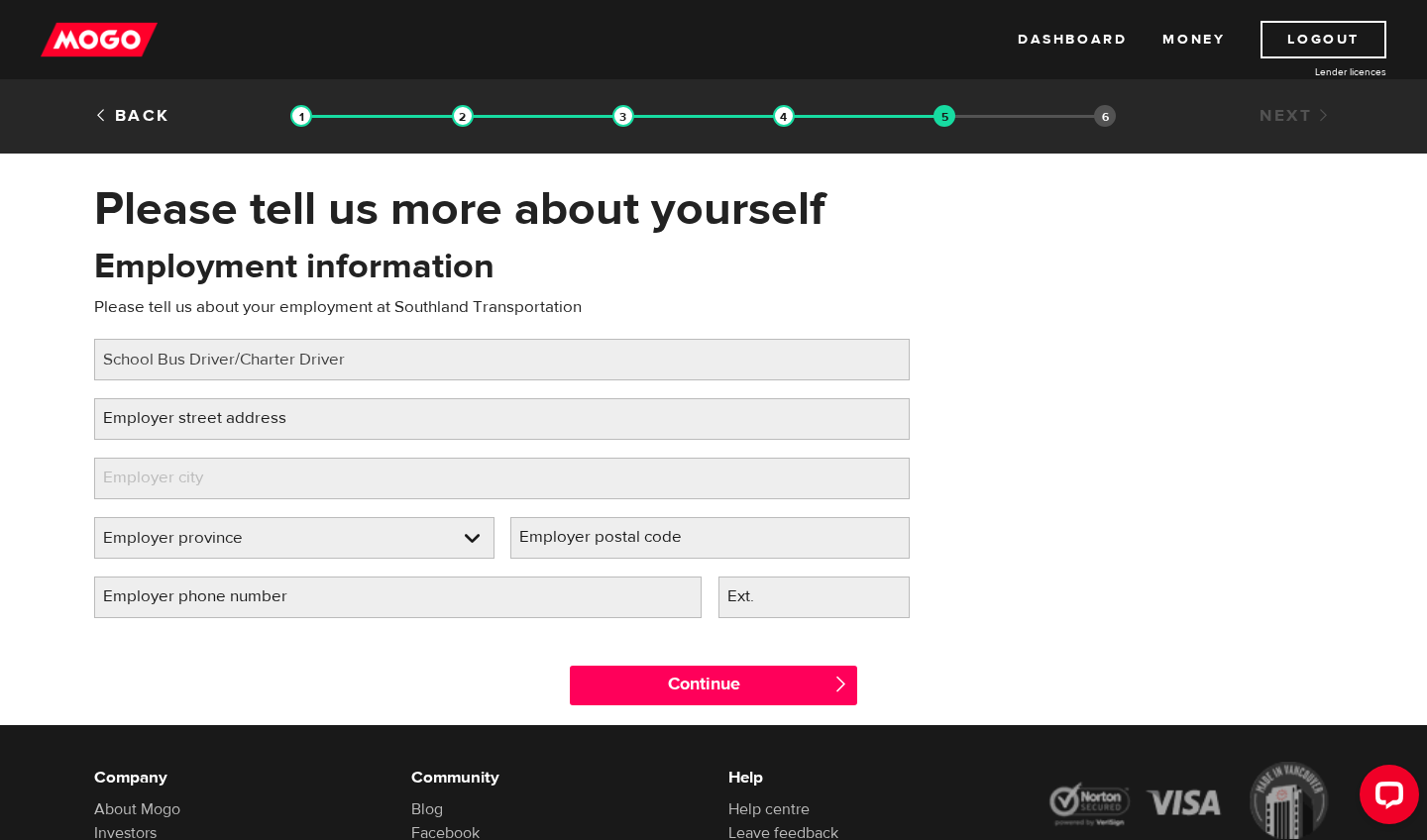 click on "Employer street address" at bounding box center (210, 418) 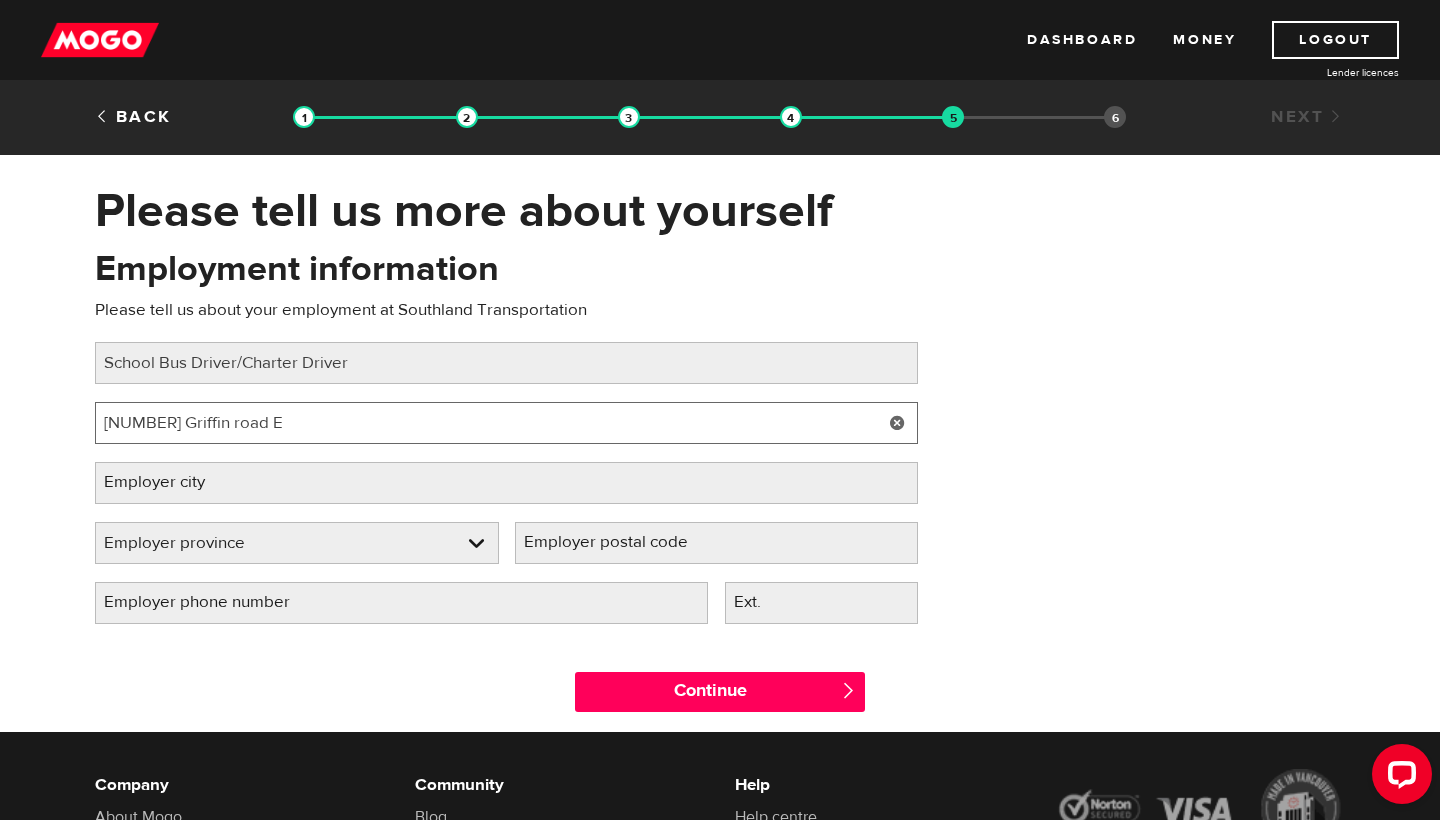 type on "216 Griffin road E" 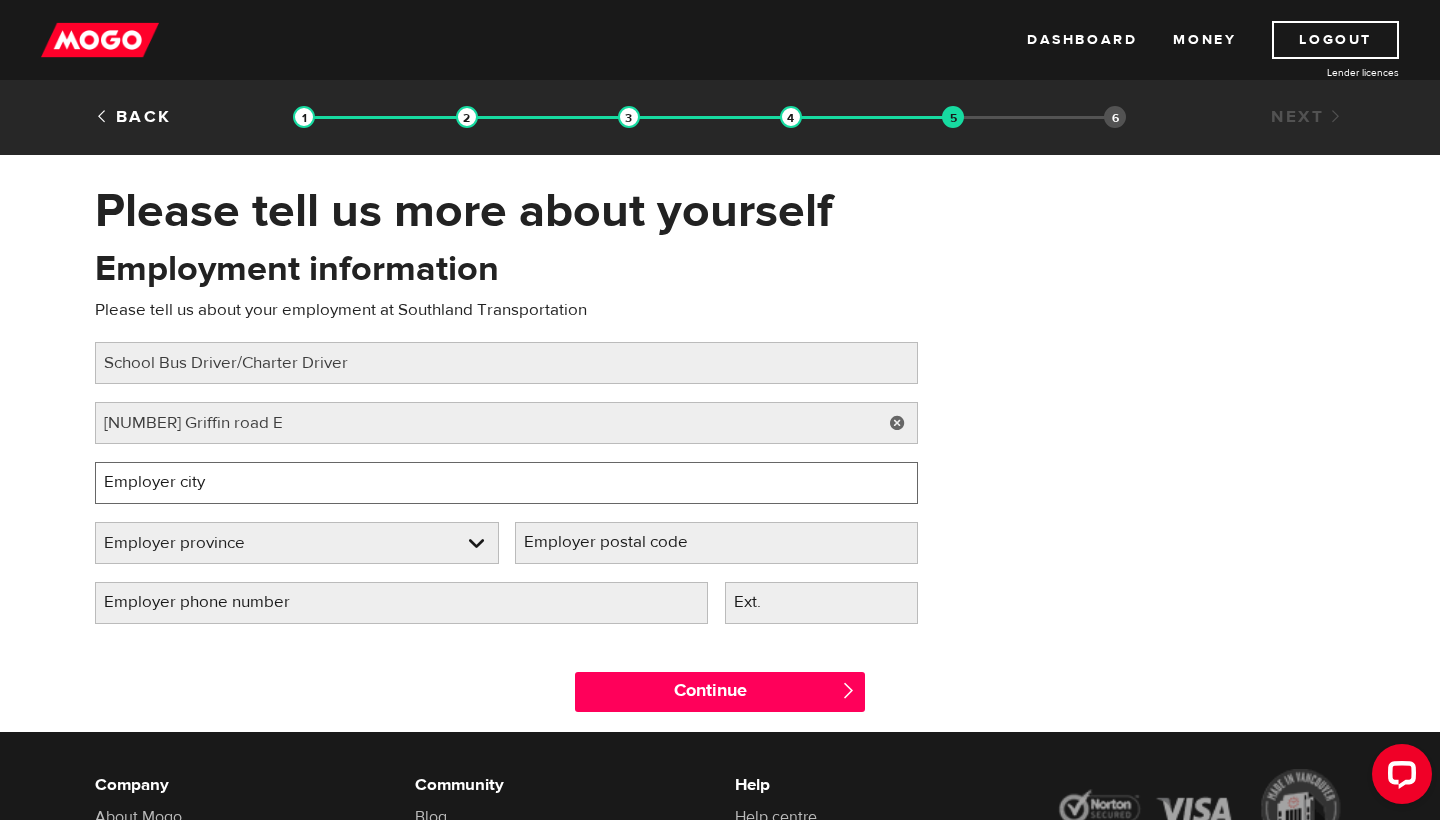 click on "Employer city" at bounding box center [506, 483] 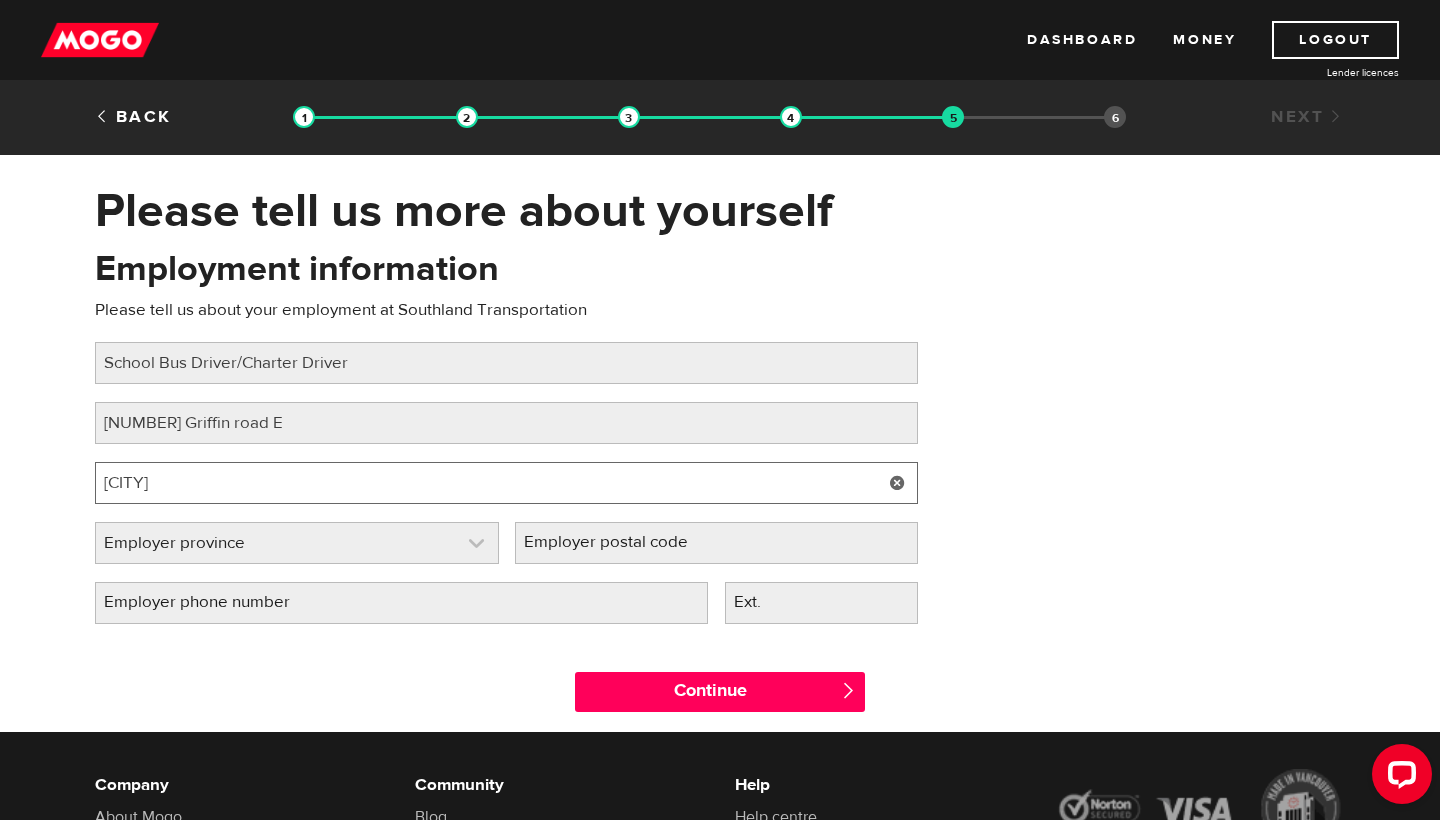 type on "Cochrane" 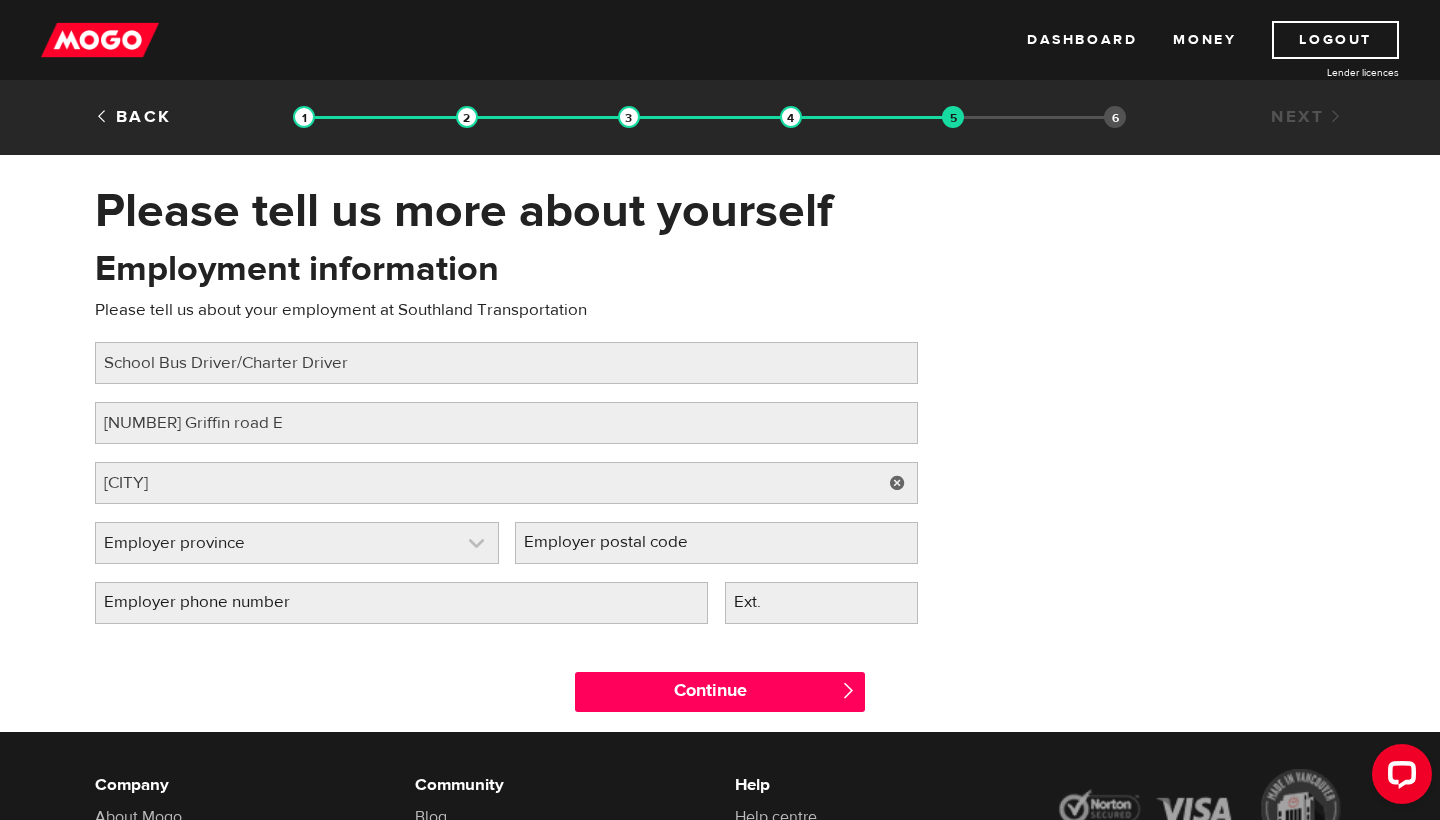 click at bounding box center [297, 543] 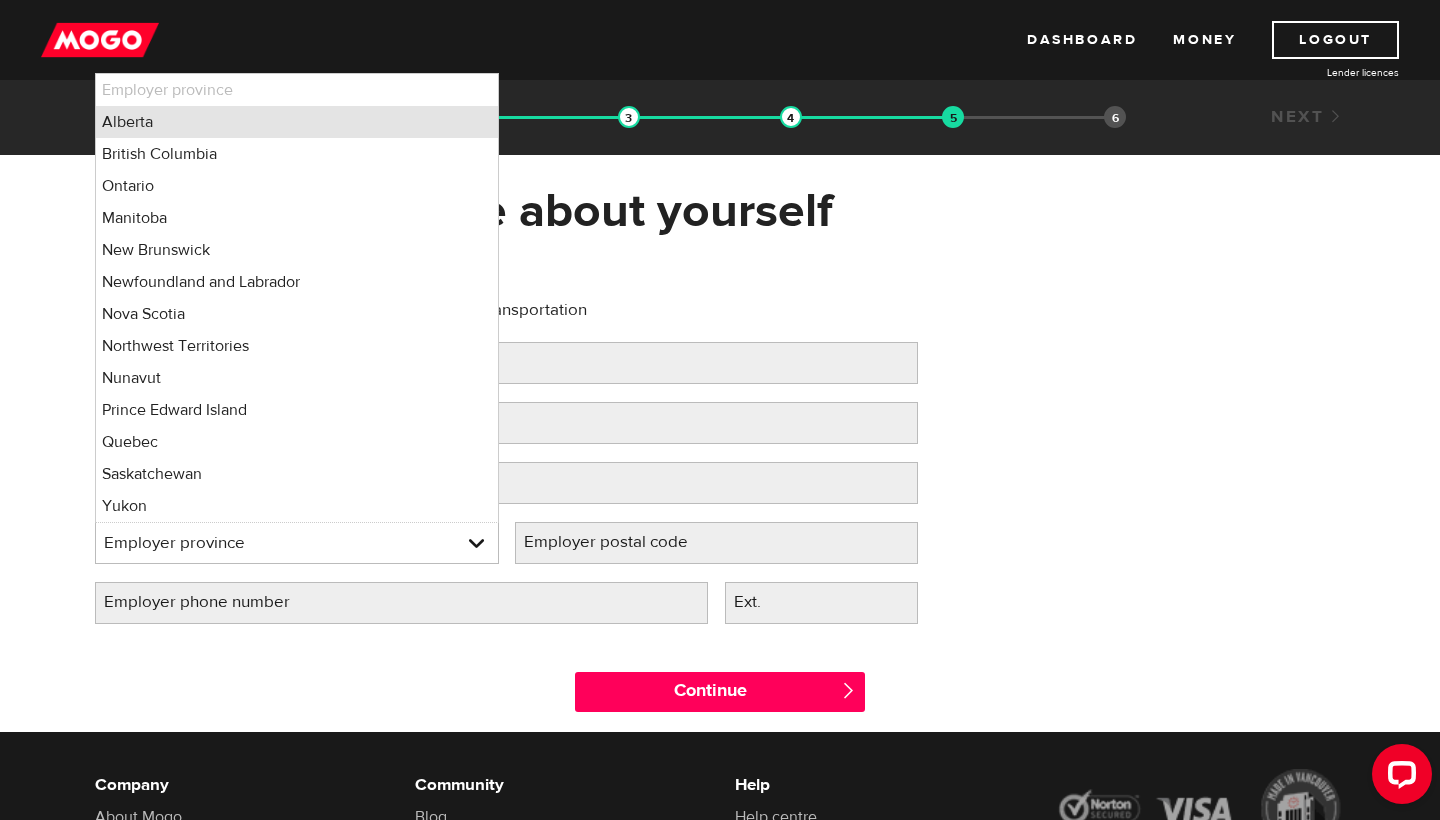 click on "Alberta" at bounding box center (297, 122) 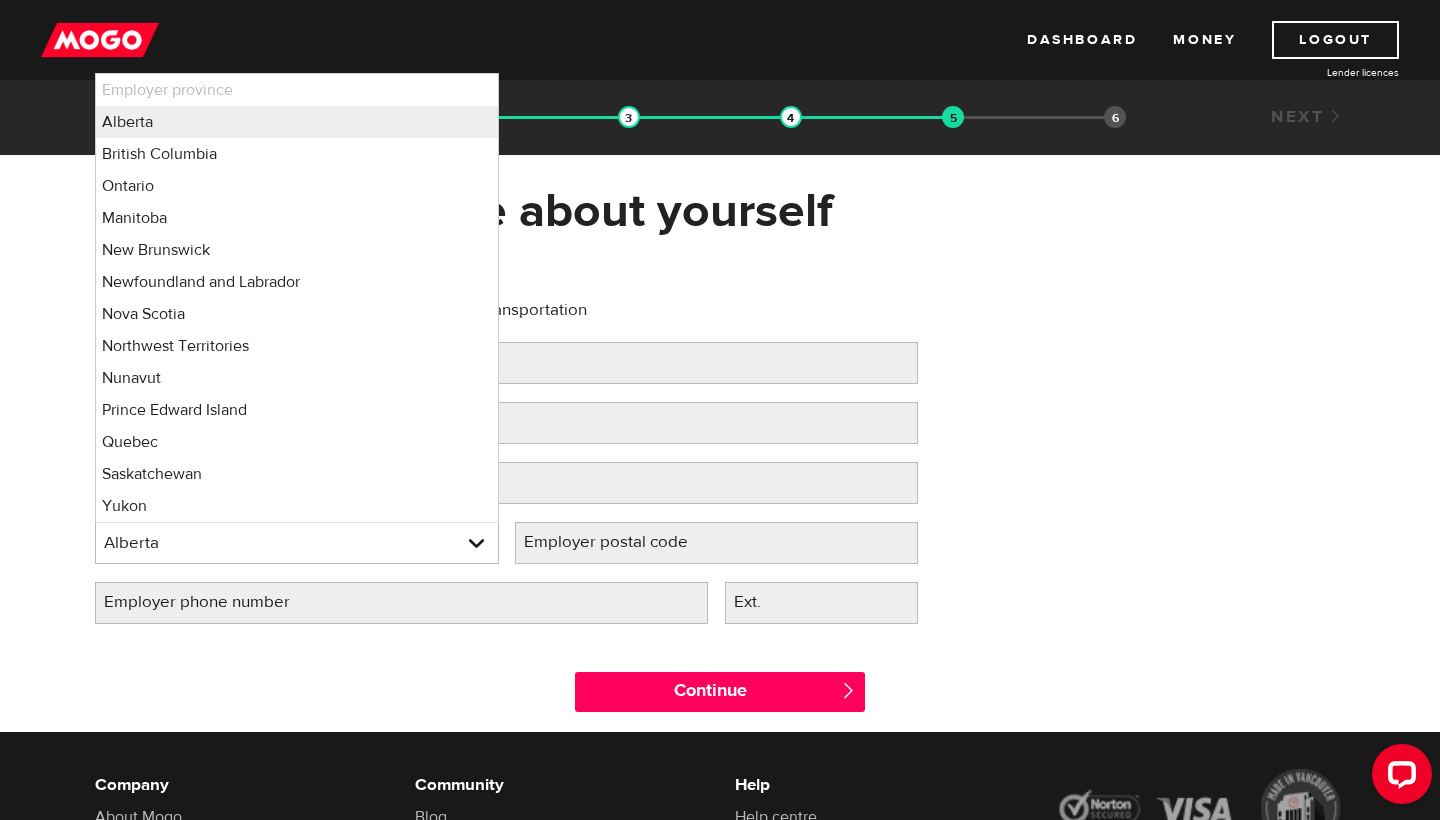 click on "Employment information Please tell us about your employment at Southland Transportation Job title Please fill in your job title School Bus Driver/Charter Driver Employer street address Please fill in your employer's street address 216 Griffin road E Employer city Please fill in your employer's city Cochrane Employer province Please select your employer's province Alberta Employer province Alberta
British Columbia
Ontario
Manitoba
New Brunswick
Newfoundland and Labrador
Nova Scotia
Northwest Territories
Nunavut
Prince Edward Island
Quebec
Saskatchewan
Yukon Employer province Alberta British Columbia Ontario Manitoba New Brunswick Newfoundland and Labrador Nova Scotia Northwest Territories Nunavut Prince Edward Island Quebec Saskatchewan Yukon Employer postal code Please fill in your employer's postal code Employer phone number Please fill in your employer's phone number Ext." at bounding box center [720, 443] 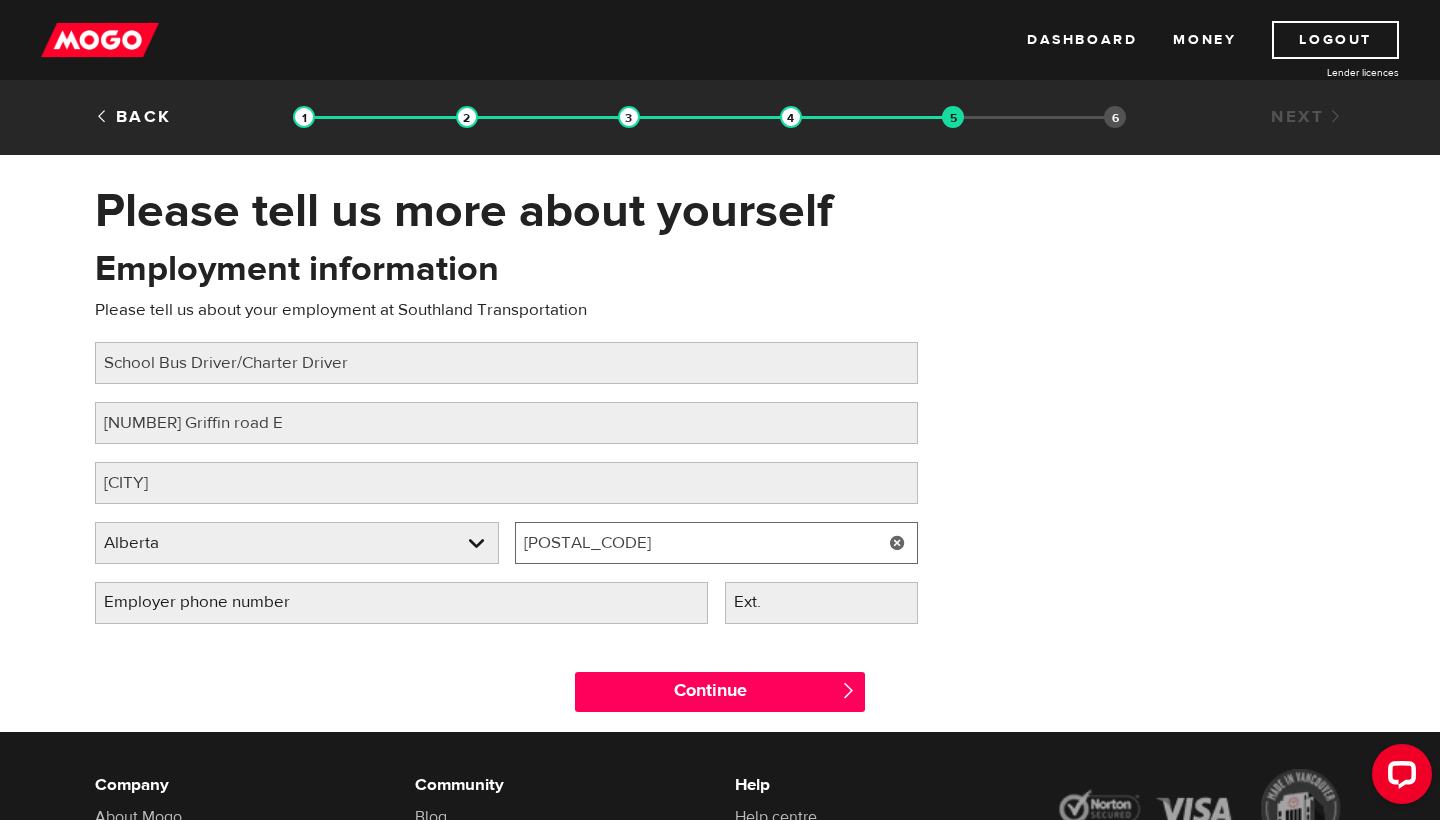 type on "T4C 2B9" 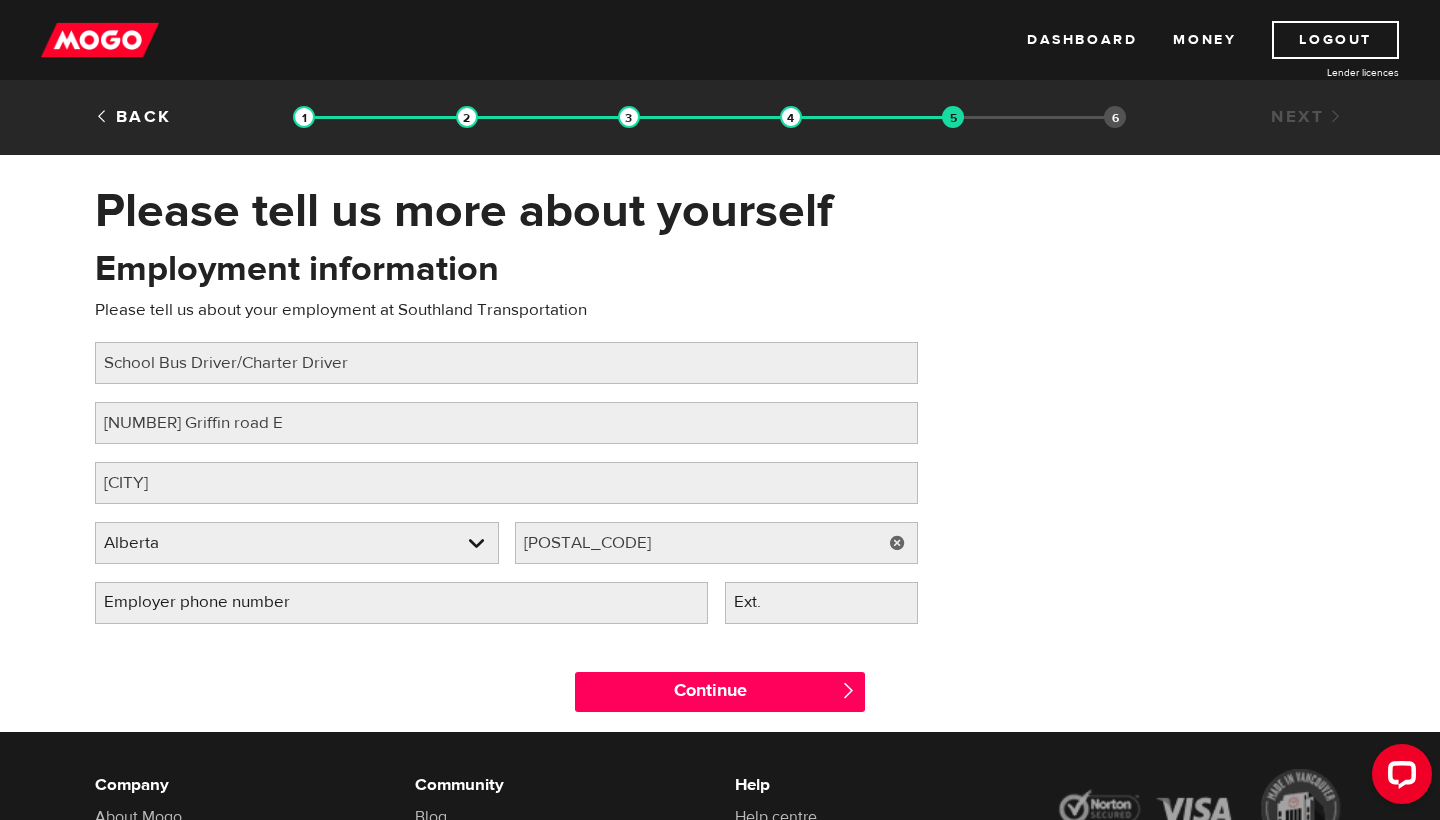 click on "Employer phone number" at bounding box center (213, 602) 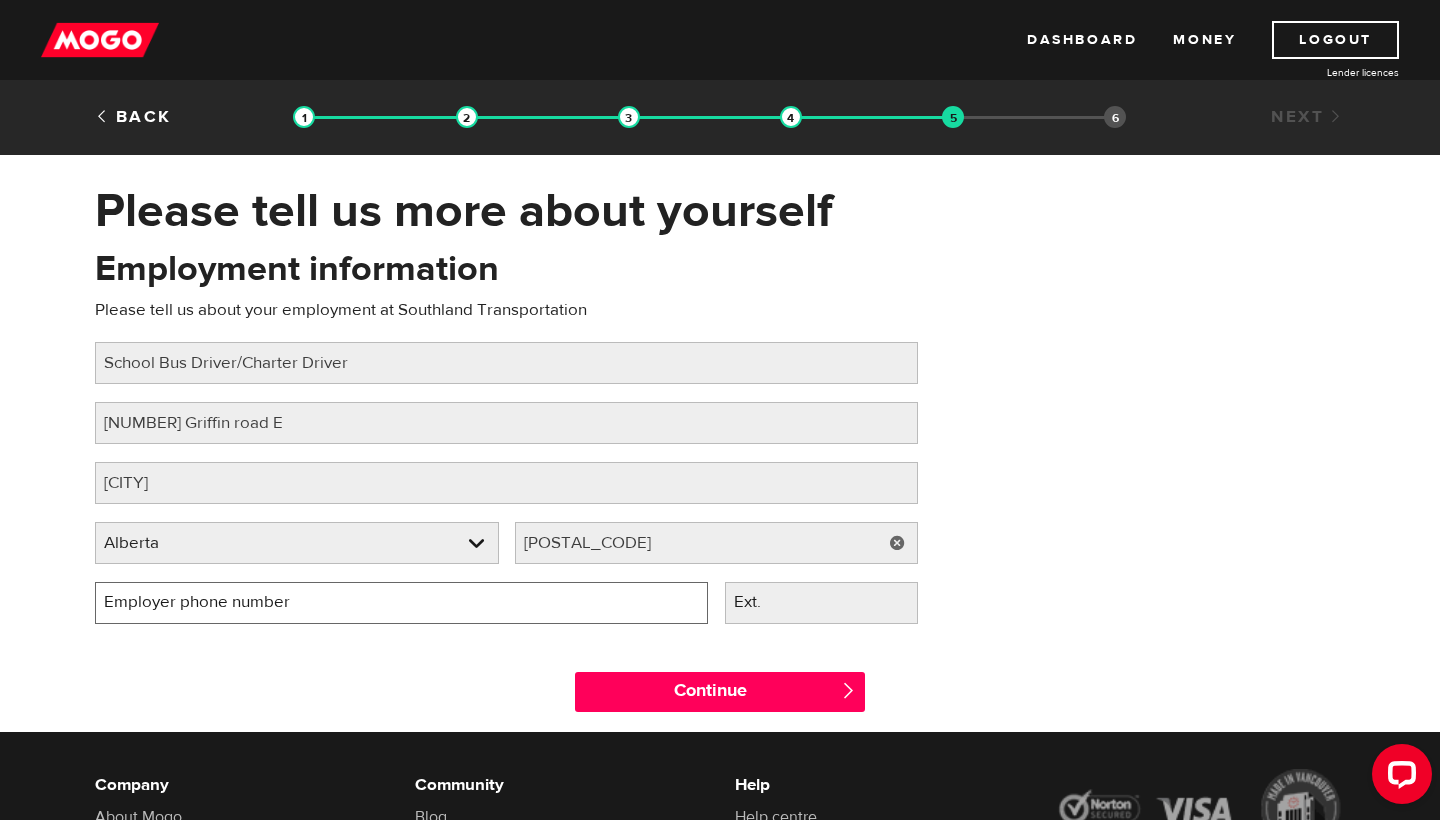 click on "Employer phone number" at bounding box center [401, 603] 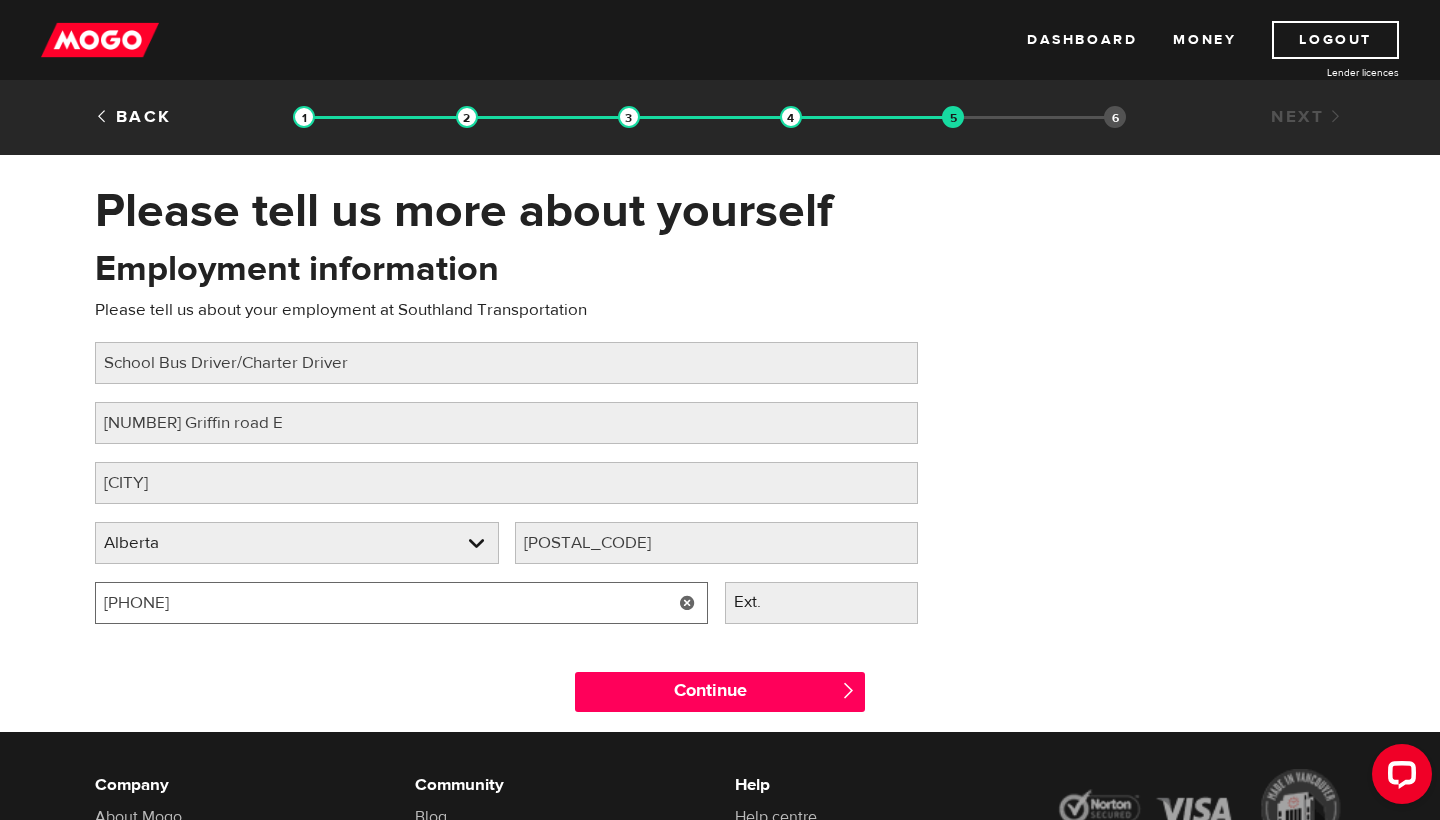 type on "(403) 932-7100" 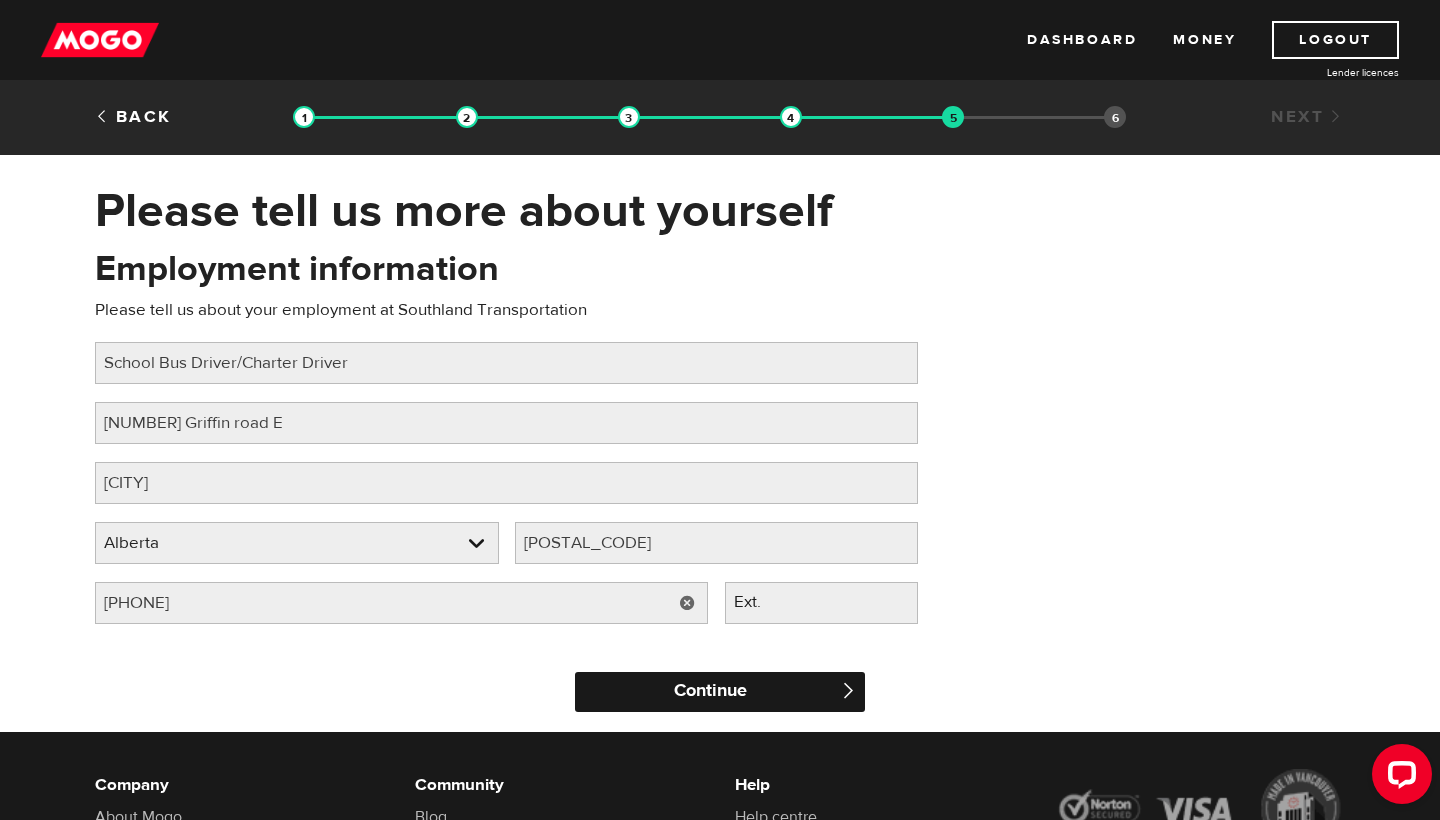 click on "Continue" at bounding box center (720, 692) 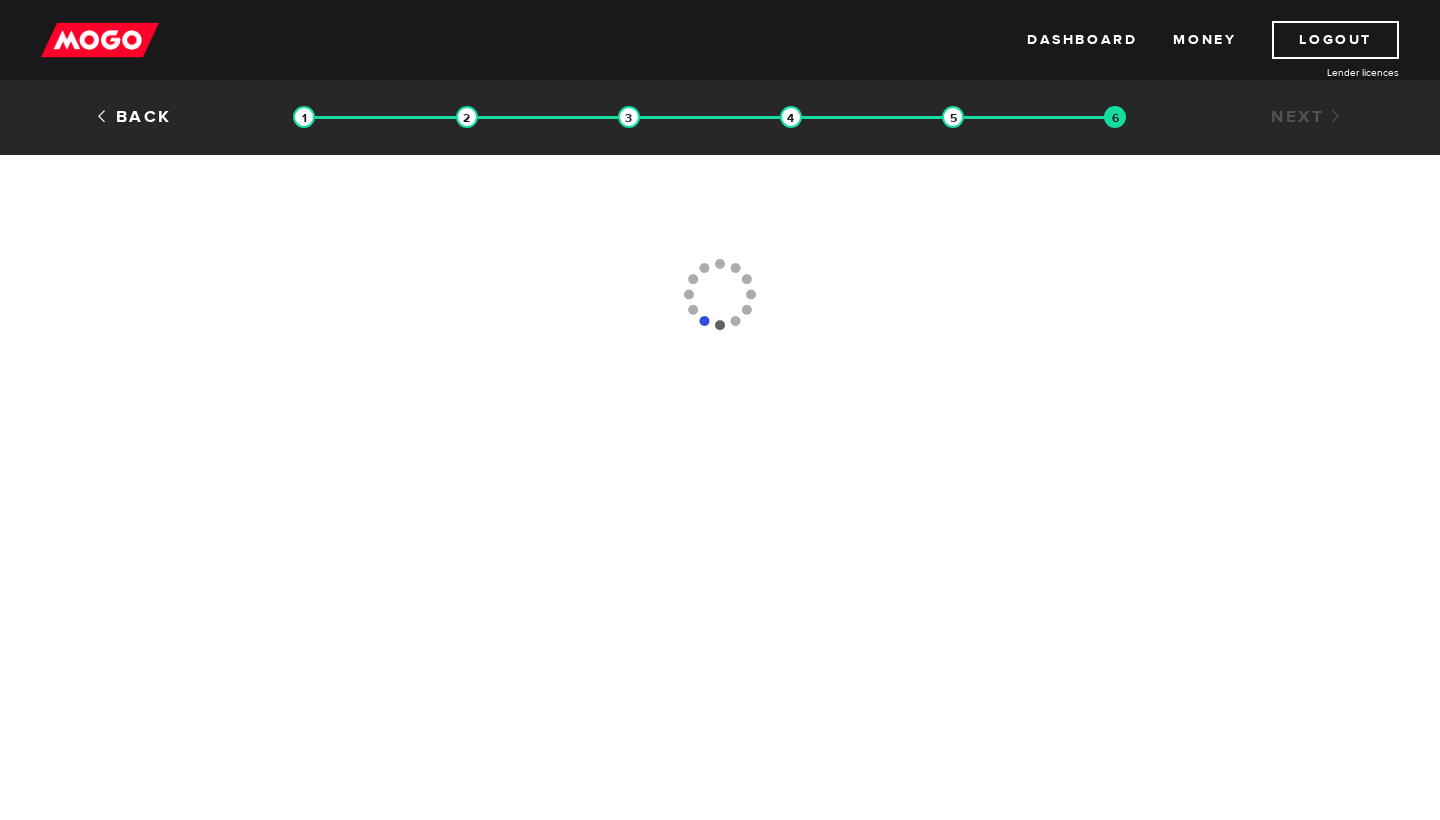 scroll, scrollTop: 0, scrollLeft: 0, axis: both 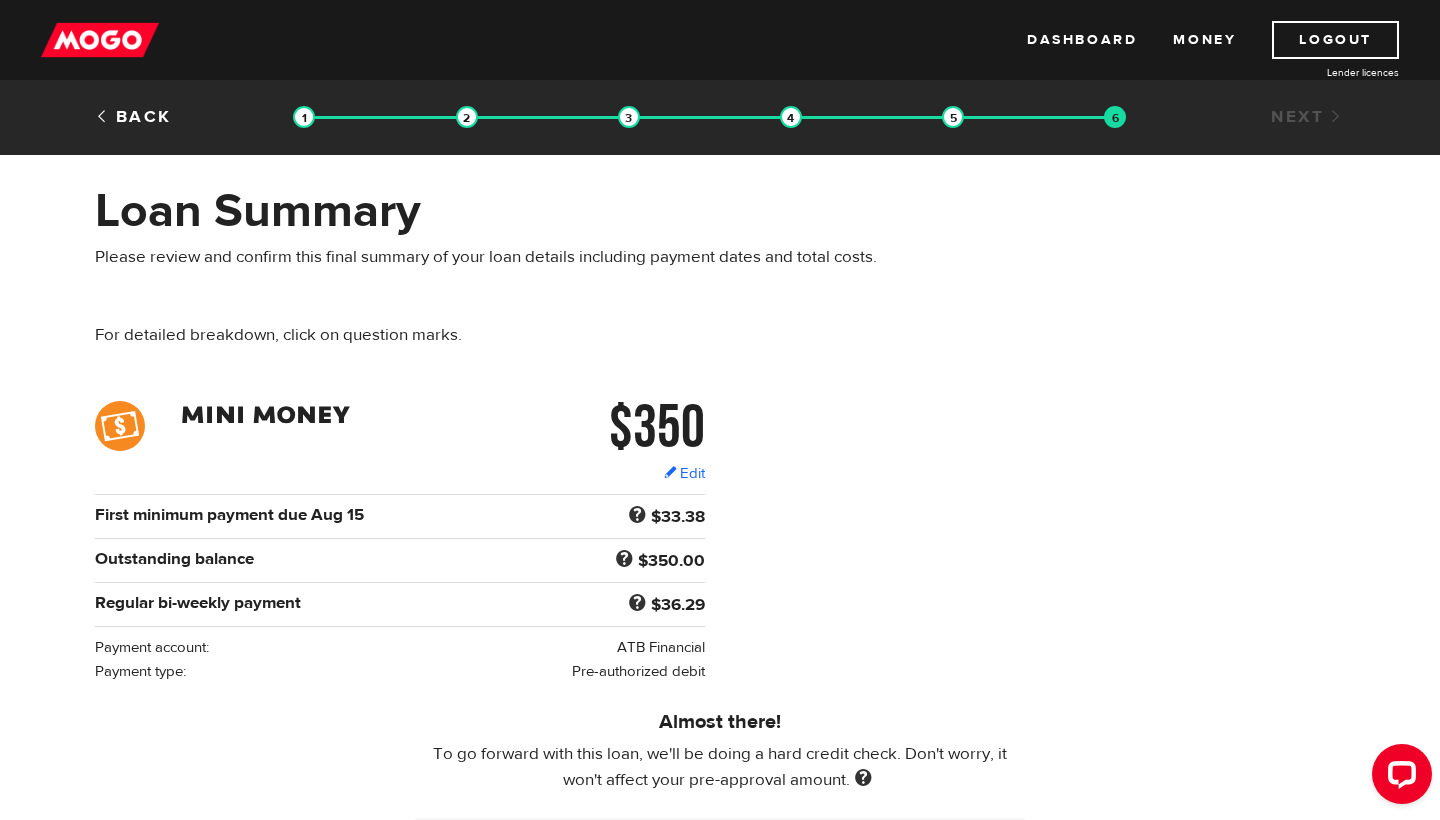 click on "$350 Edit $350 Regular bi-weekly payment $36.29 First minimum payment due Aug 15 $33.38 Interest (34.37%) $2.64 MogoMini Service Bundle $19.99 Optional Loan Protection Premium $10.75 Outstanding balance $350.00 Minimum payments do not reduce the principal amount owing. You have the flexibility to  pay Mini Money back whenever you like as set out in your loan agreement.  Just contact us when you’re ready to make a payment. Regular bi-weekly payment $36.29 Interest (34.37%) $4.61 MogoMini Service Bundle $19.99 Optional Loan Protection Premium $11.69 Payment account: ATB Financial Payment type: Pre-authorized debit" at bounding box center (720, 542) 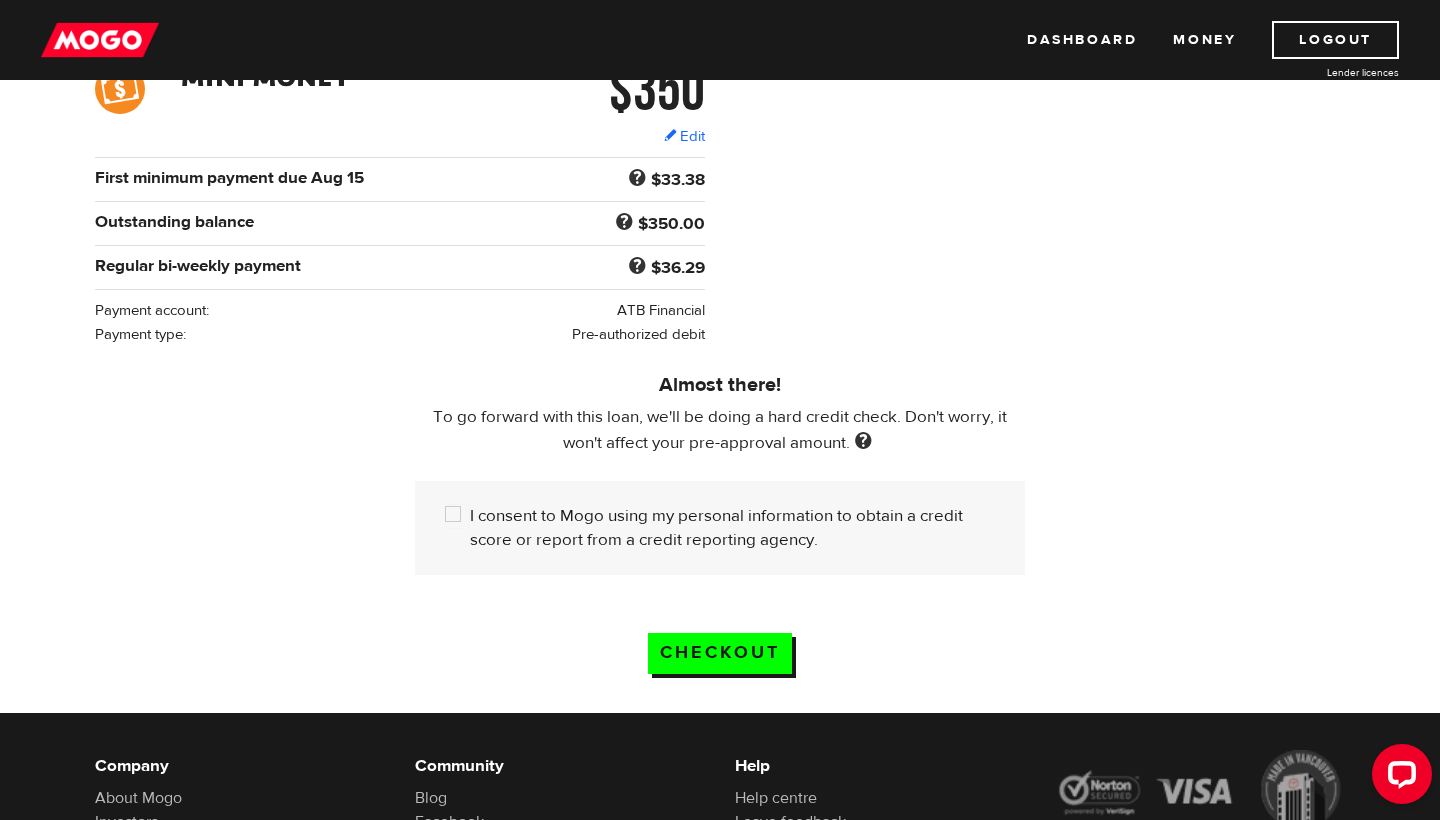 scroll, scrollTop: 350, scrollLeft: 0, axis: vertical 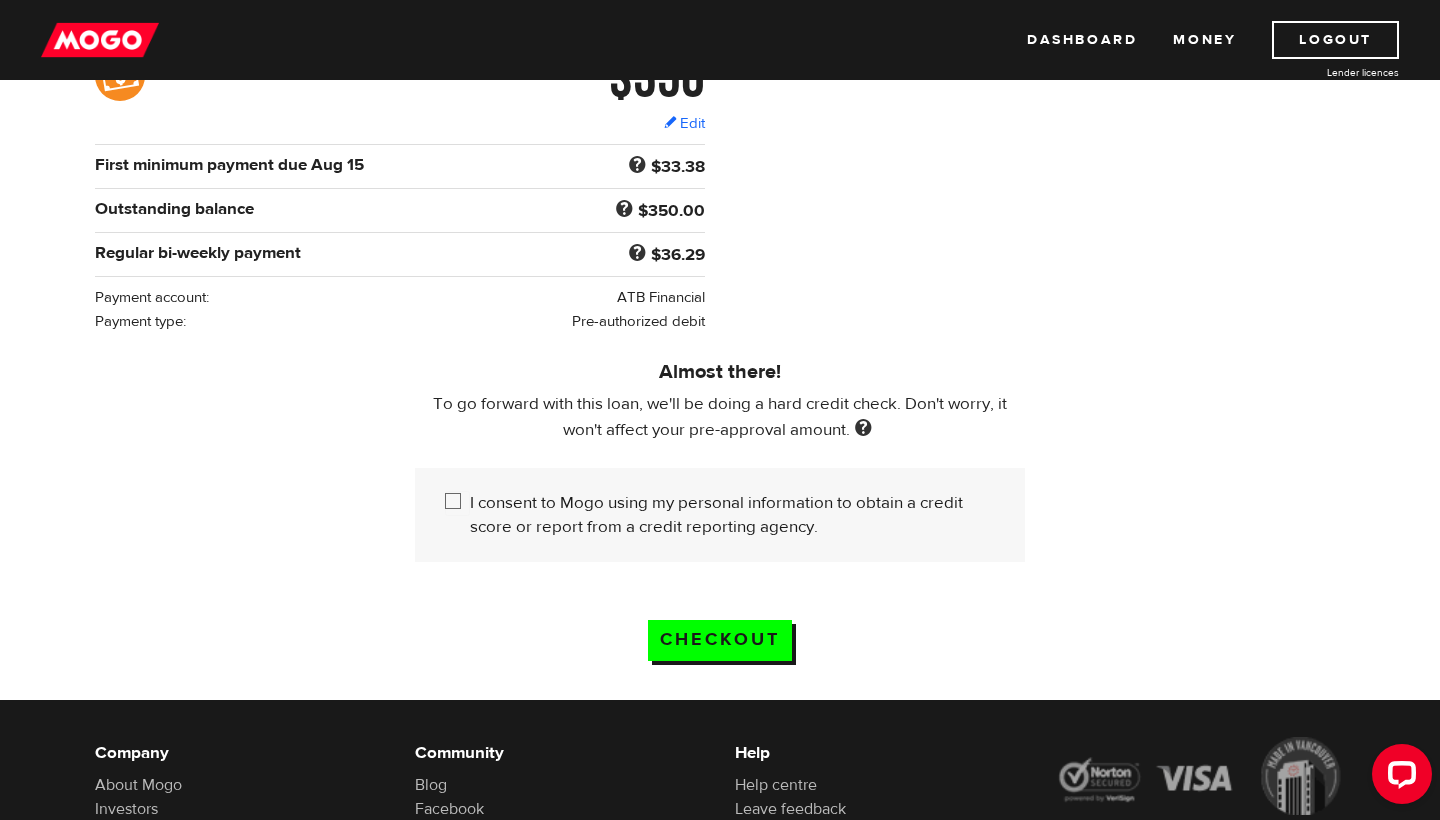 click on "I consent to Mogo using my personal information to obtain a credit score or report from a credit reporting agency." at bounding box center (457, 503) 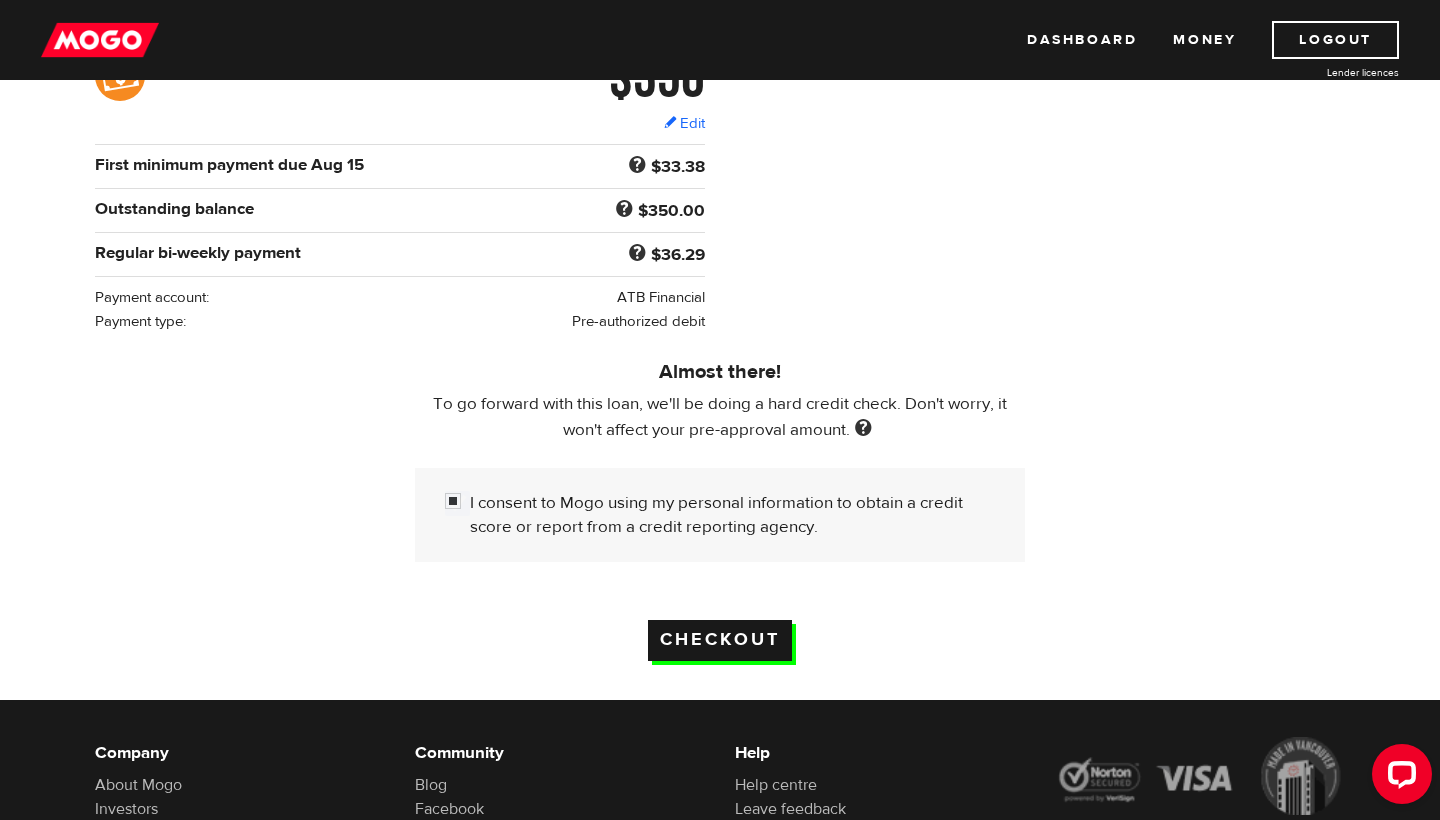 click on "Checkout" at bounding box center [720, 640] 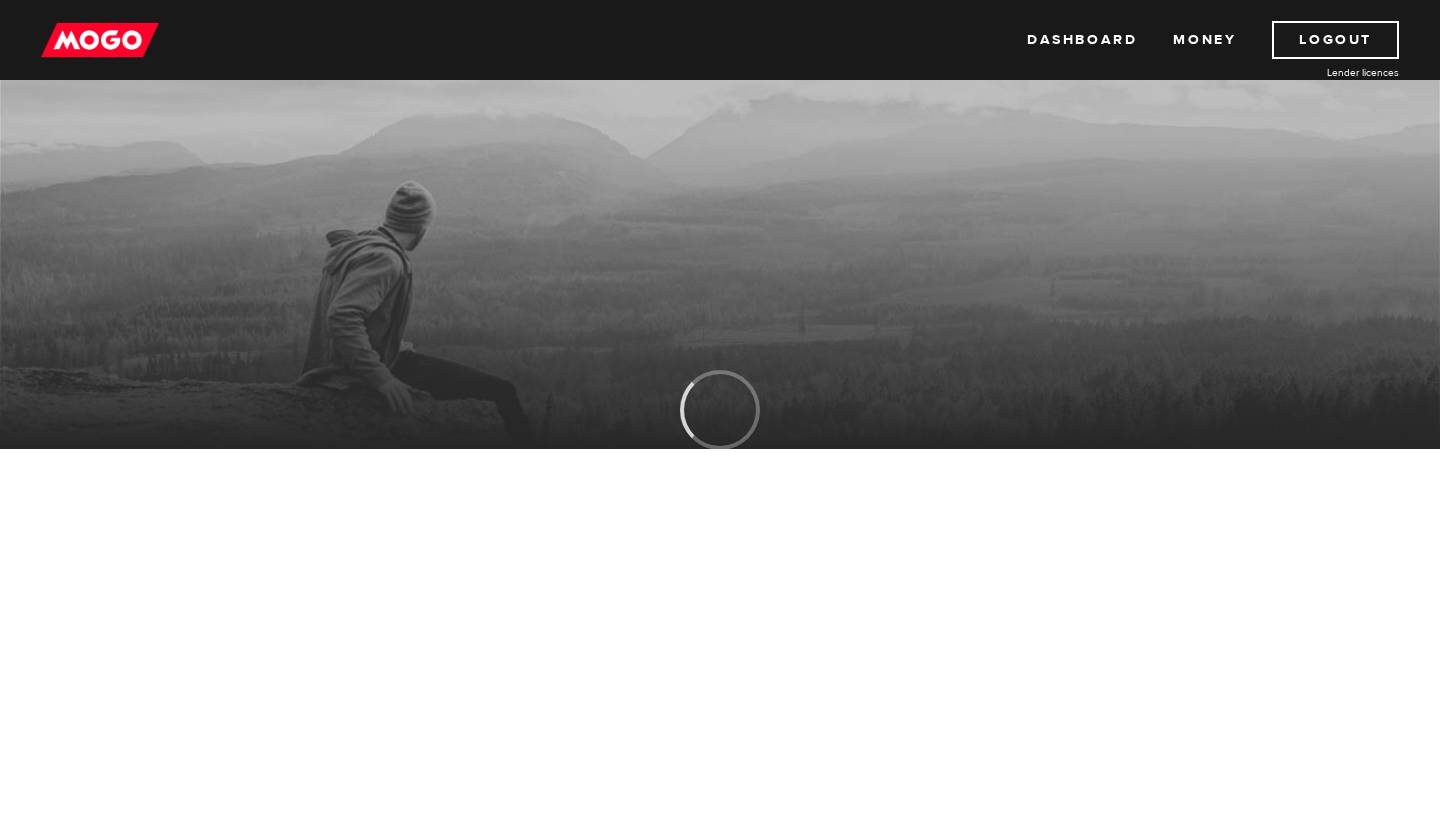 scroll, scrollTop: 0, scrollLeft: 0, axis: both 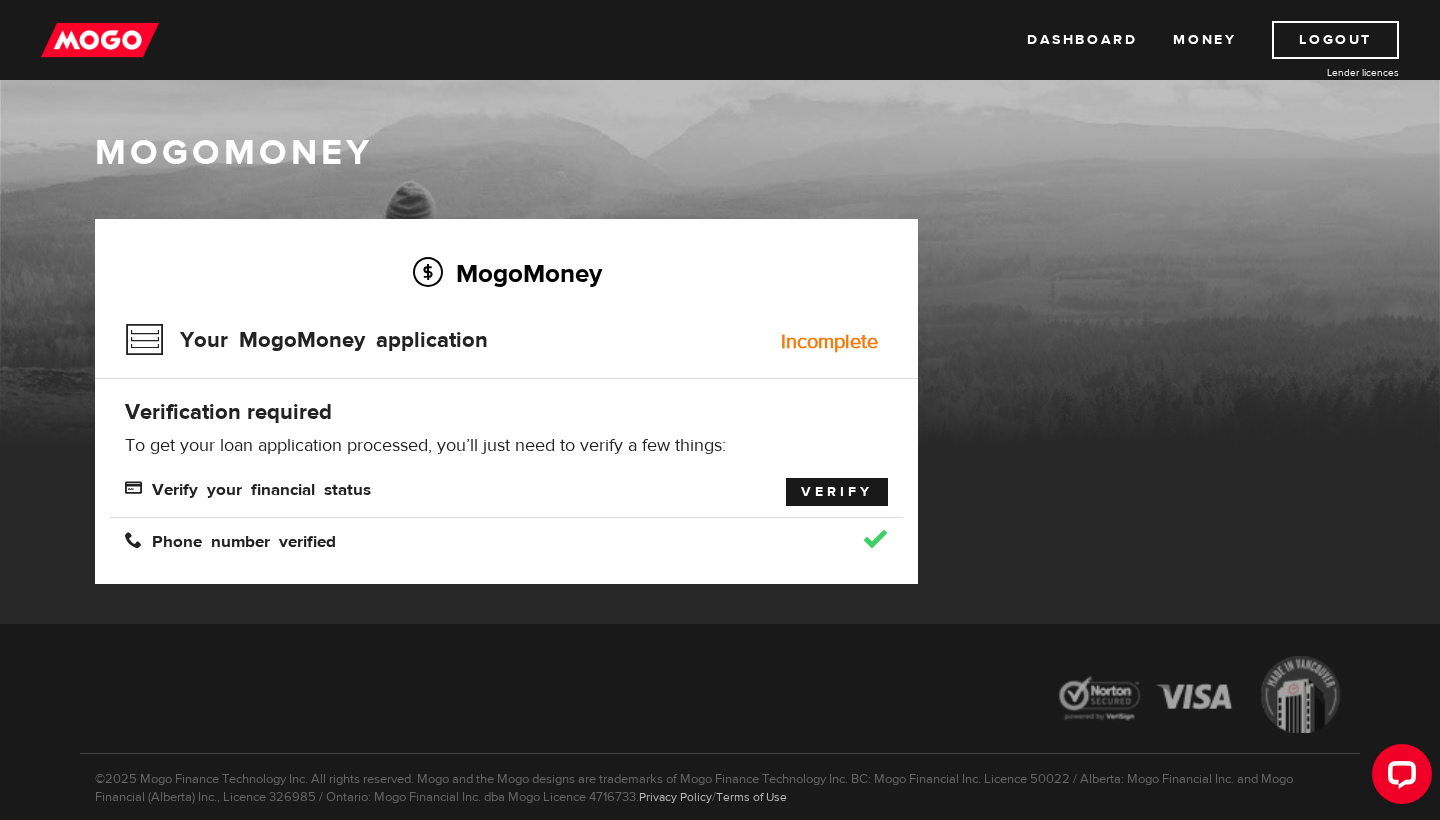 click on "Verify" at bounding box center (837, 492) 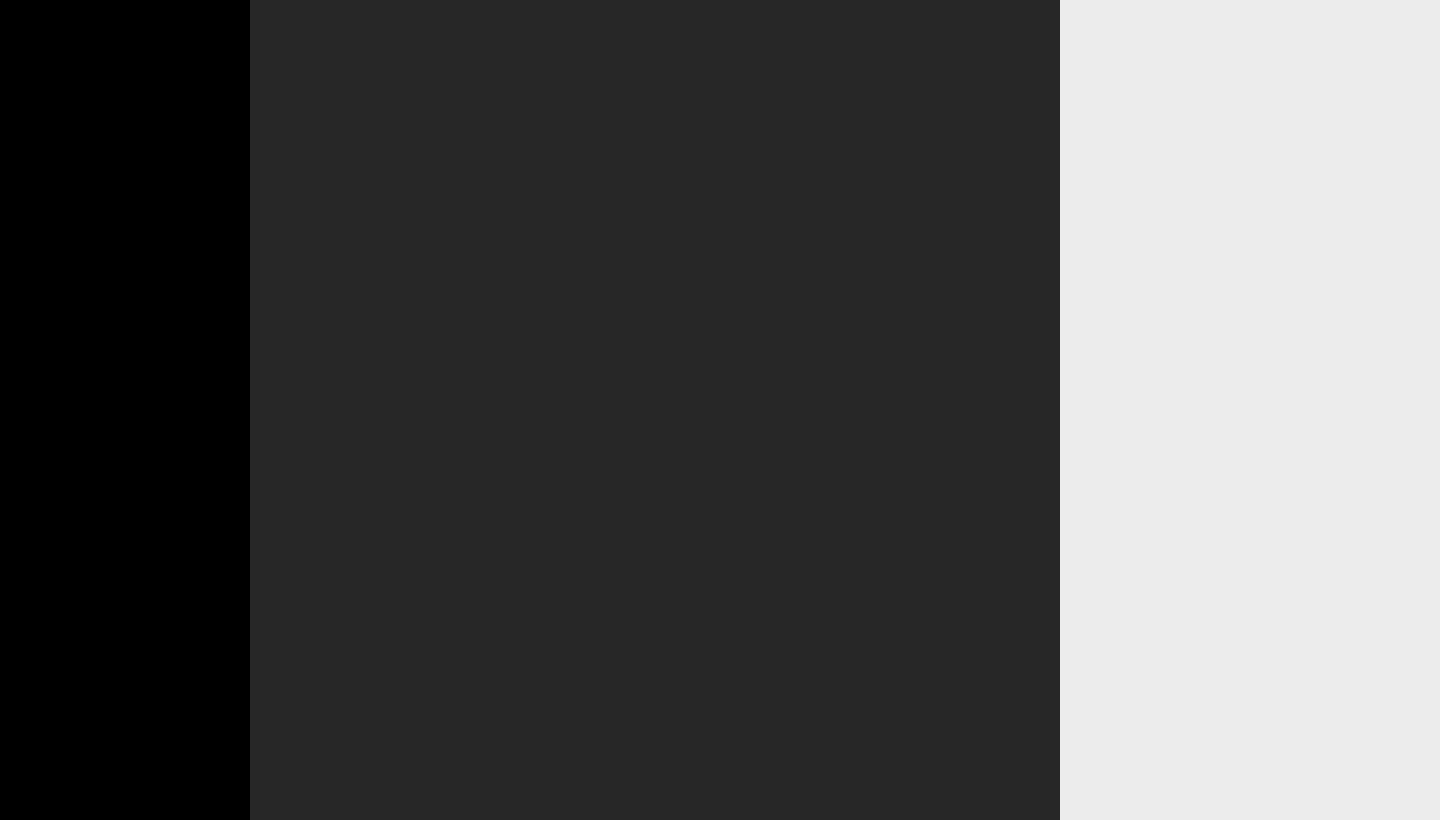 scroll, scrollTop: 0, scrollLeft: 0, axis: both 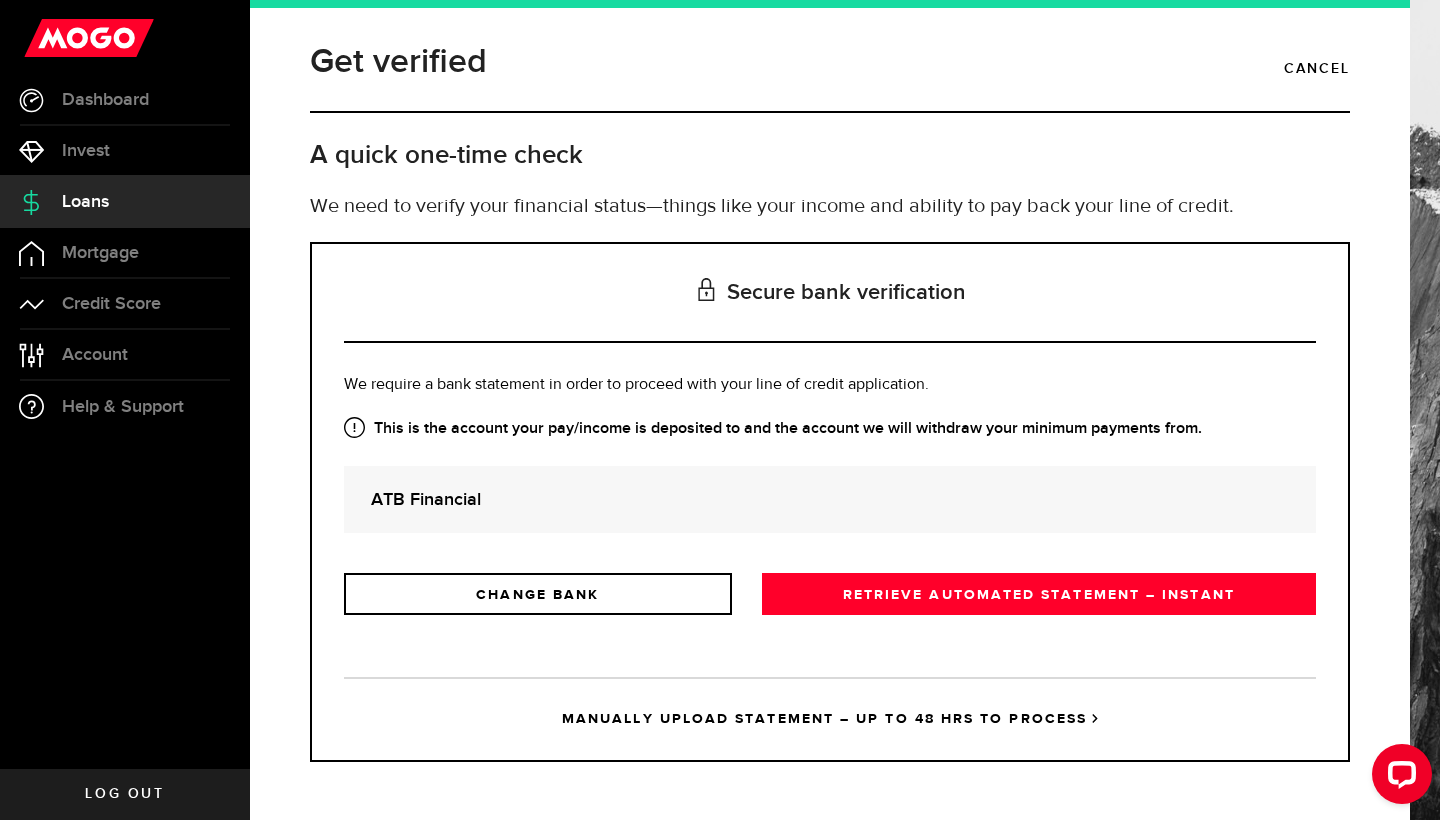 click on "ATB Financial" at bounding box center [830, 499] 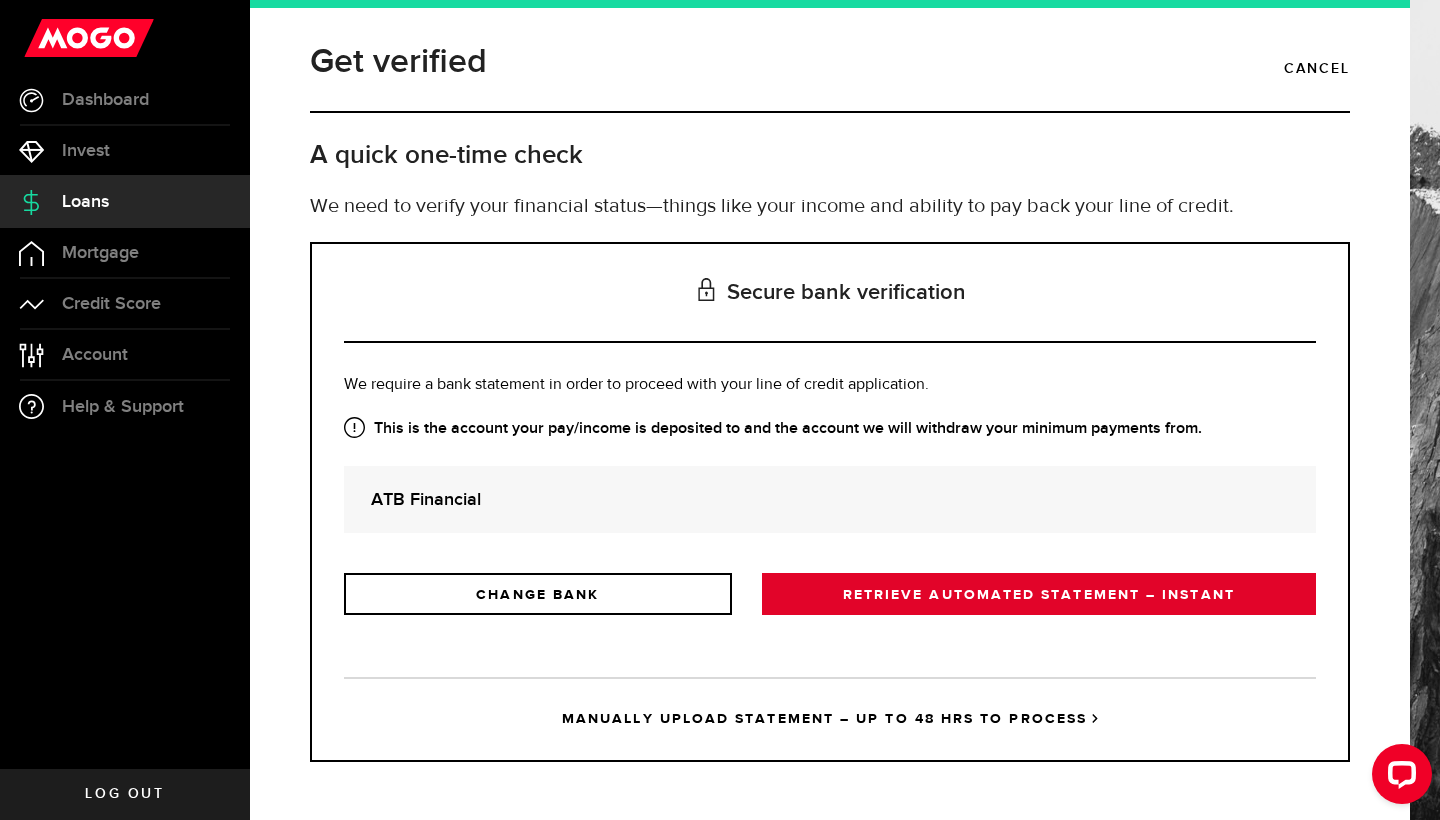 click on "RETRIEVE AUTOMATED STATEMENT – INSTANT" at bounding box center [1039, 594] 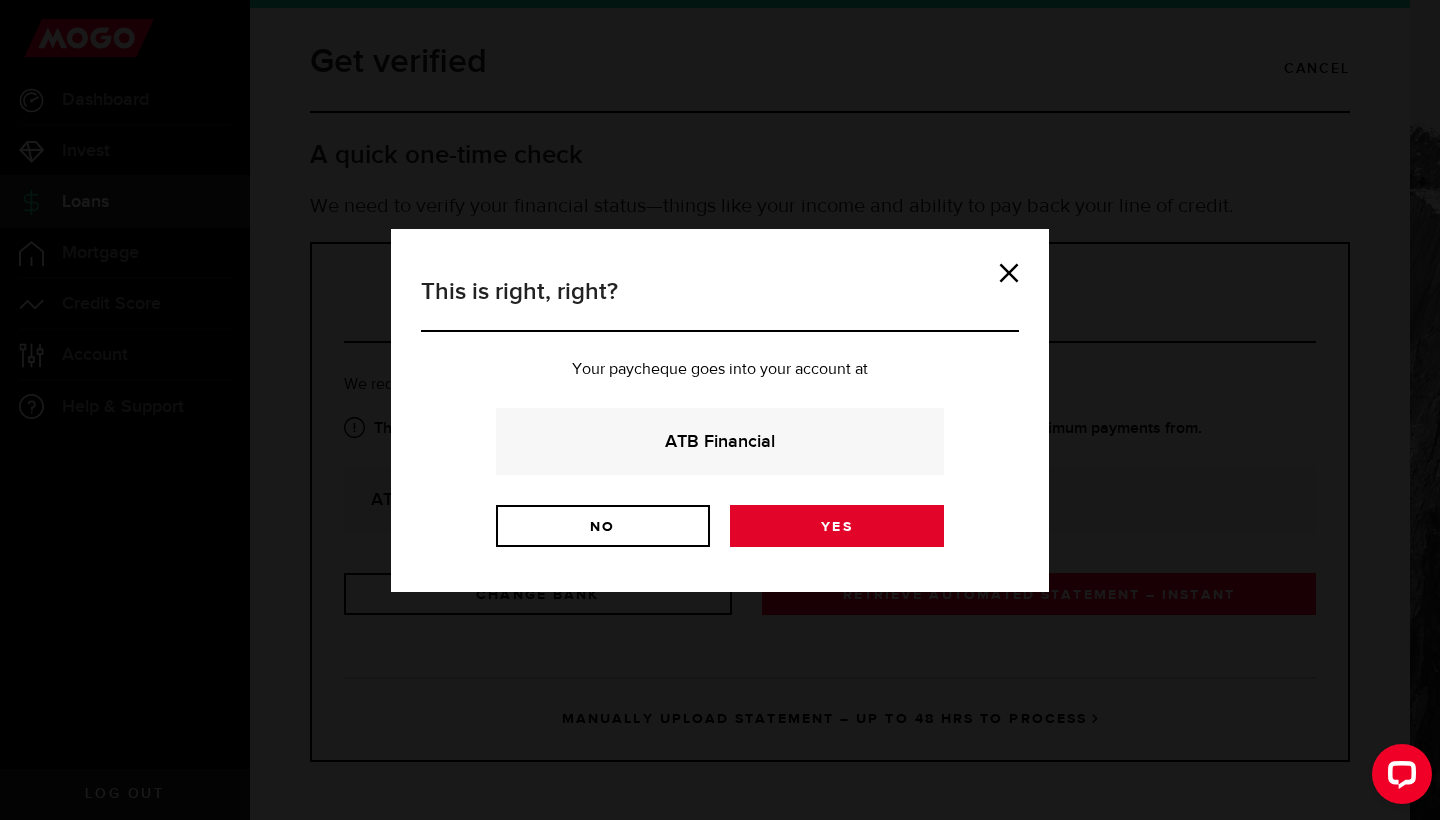 click on "Yes" at bounding box center (837, 526) 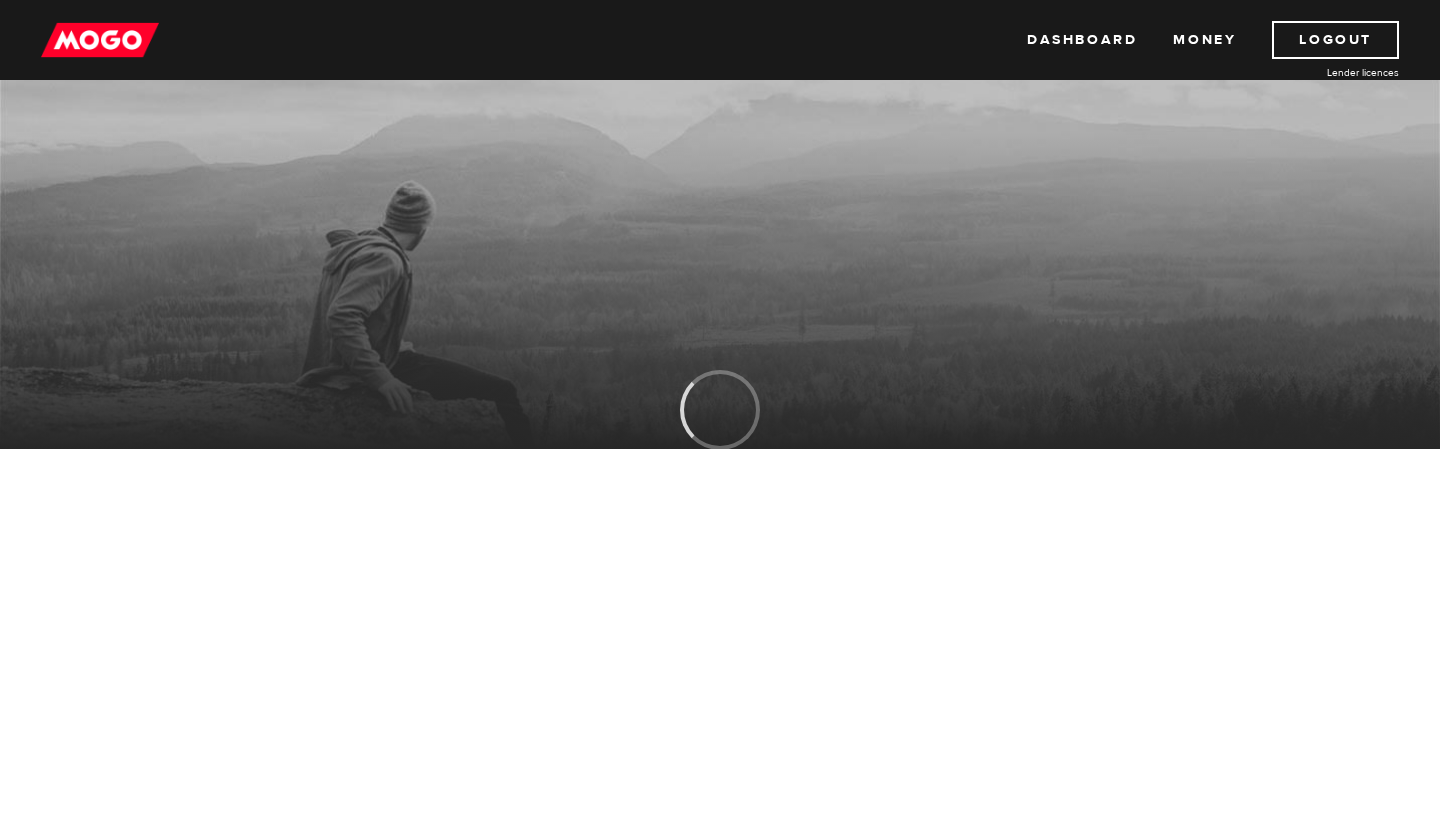 scroll, scrollTop: 0, scrollLeft: 0, axis: both 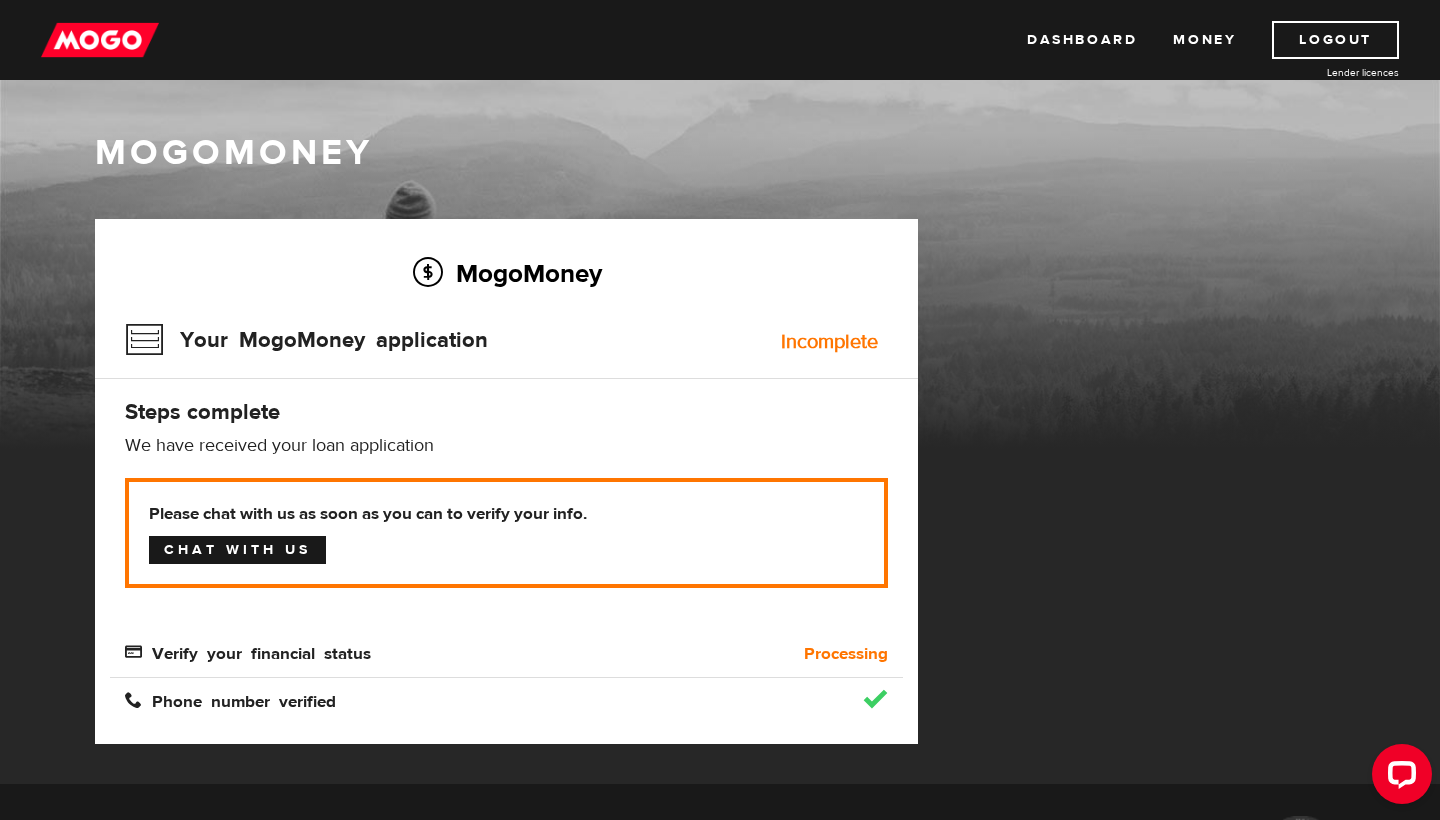click on "Chat with us" at bounding box center (237, 550) 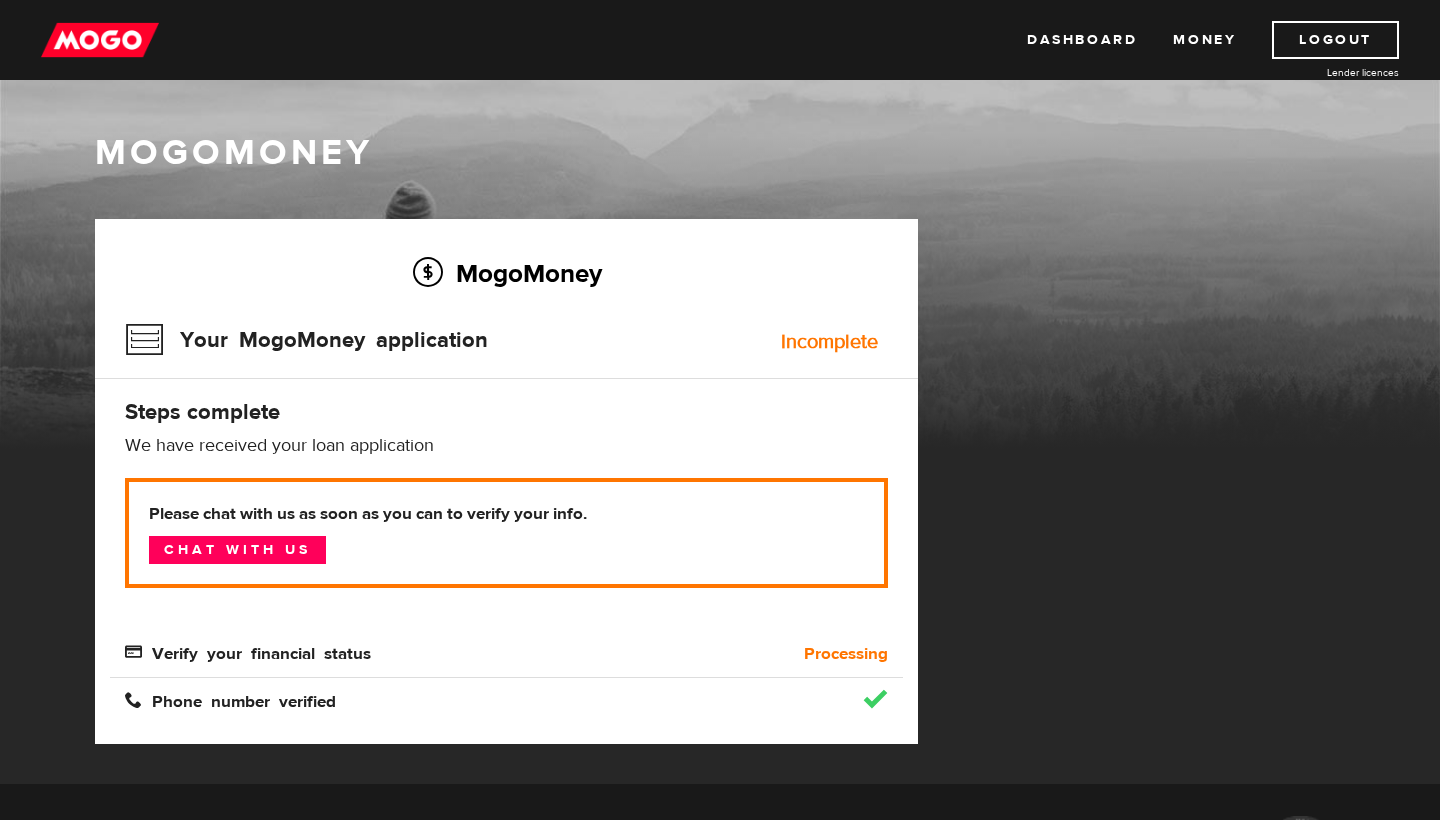 click on "MogoMoney Your MogoMoney application Expired Your MogoMoney credit decision has expired. Looks like you waited too long. Don't worry though, we'll let you know when you get a new offer. MogoMoney Your MogoMoney application Pre-approved You're pre-approved! To get the MogoMoney you've been pre-approved for, continue below! Continue application MogoMoney Your MogoMoney application Incomplete Steps complete We have received your loan application We could not verify your financial status Please chat with us as soon as you can to verify your info.           Chat with us Verify your financial status Processing Verify your financial status Verify Financial status verified Verify your phone number Verify Phone number verified MogoMoney Your MogoMoney application Not approved Sorry we can't lend to you at this time  Learn more MogoMoney Your MogoMoney application Congrats, your application is complete! Please chat with us as soon as you can to finalize your loan details. Chat with us MogoMoney Agreements MogoMoney" at bounding box center [720, 501] 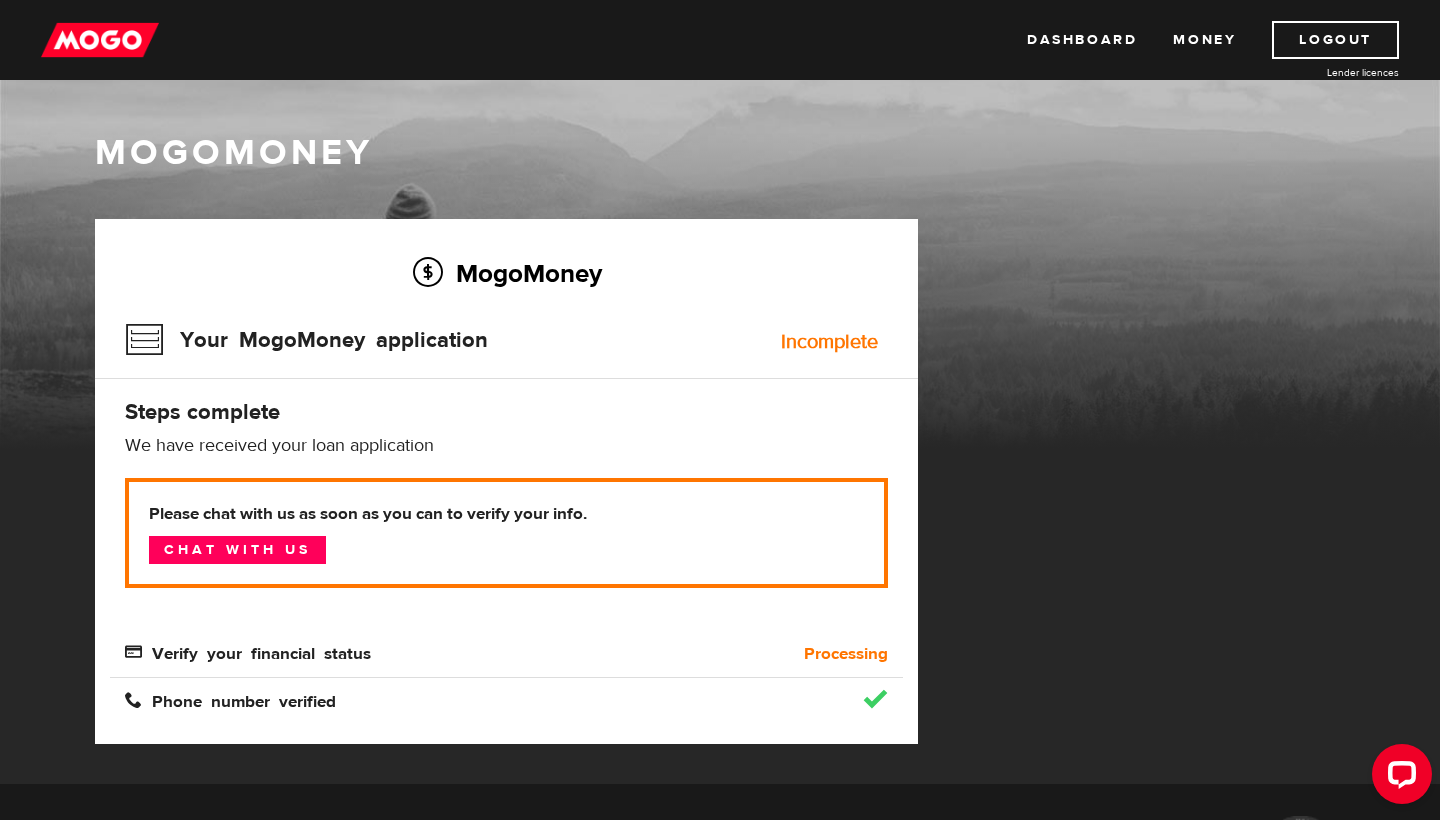 scroll, scrollTop: 0, scrollLeft: 0, axis: both 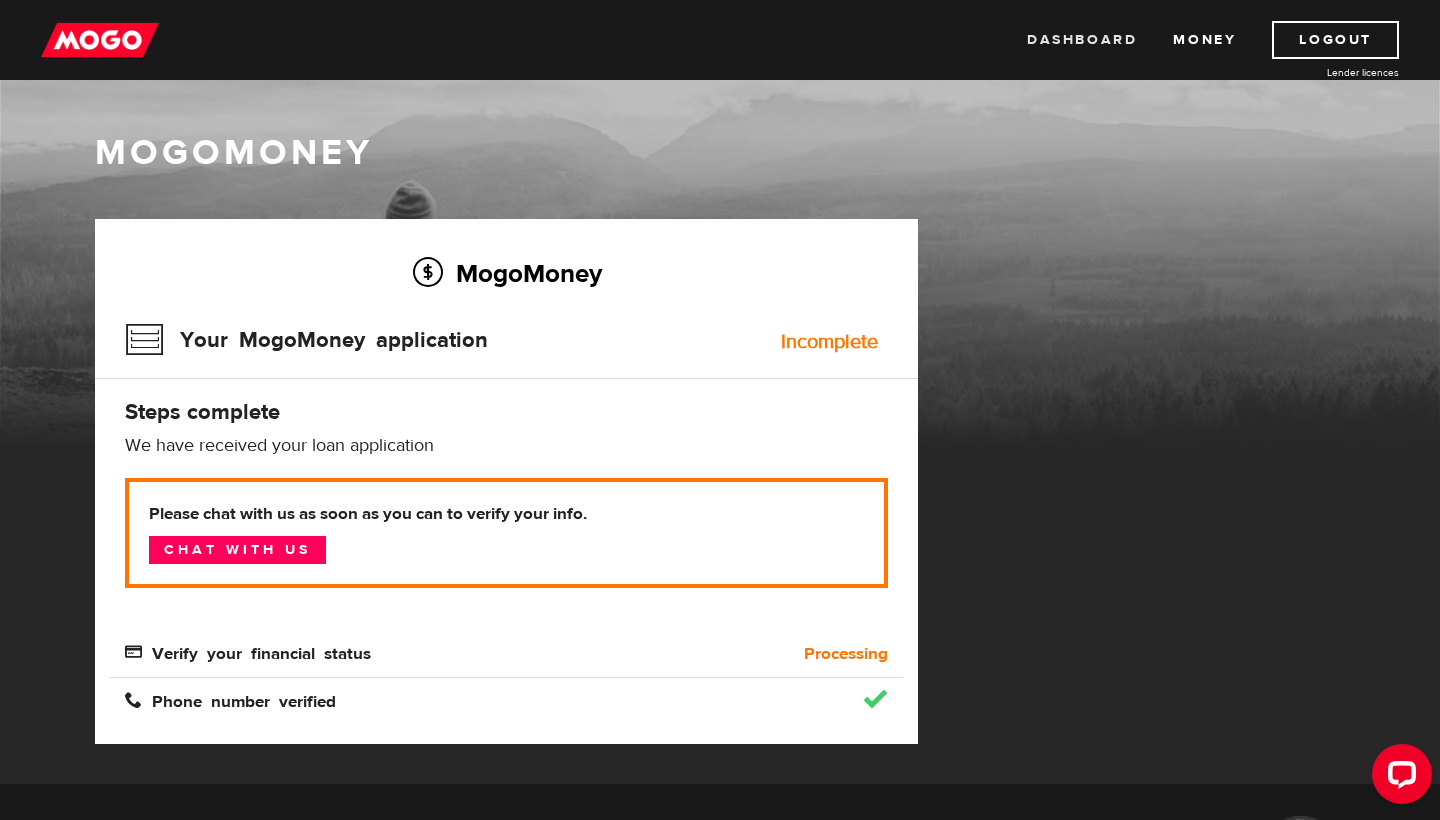 click on "Dashboard" at bounding box center (1082, 40) 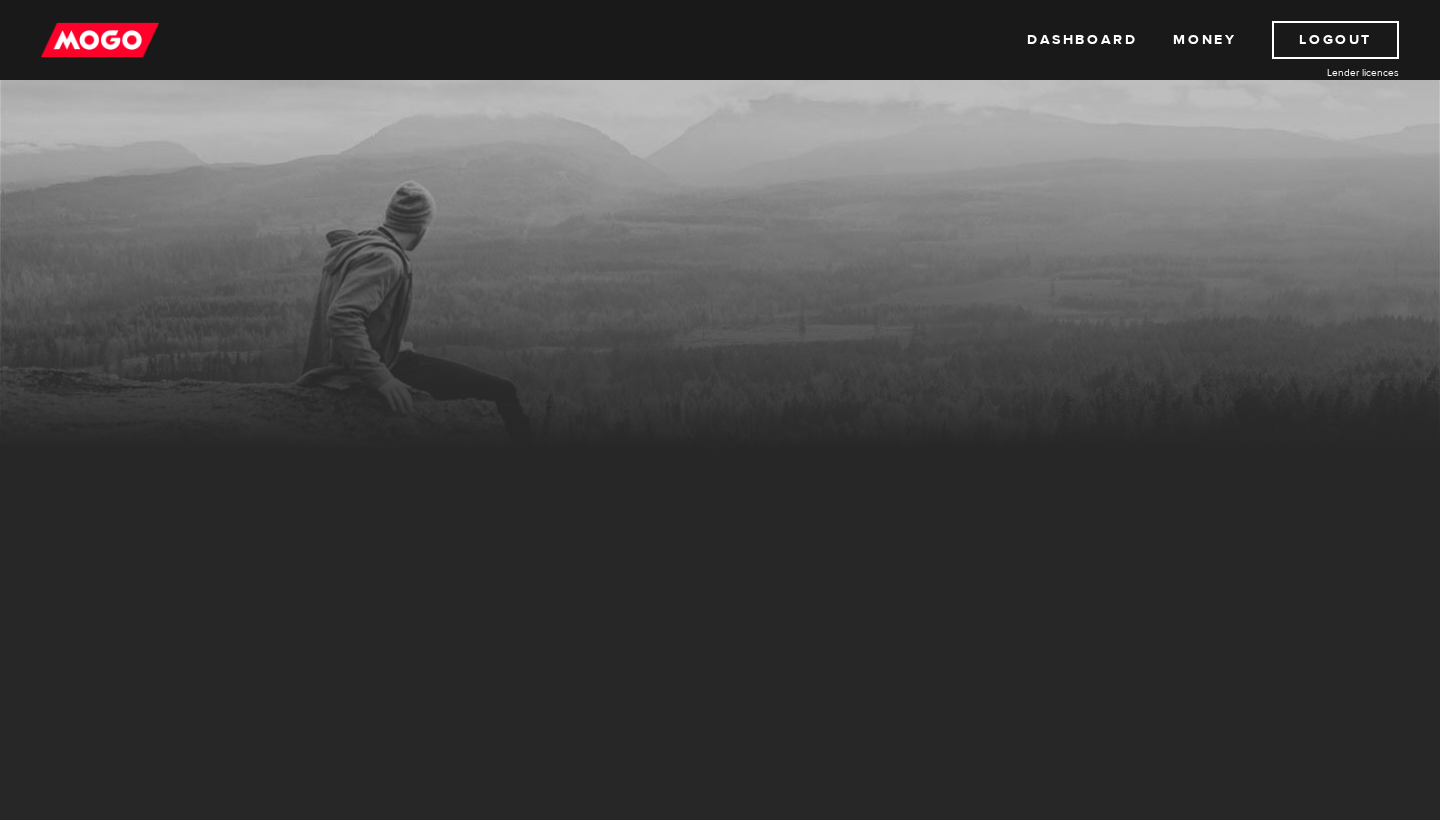 scroll, scrollTop: 0, scrollLeft: 0, axis: both 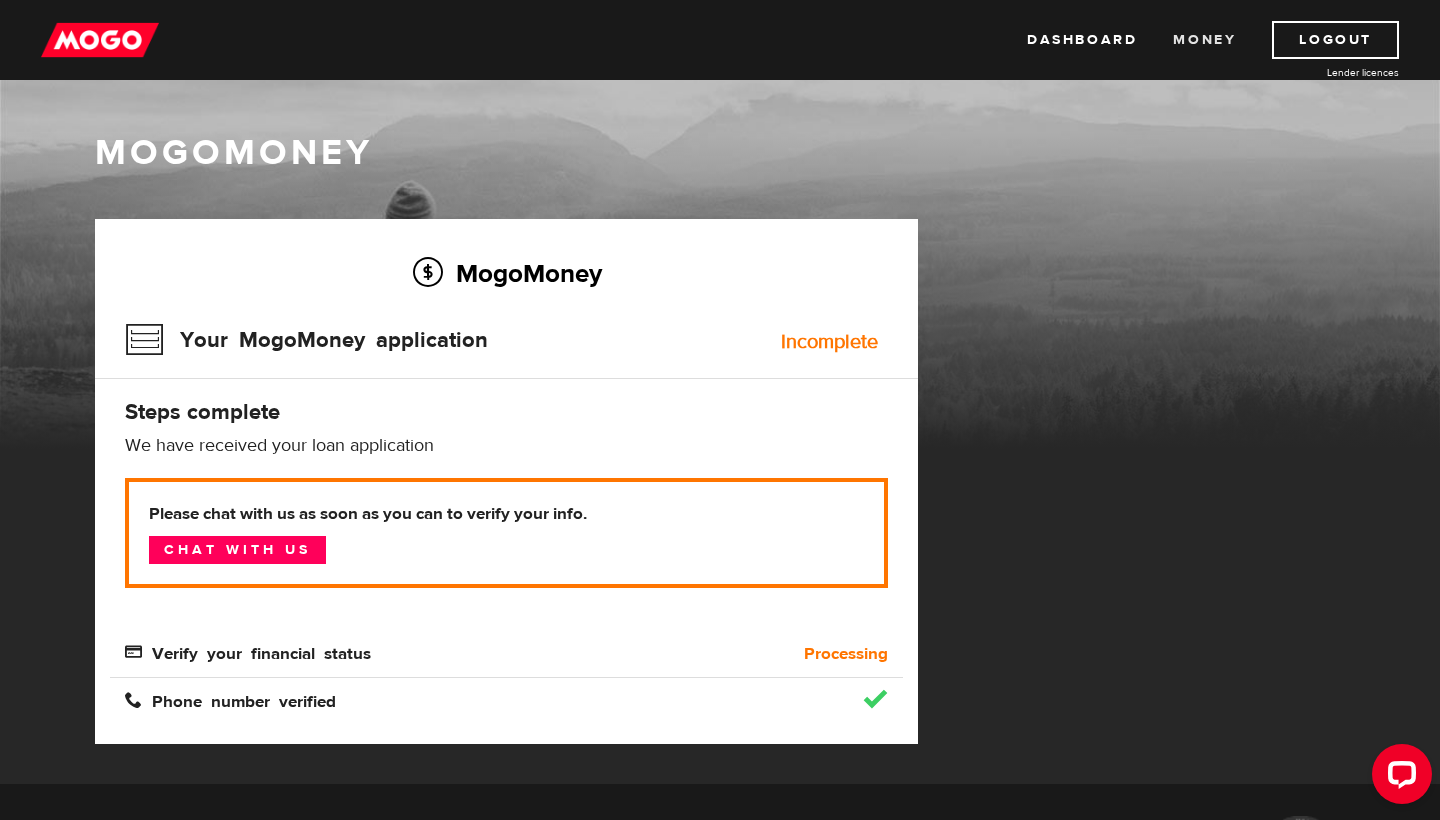 click on "Money" at bounding box center (1204, 40) 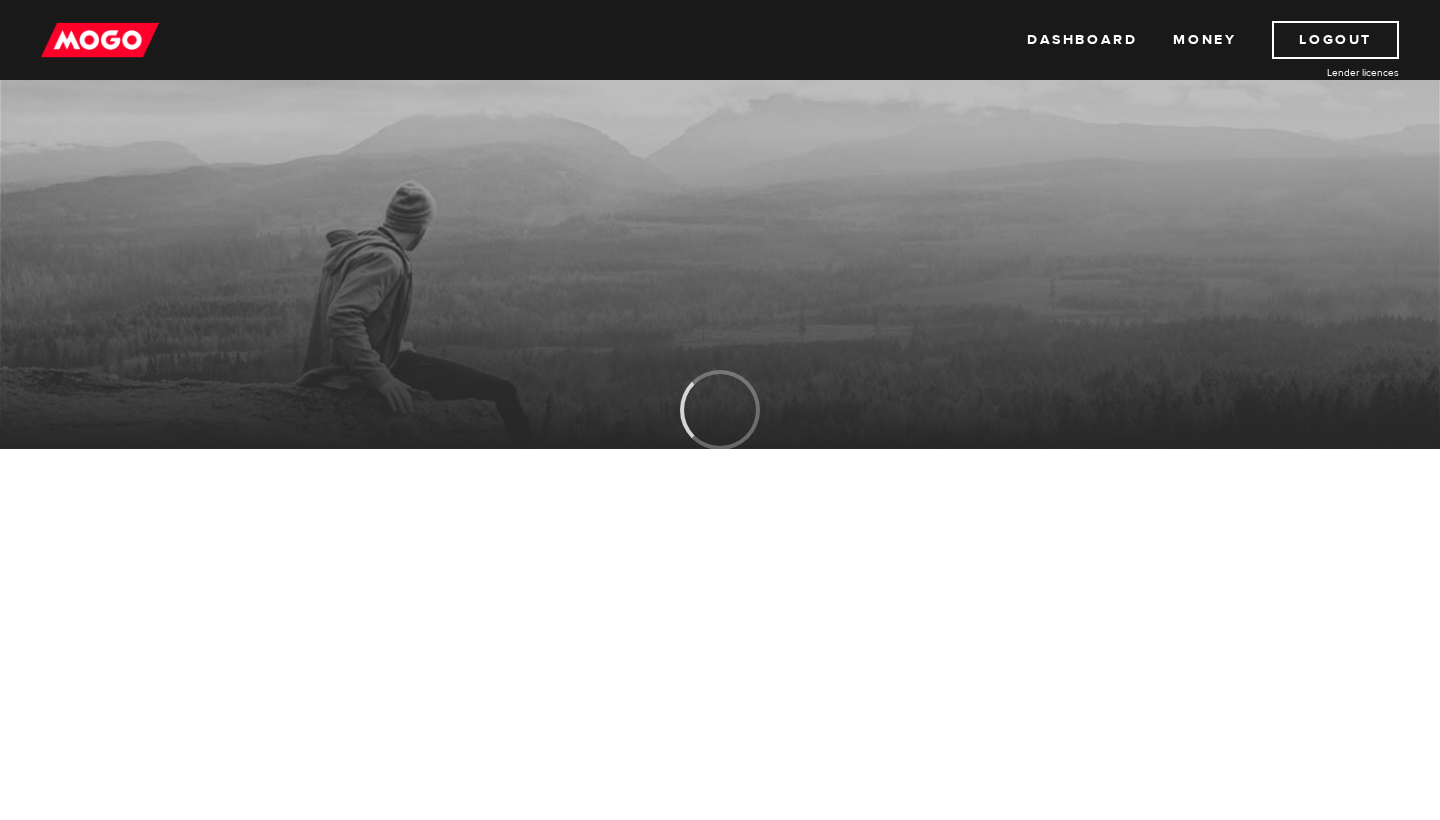 scroll, scrollTop: 0, scrollLeft: 0, axis: both 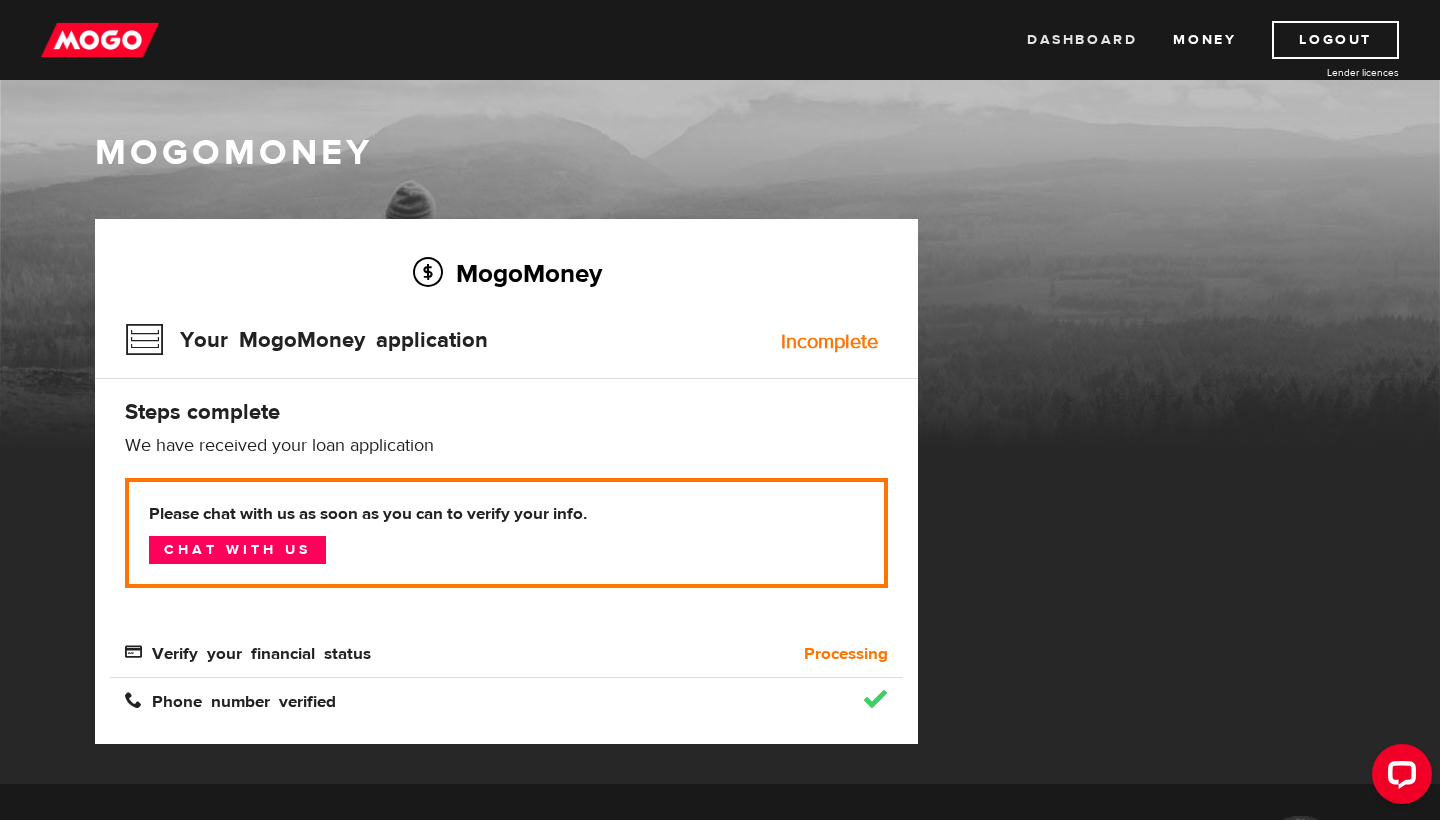 click on "Dashboard" at bounding box center [1082, 40] 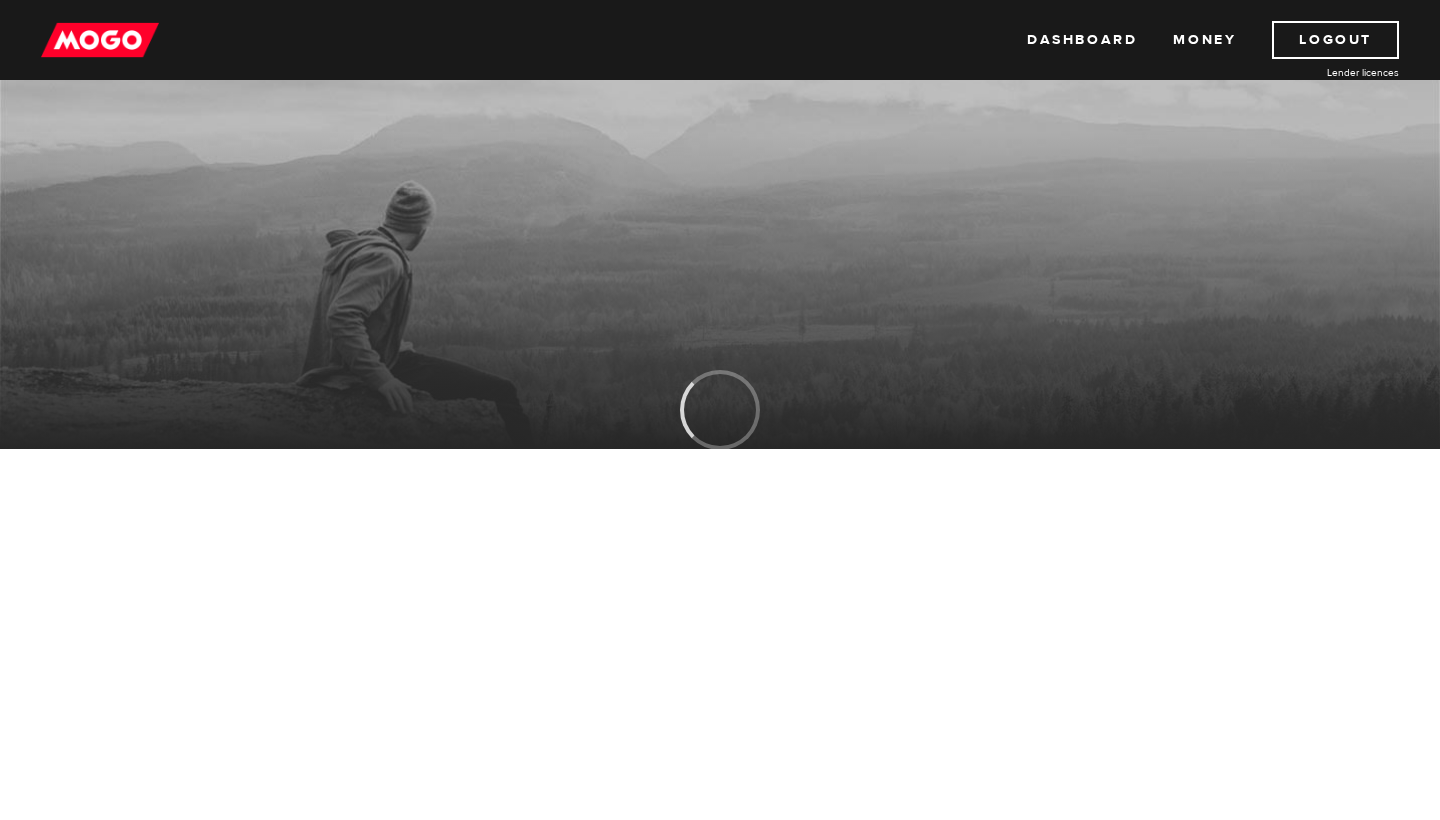 scroll, scrollTop: 0, scrollLeft: 0, axis: both 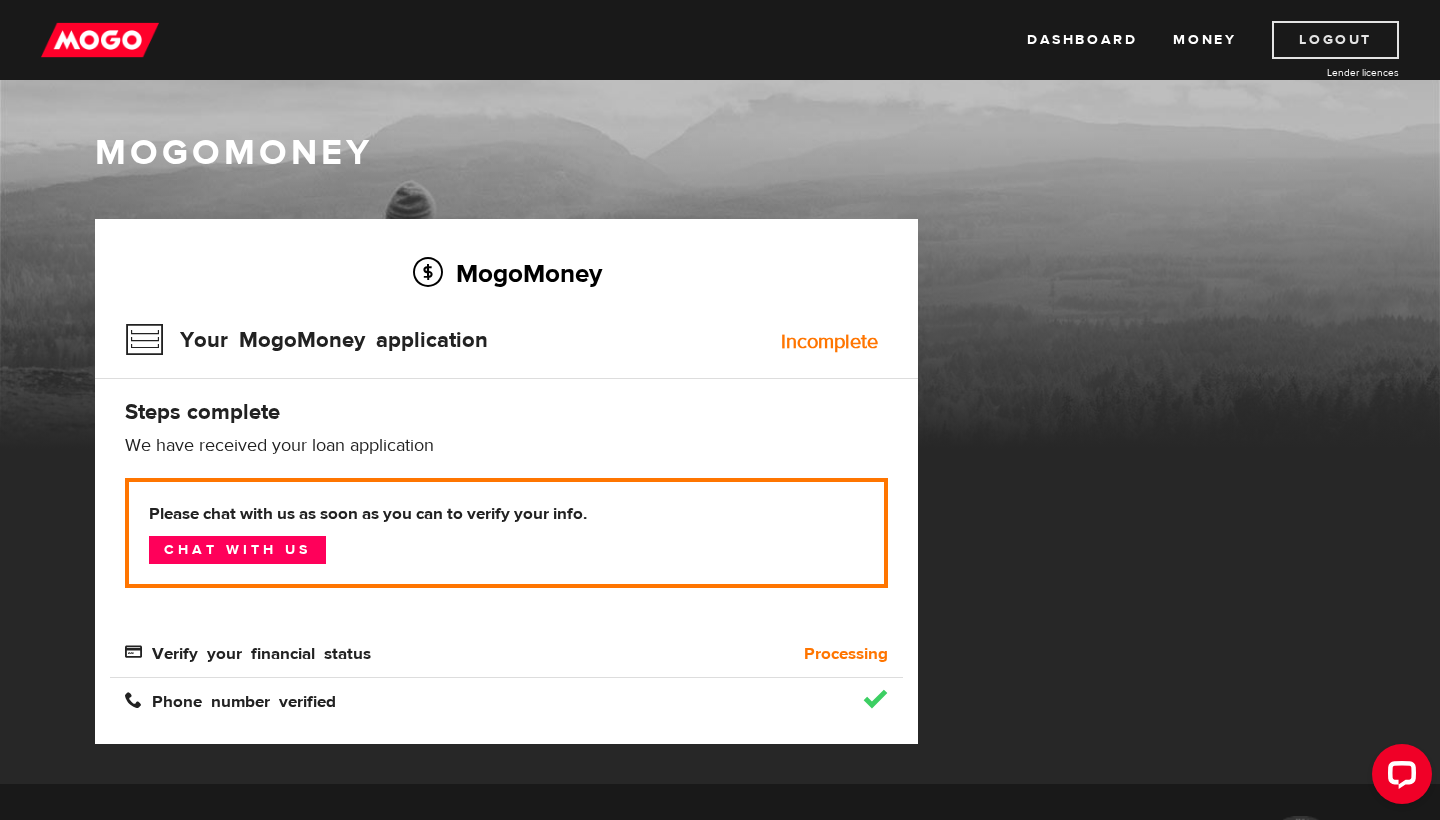 click on "Logout" at bounding box center (1335, 40) 